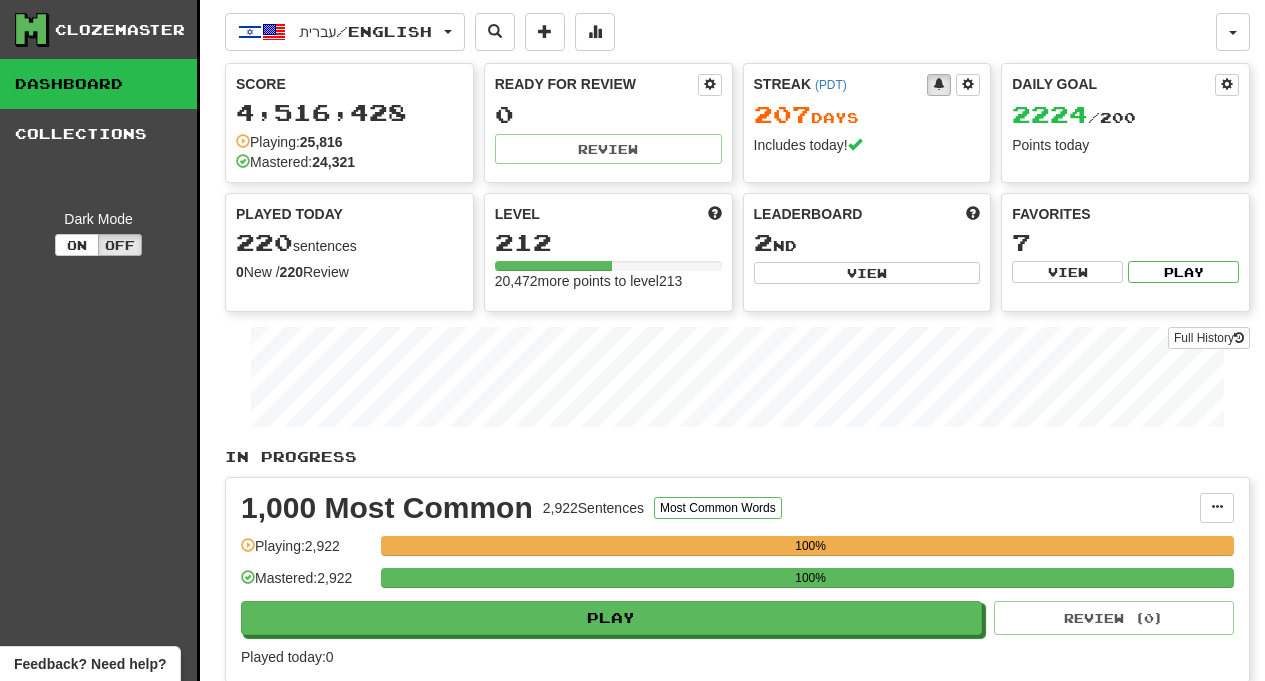 scroll, scrollTop: 0, scrollLeft: 0, axis: both 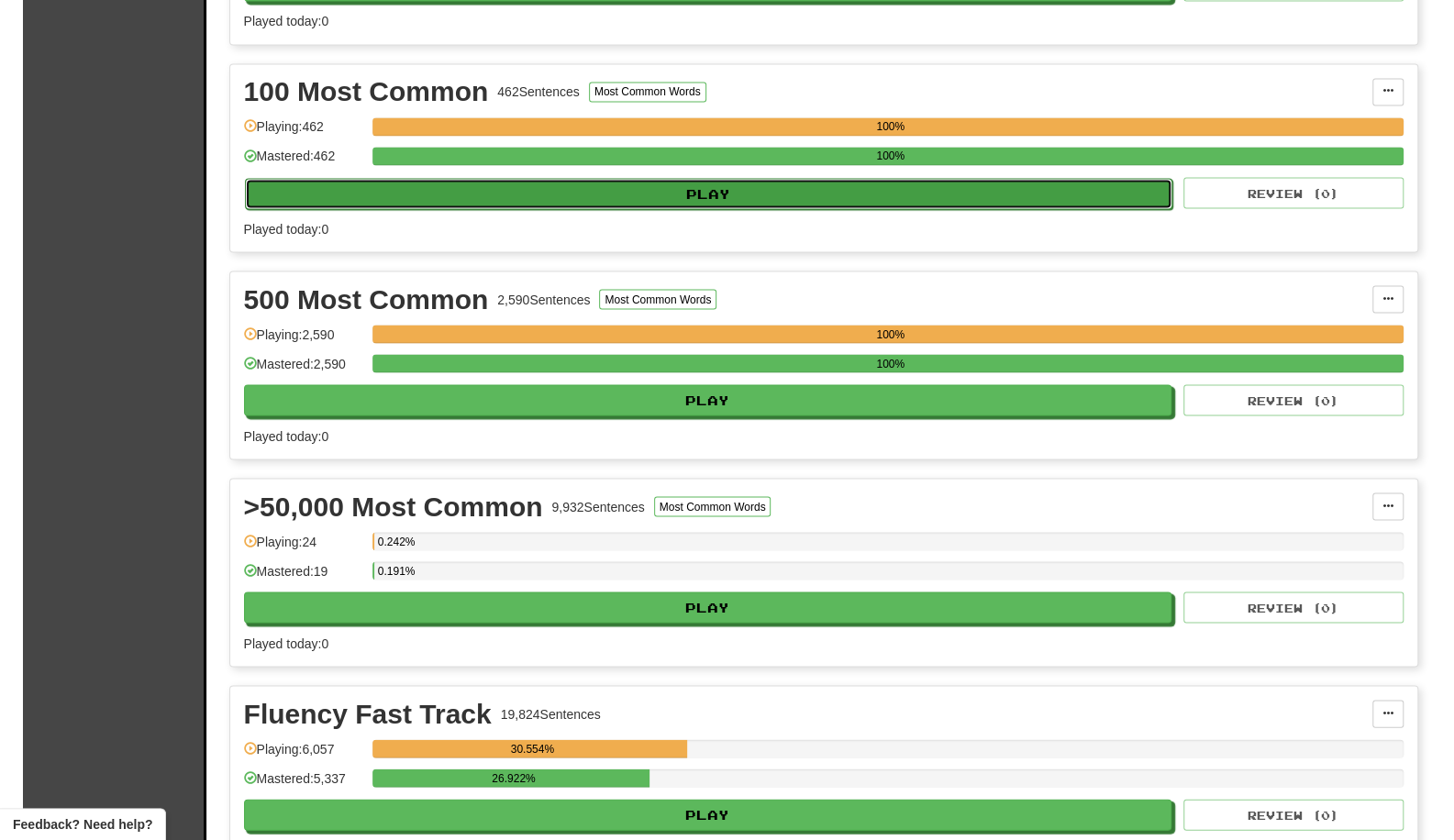 click on "Play" at bounding box center (709, 193) 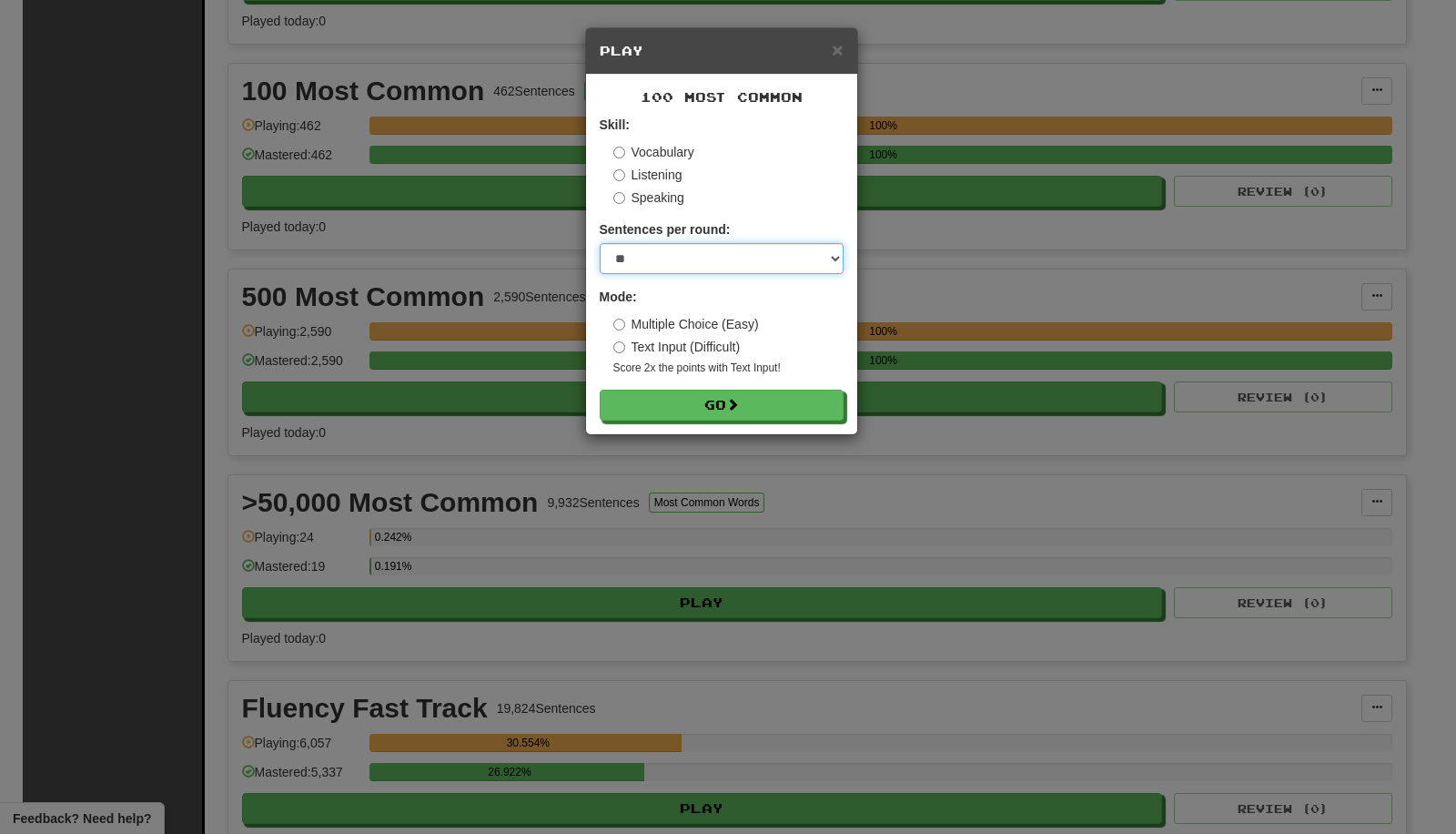 click on "* ** ** ** ** ** *** ********" at bounding box center [722, 259] 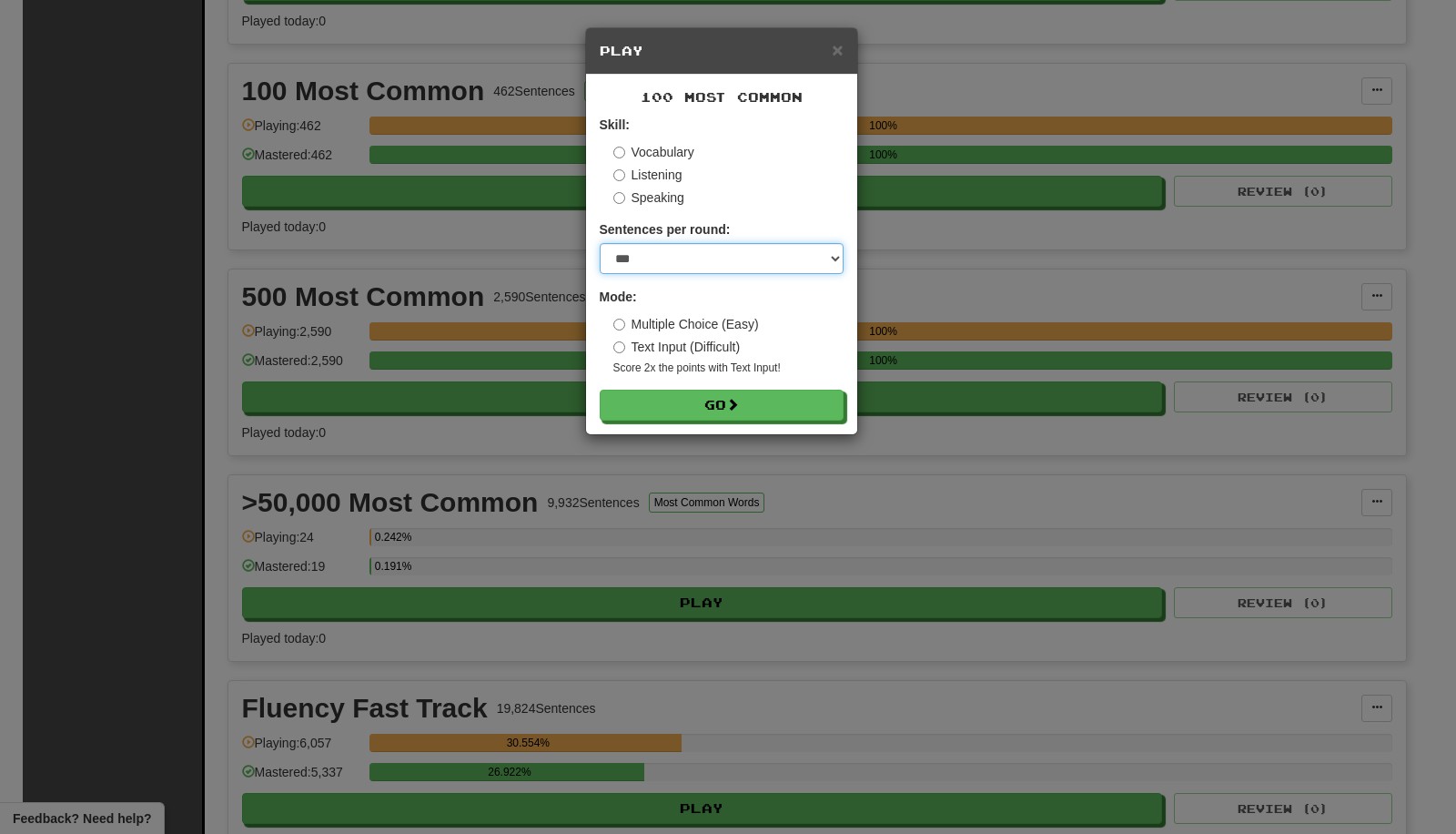 click on "* ** ** ** ** ** *** ********" at bounding box center [722, 259] 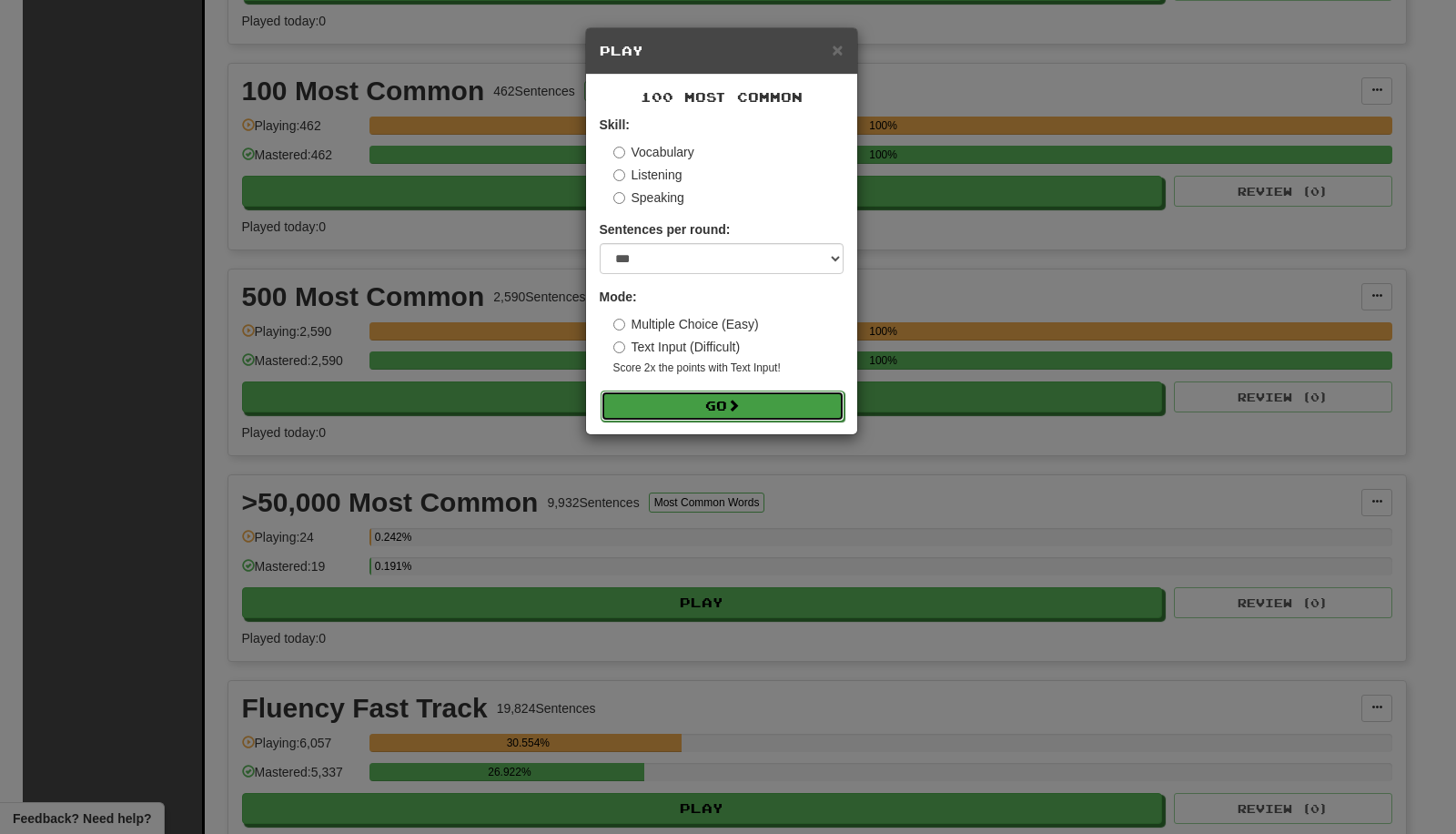 click on "Go" at bounding box center (723, 406) 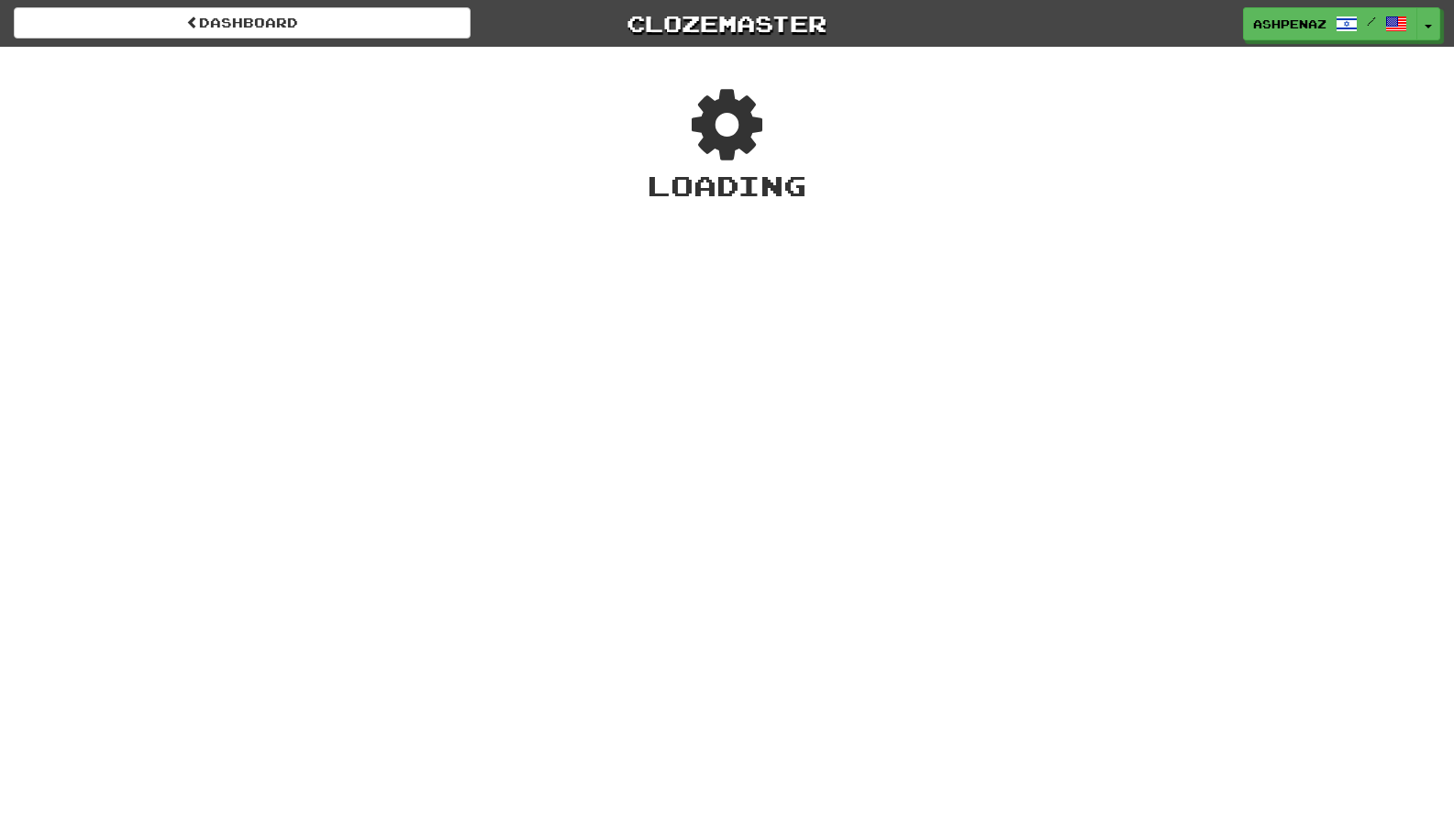 scroll, scrollTop: 0, scrollLeft: 0, axis: both 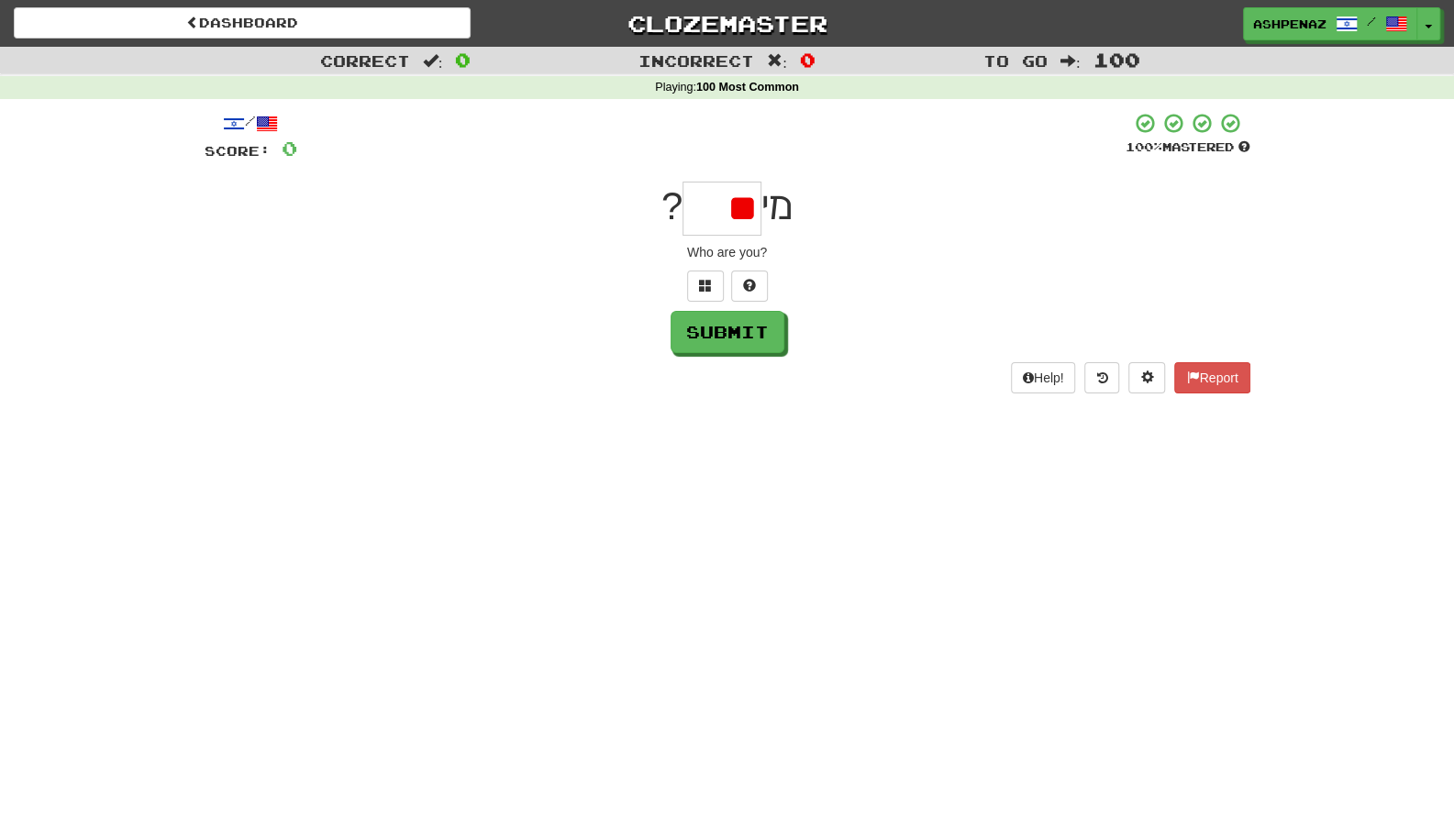 type on "*" 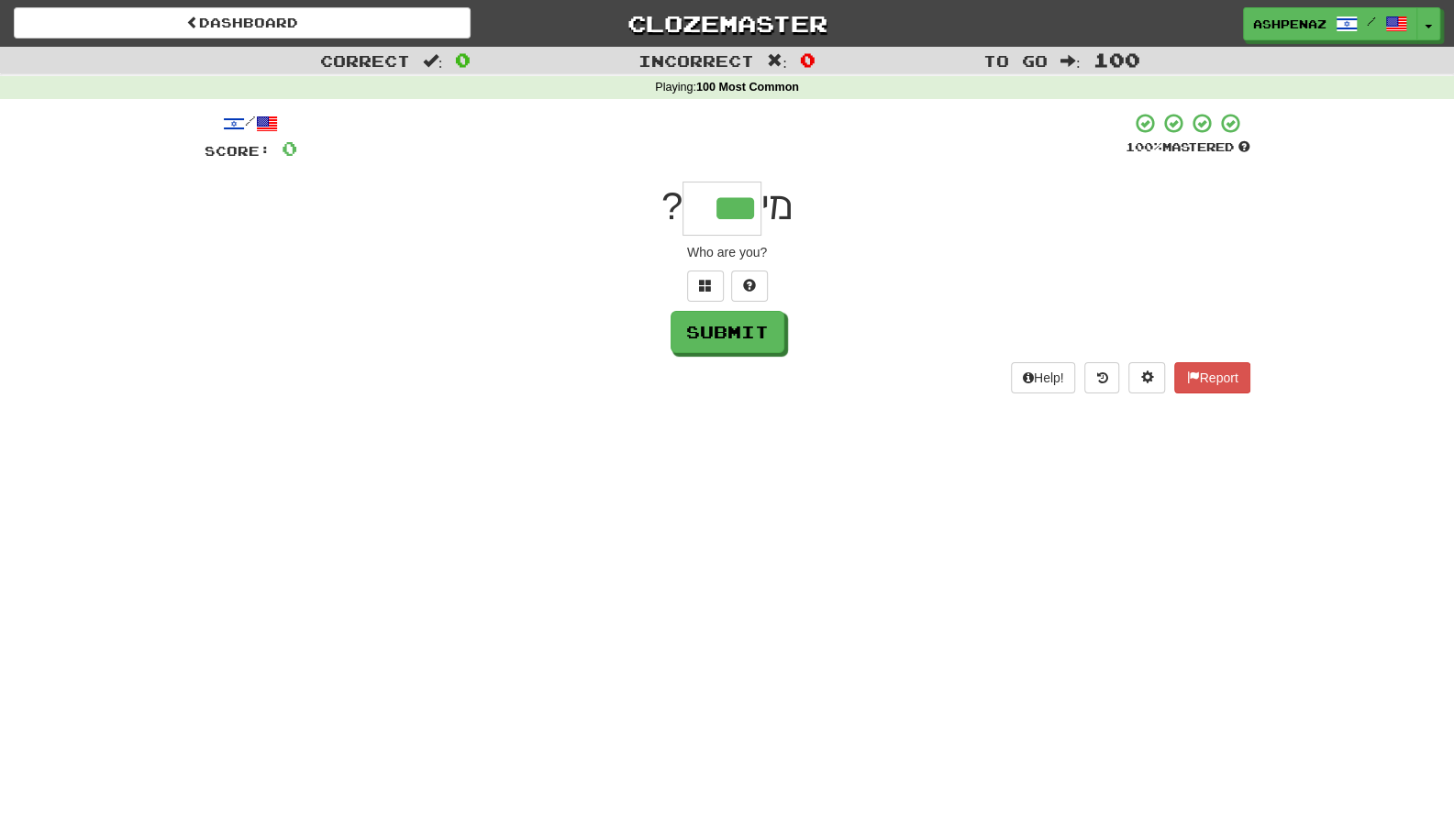 type on "***" 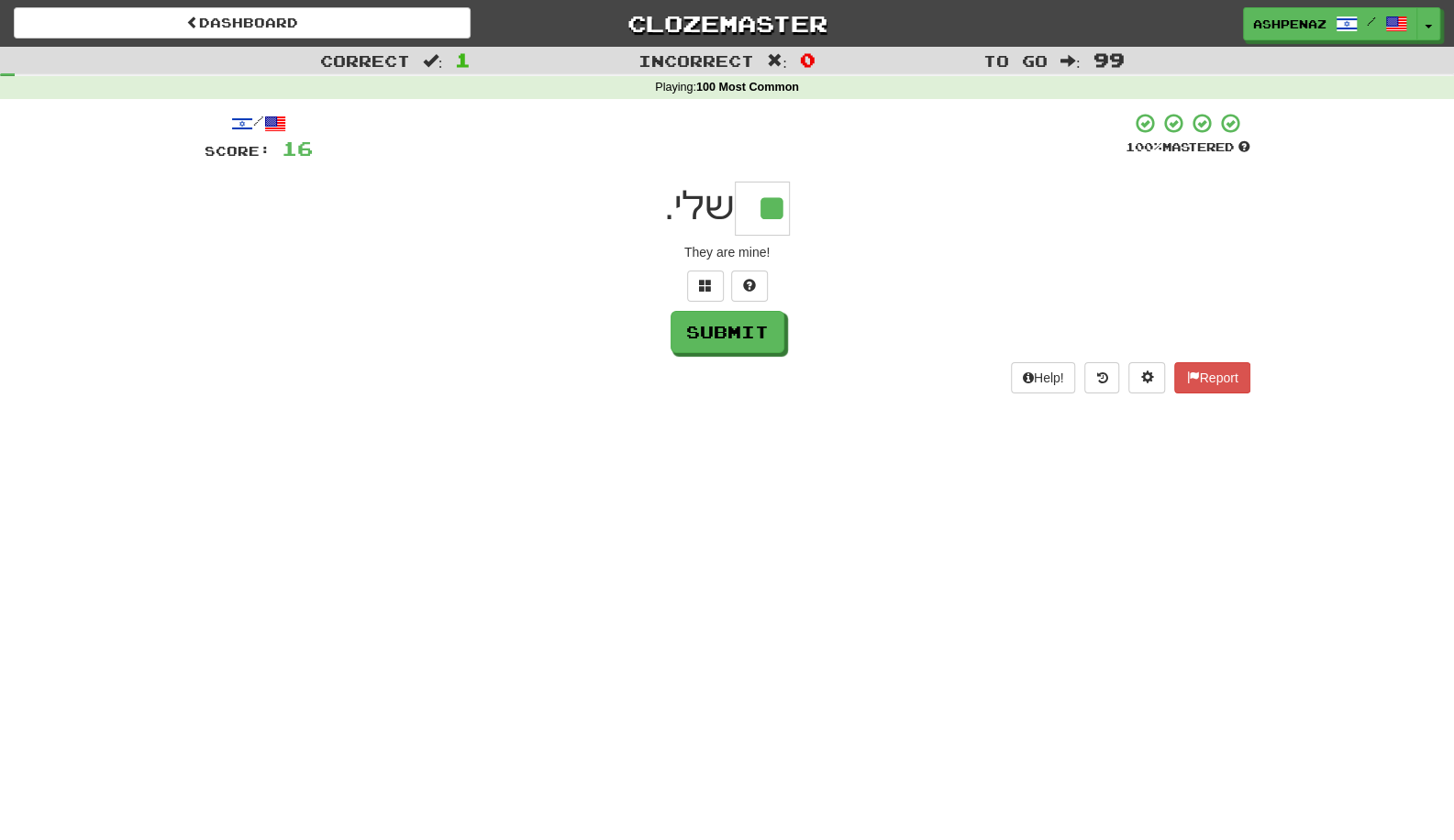 type on "**" 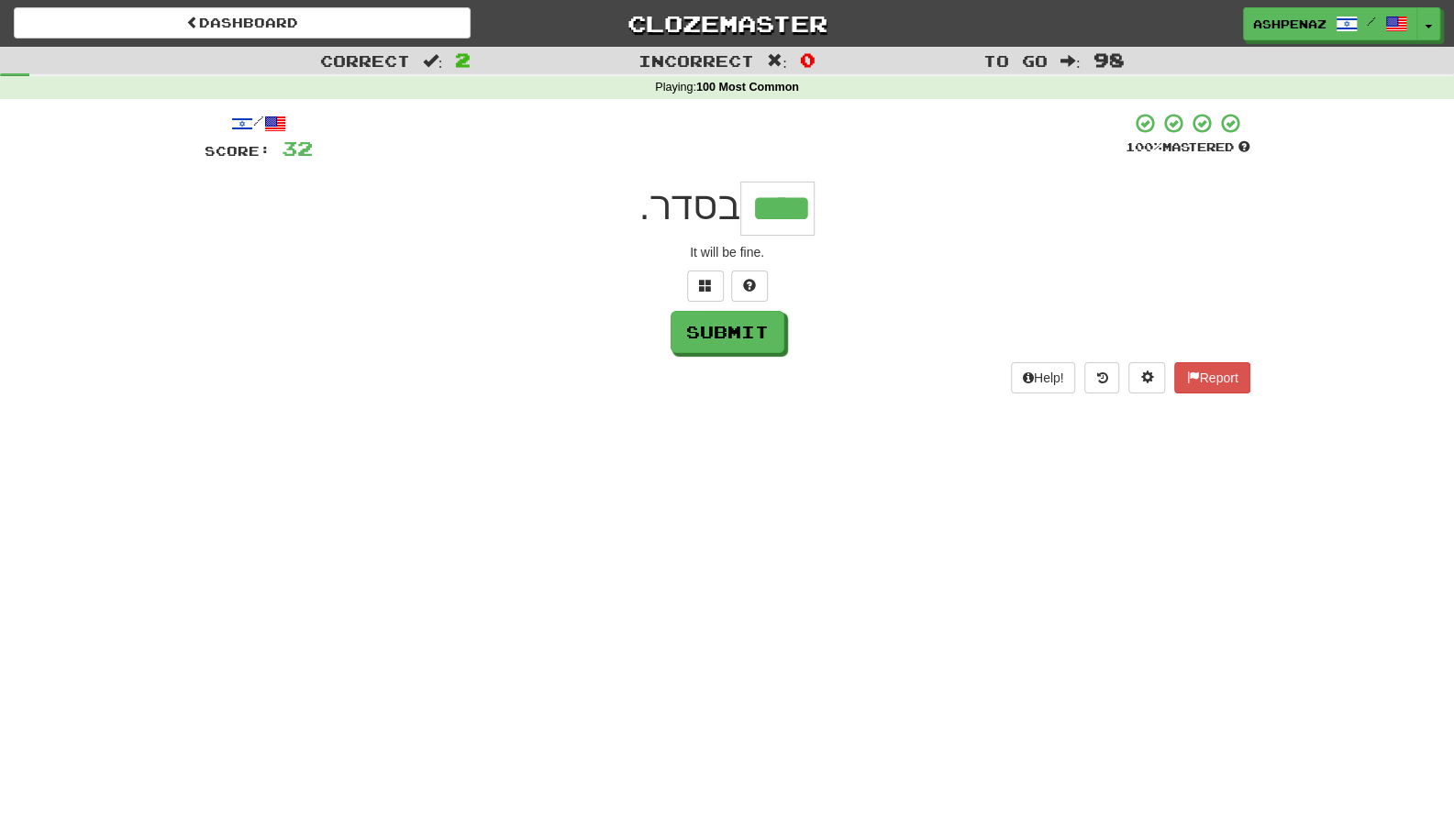 type on "****" 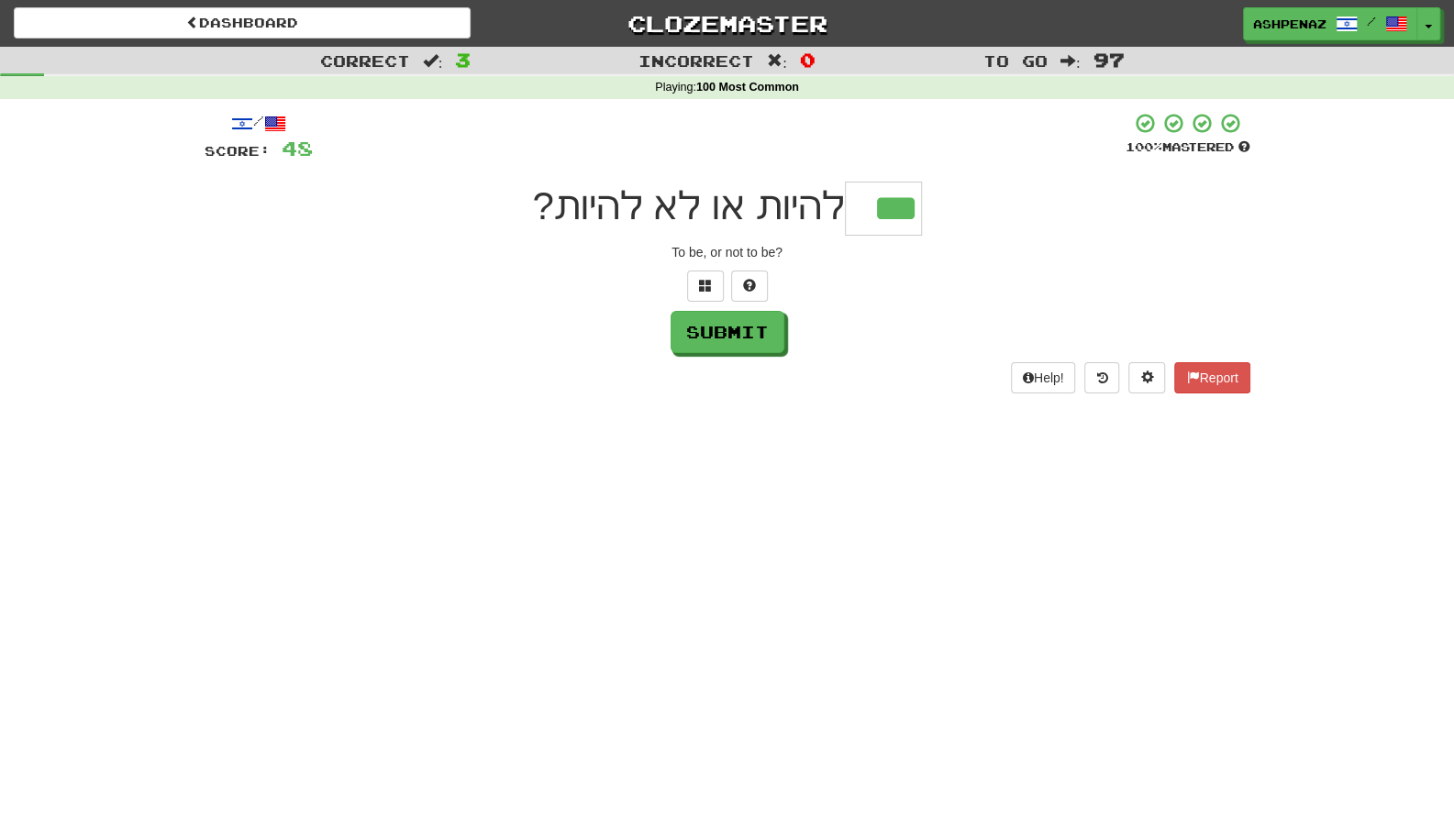 type on "***" 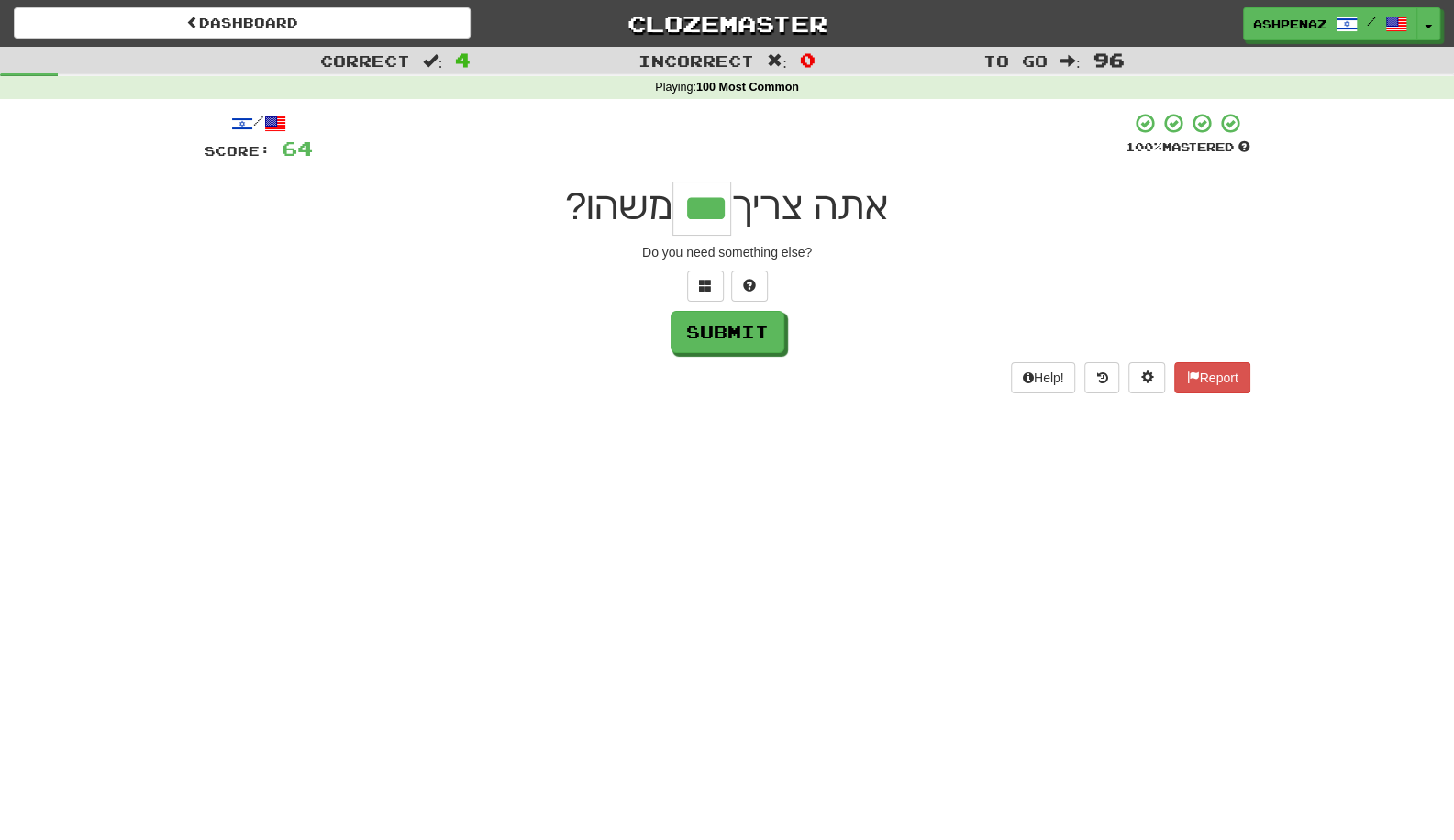 type on "***" 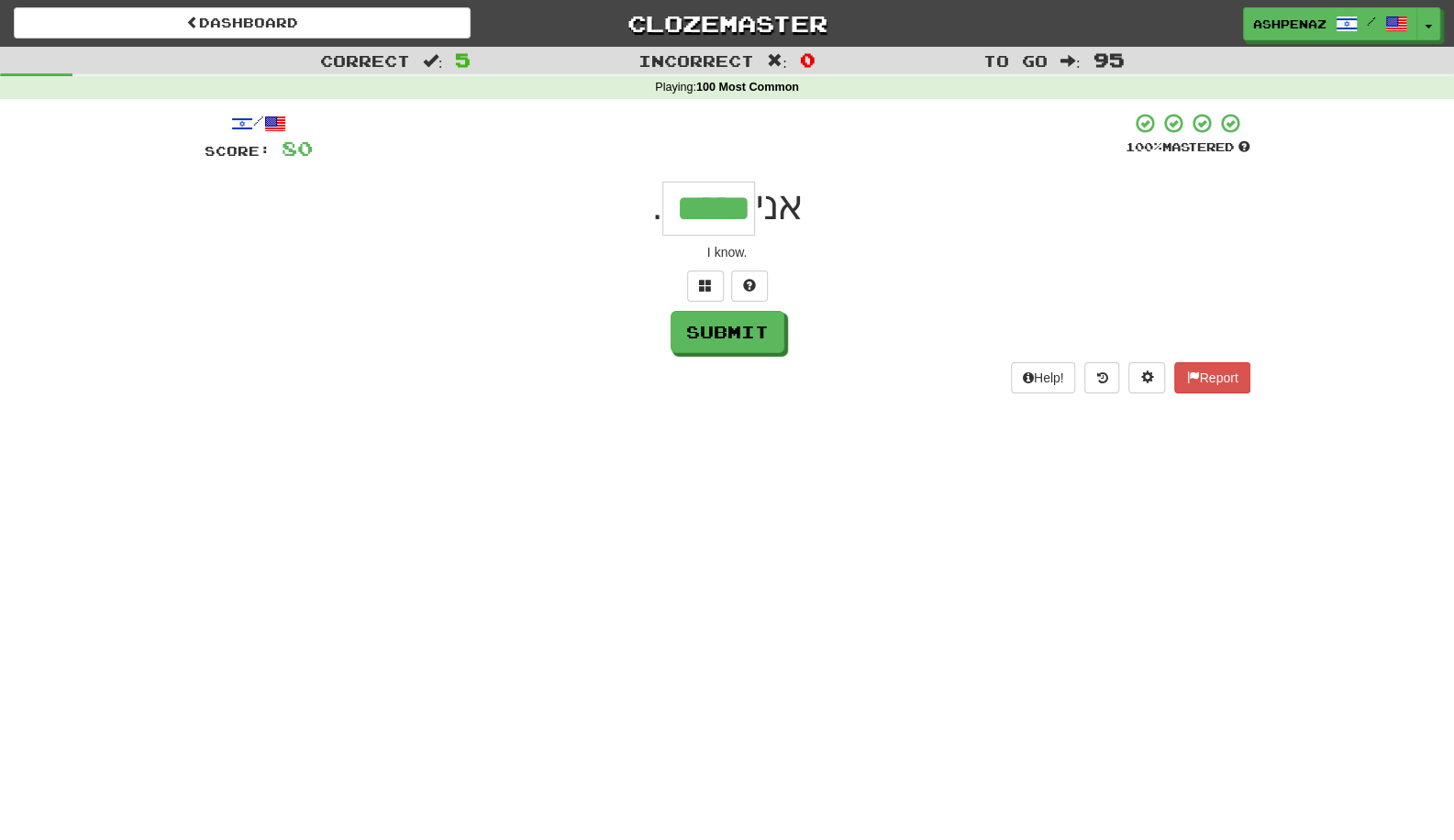 type on "*****" 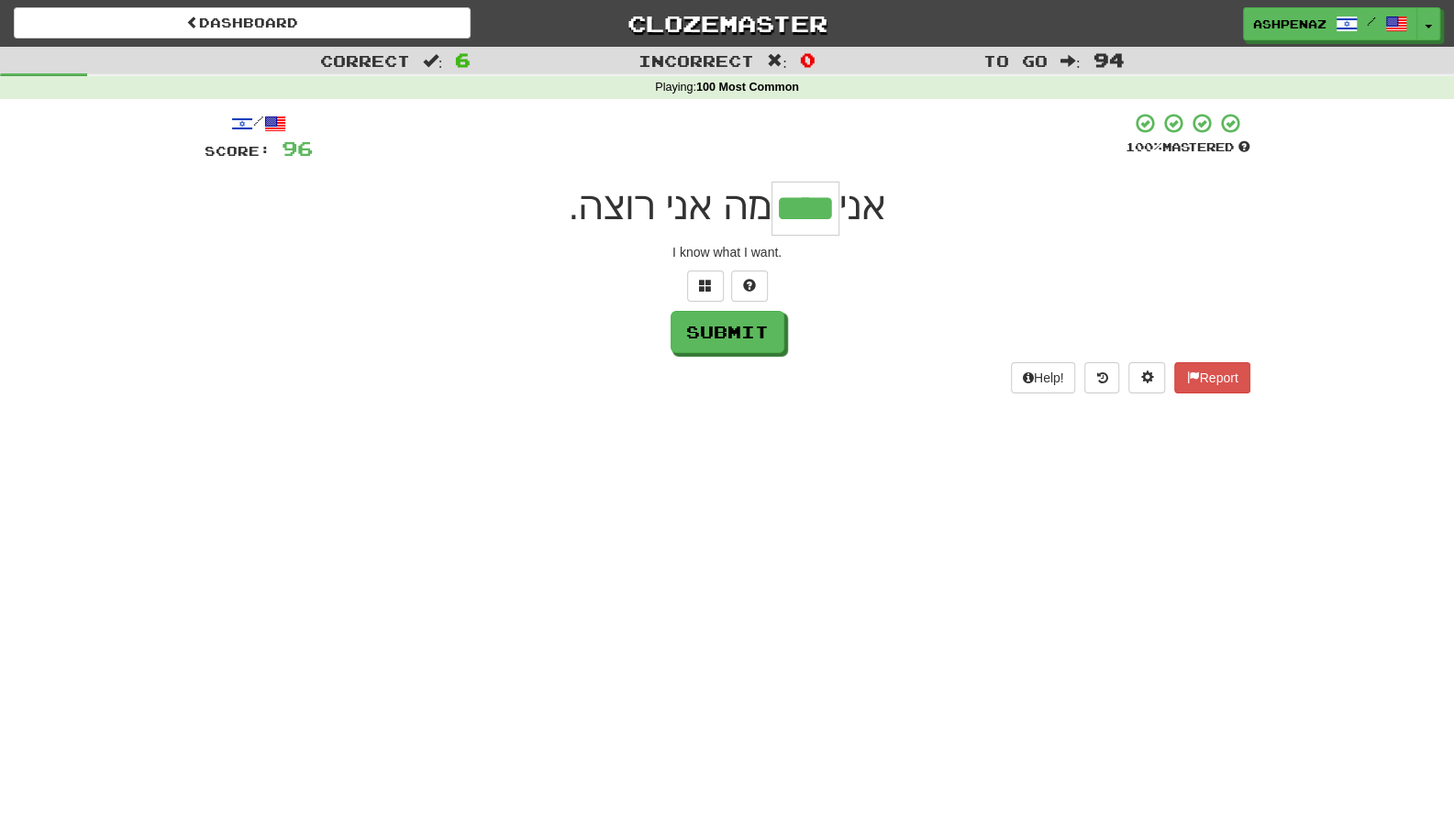 type on "****" 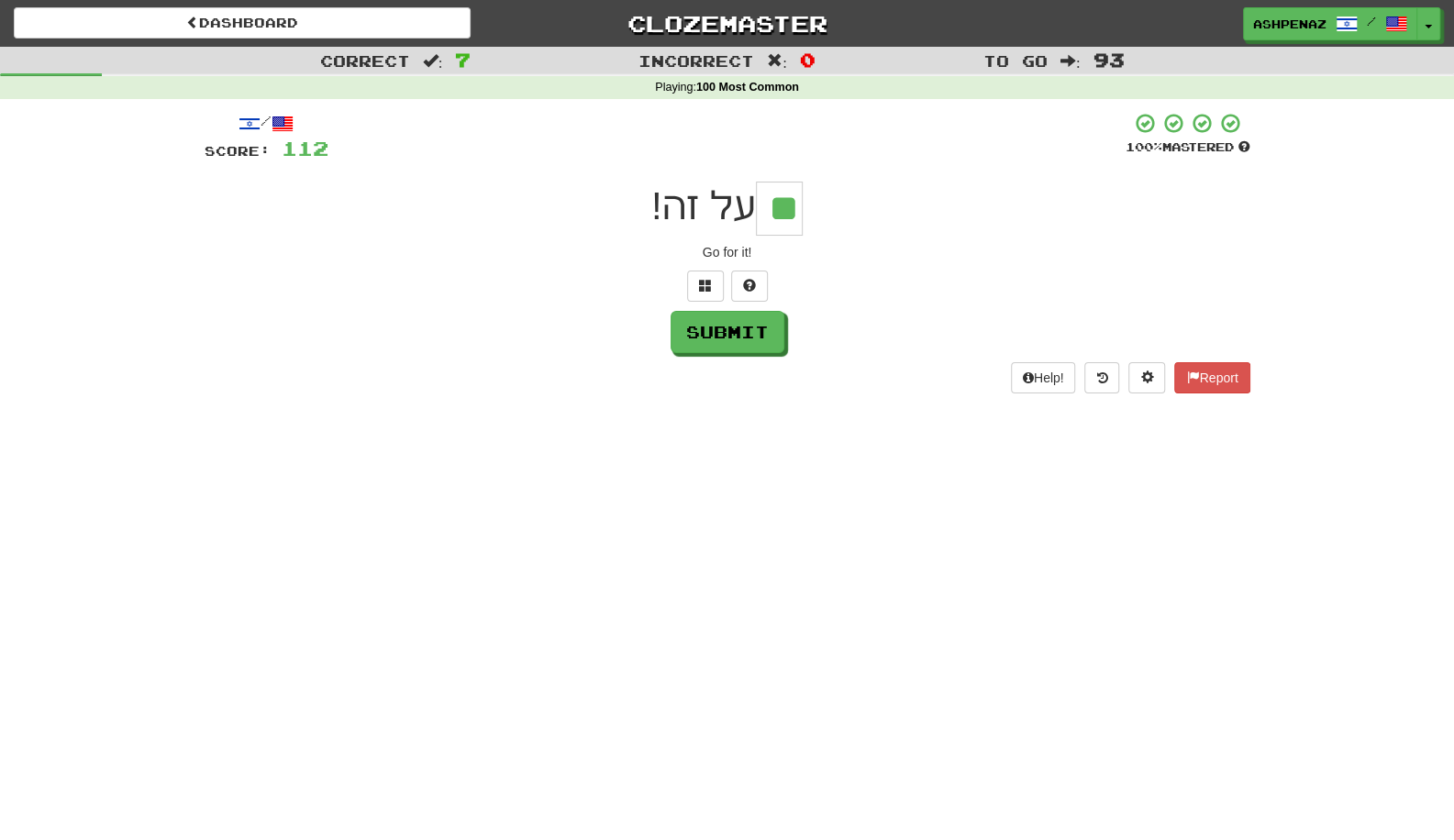type on "**" 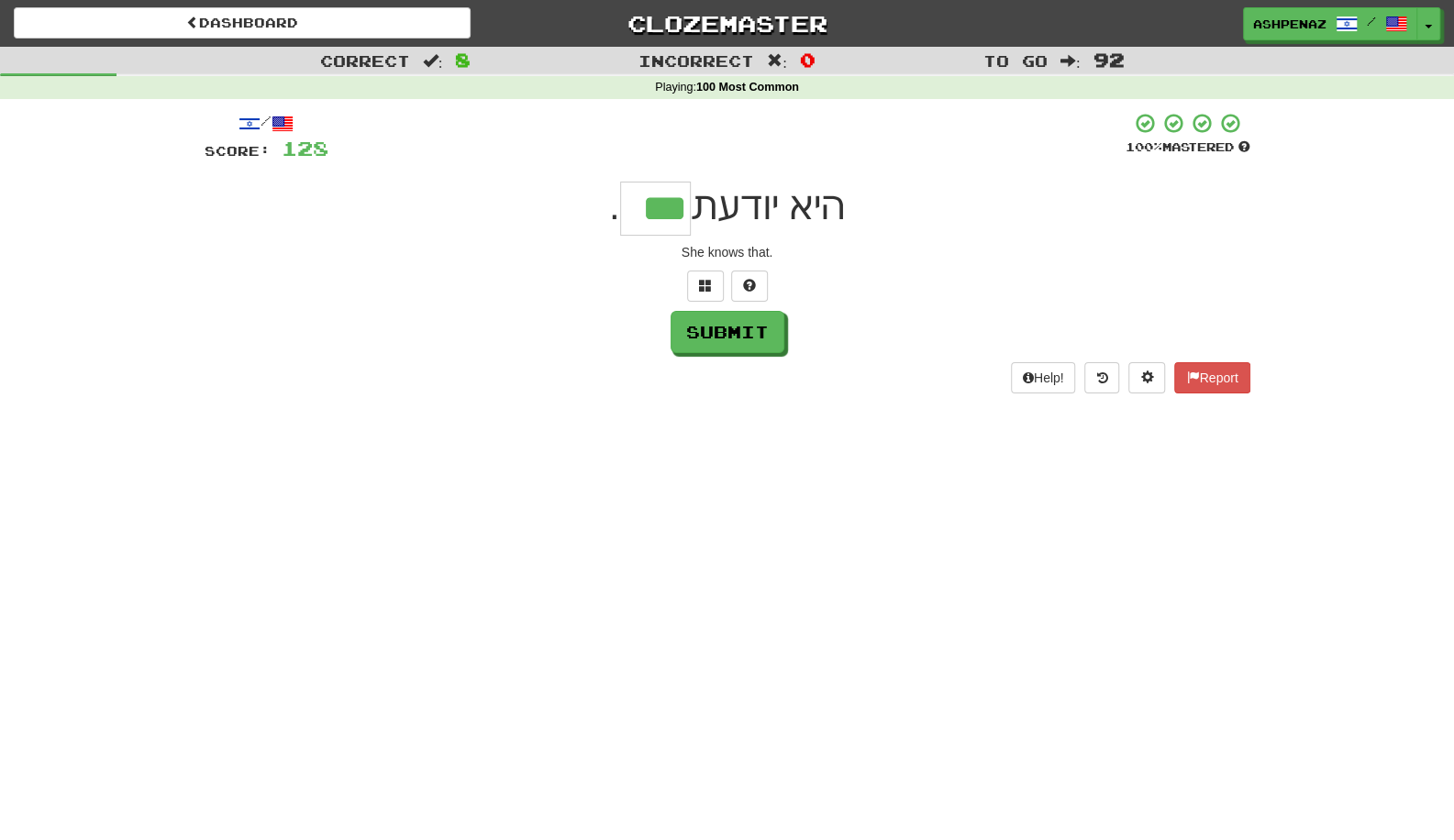 type on "***" 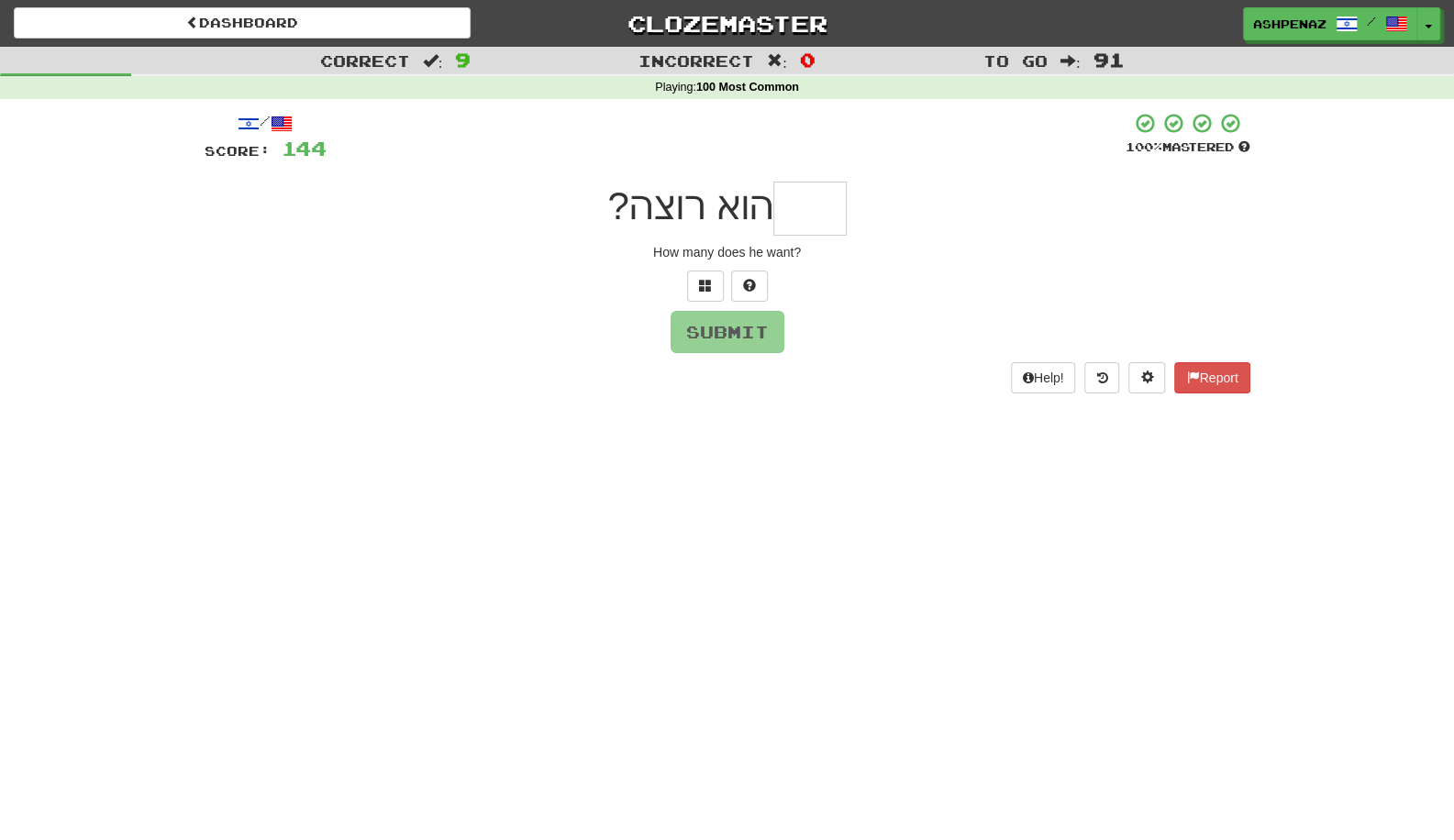 type on "*" 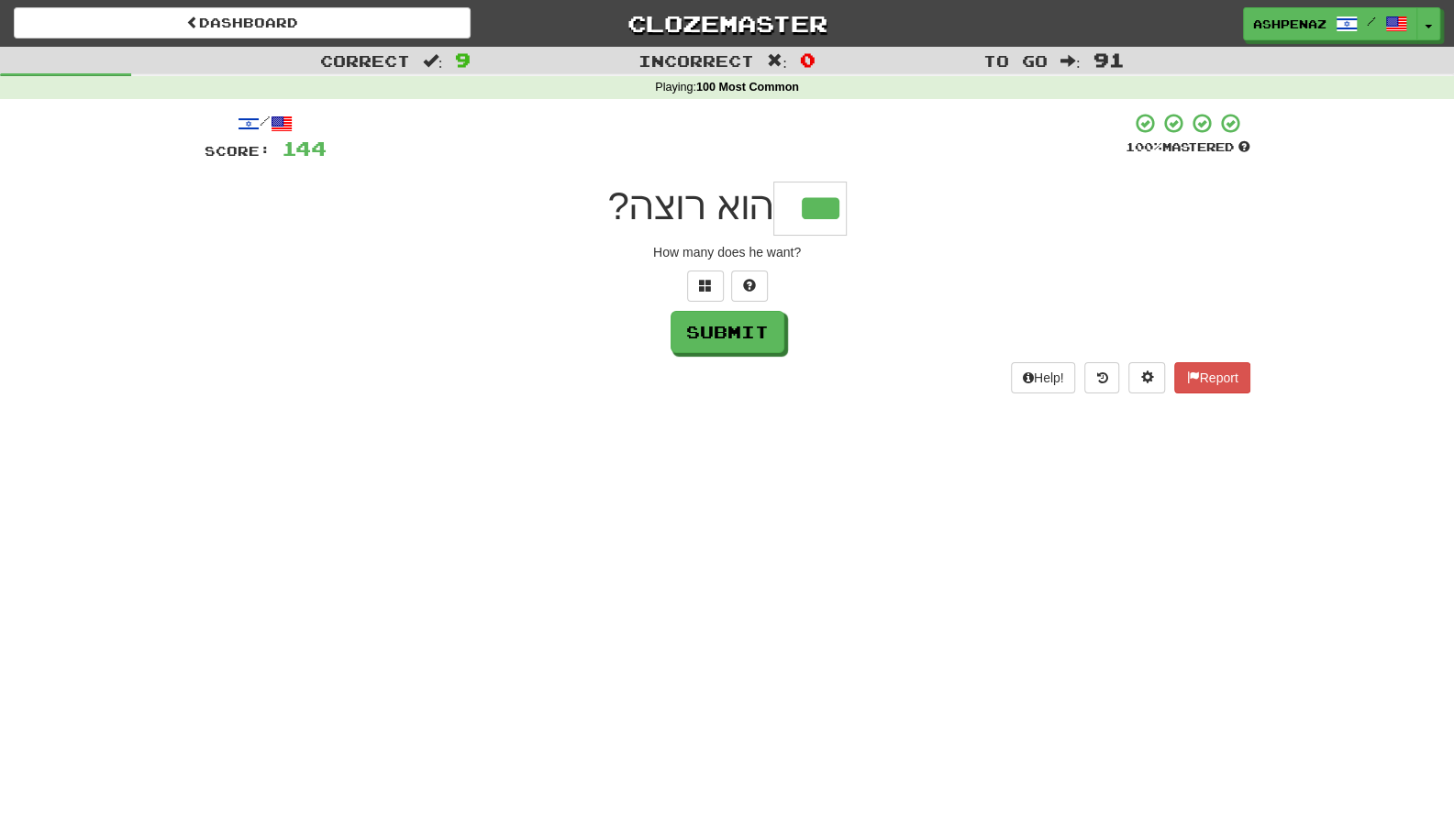 type on "***" 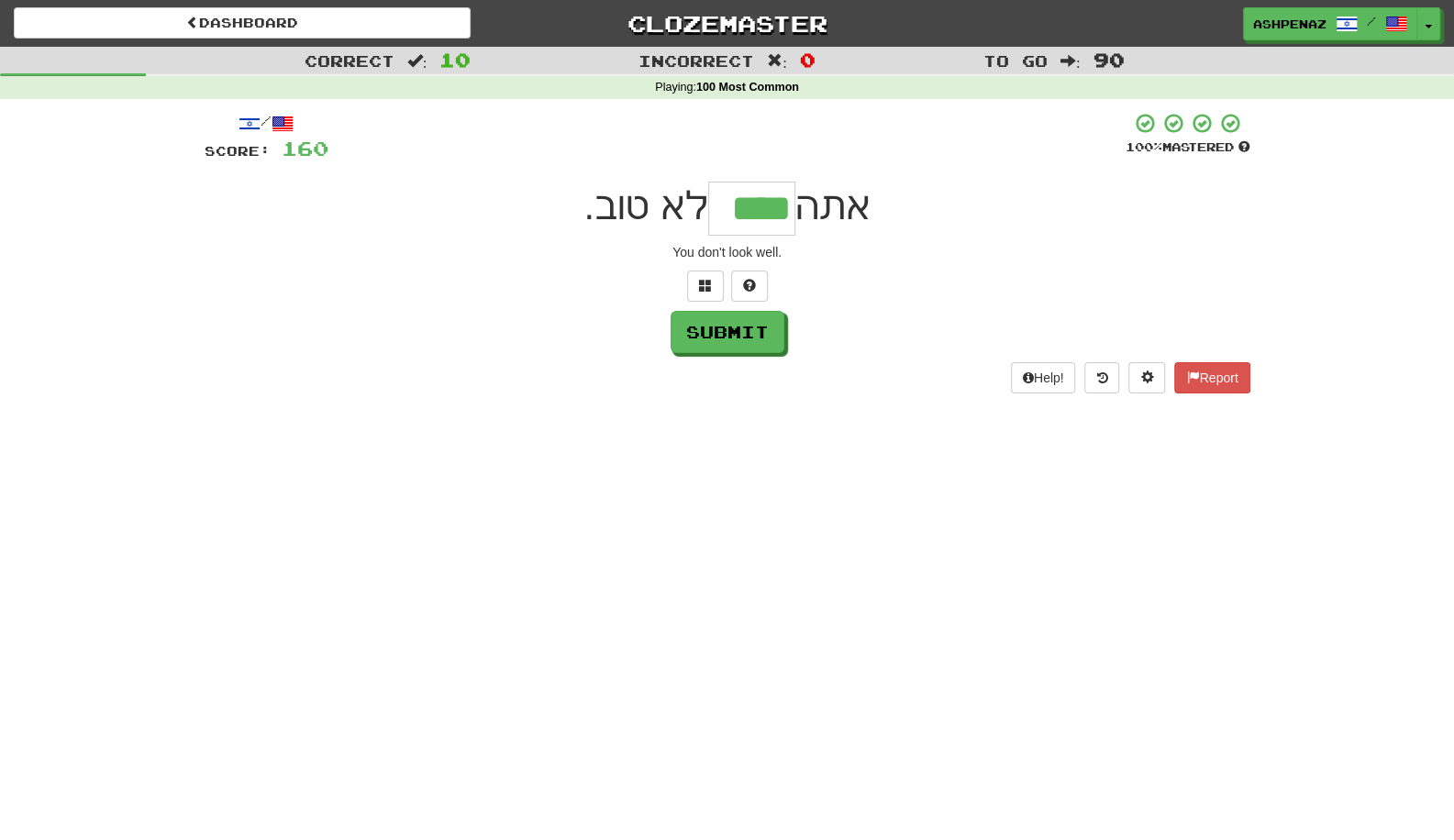 type on "****" 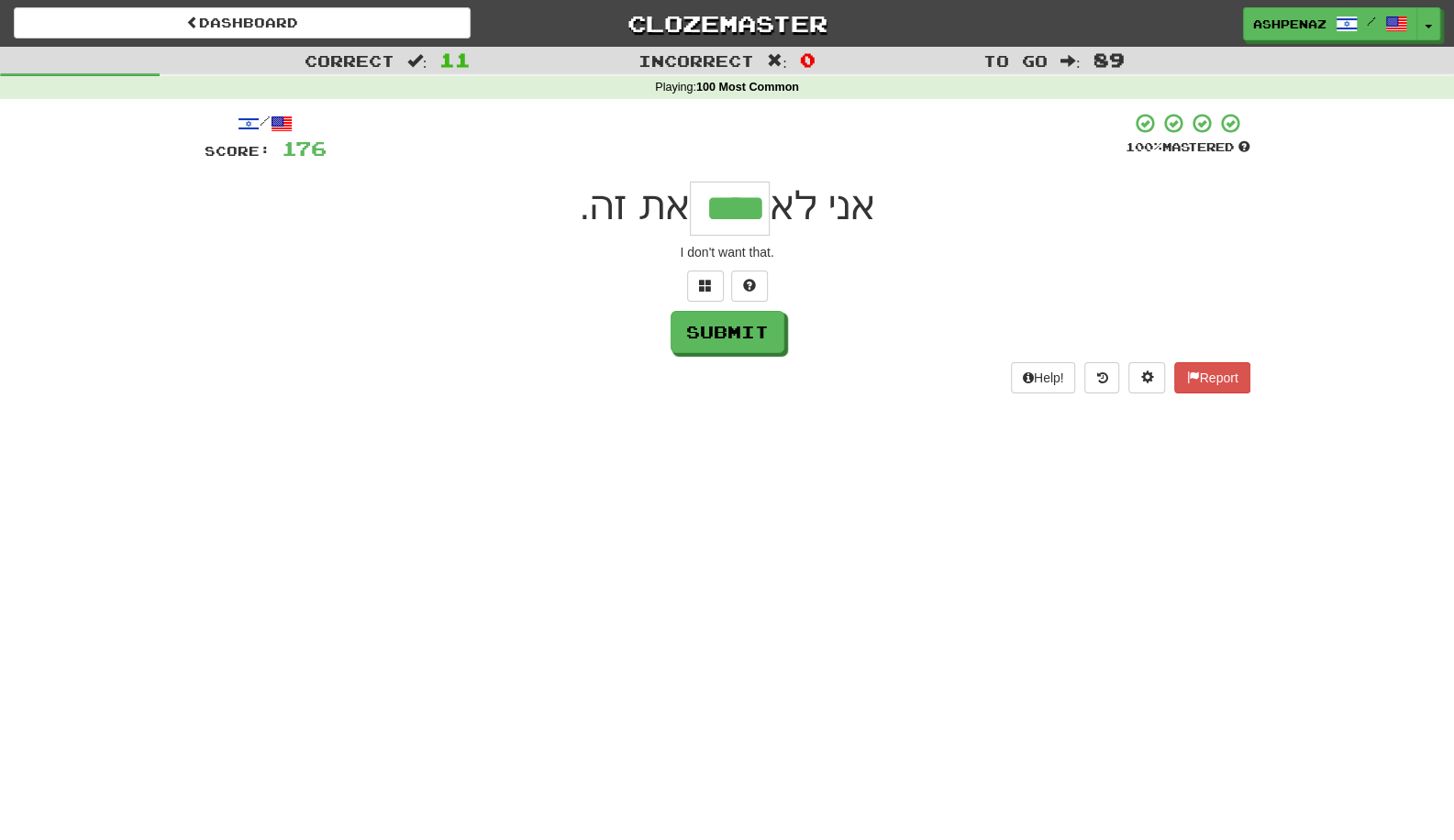 type on "****" 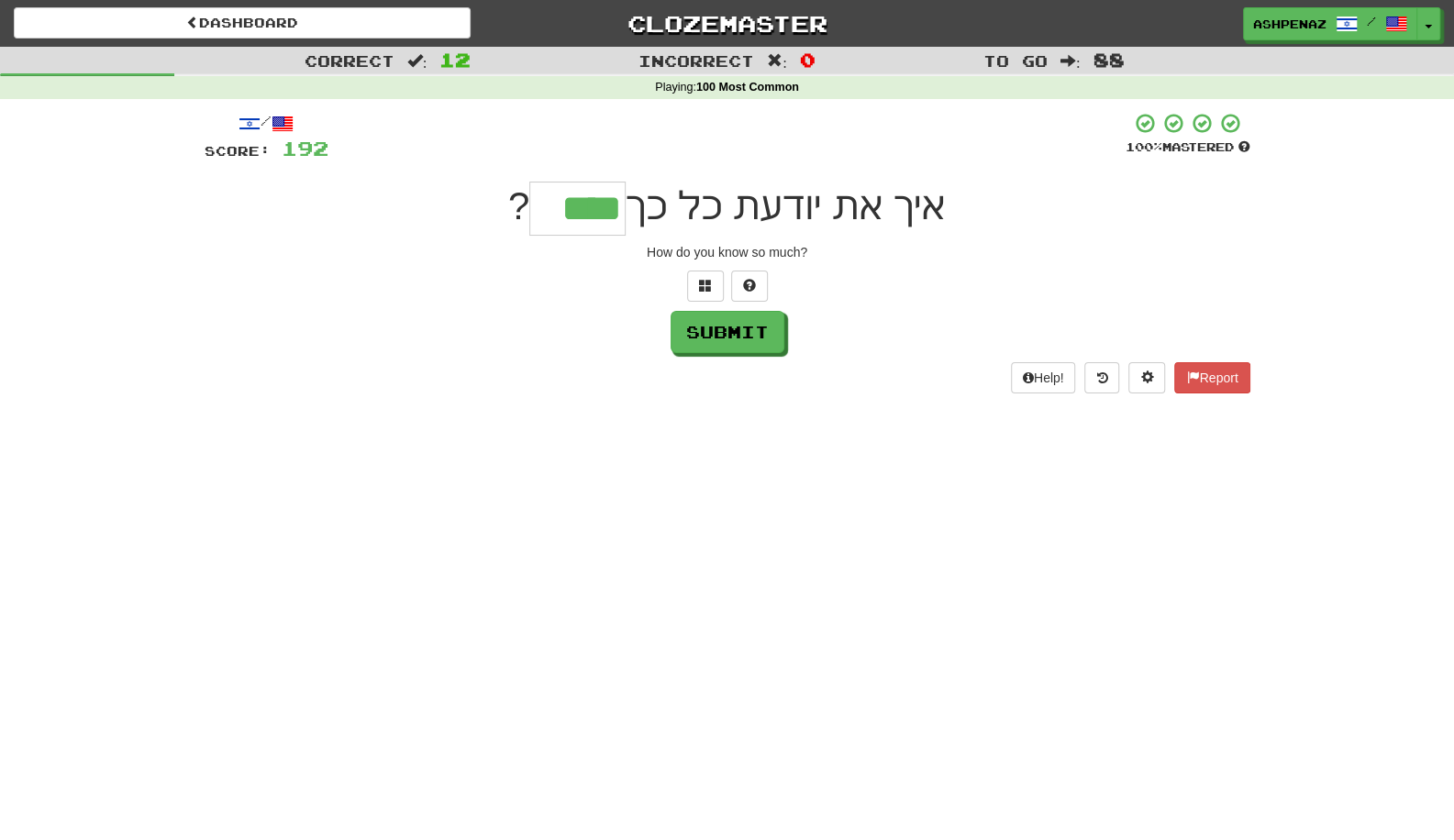 type on "****" 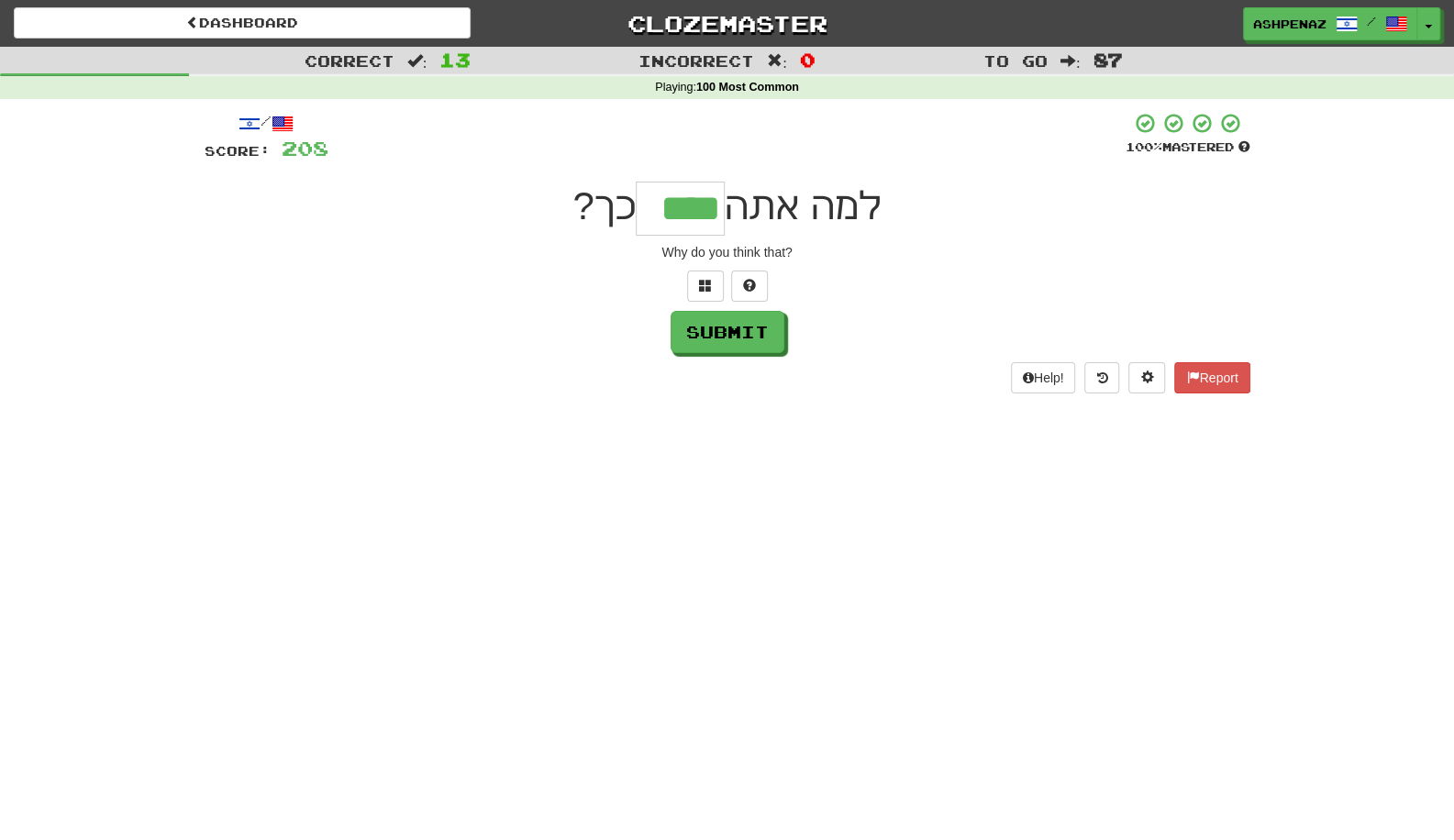 type on "****" 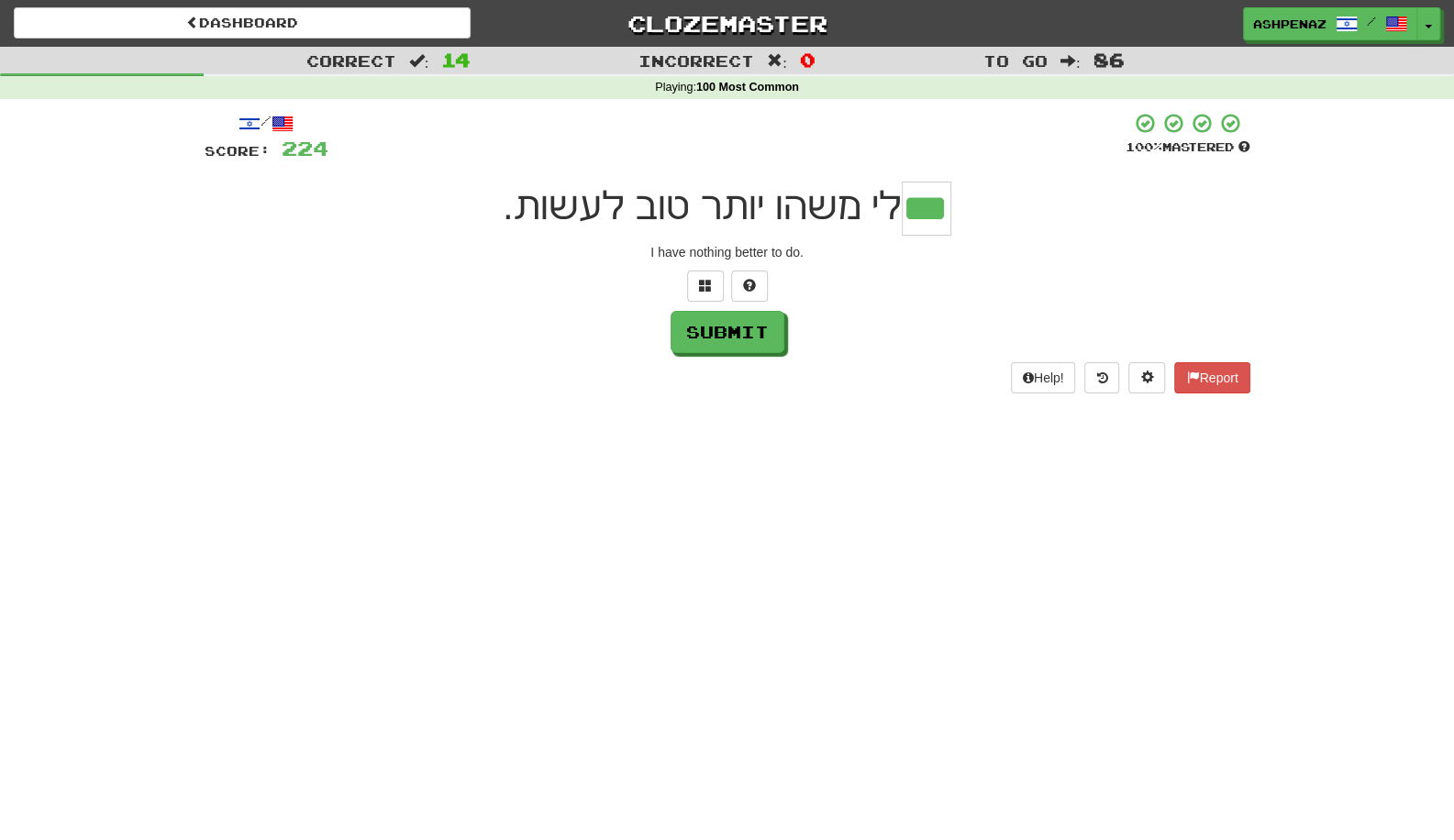 type on "***" 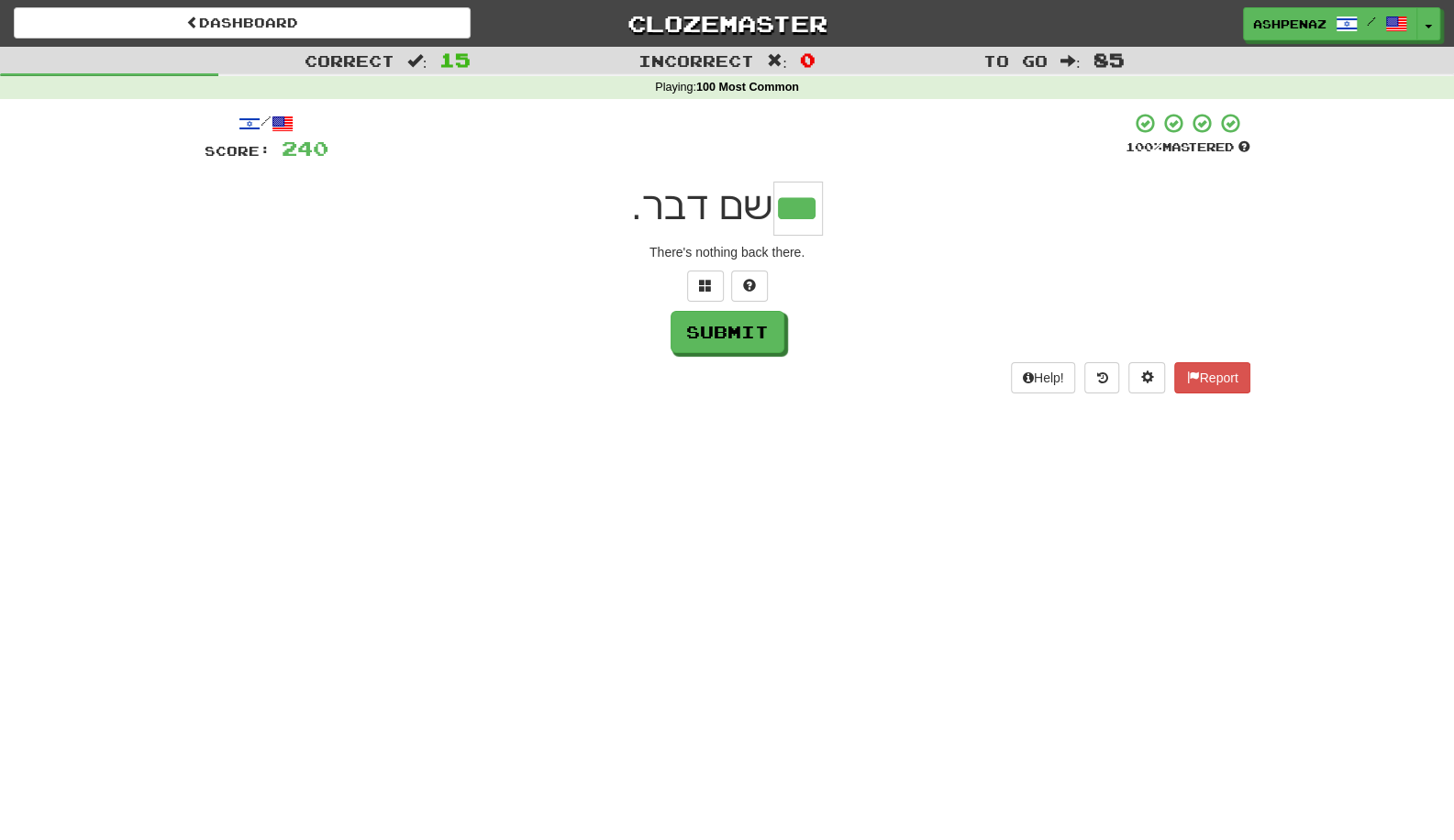 type on "***" 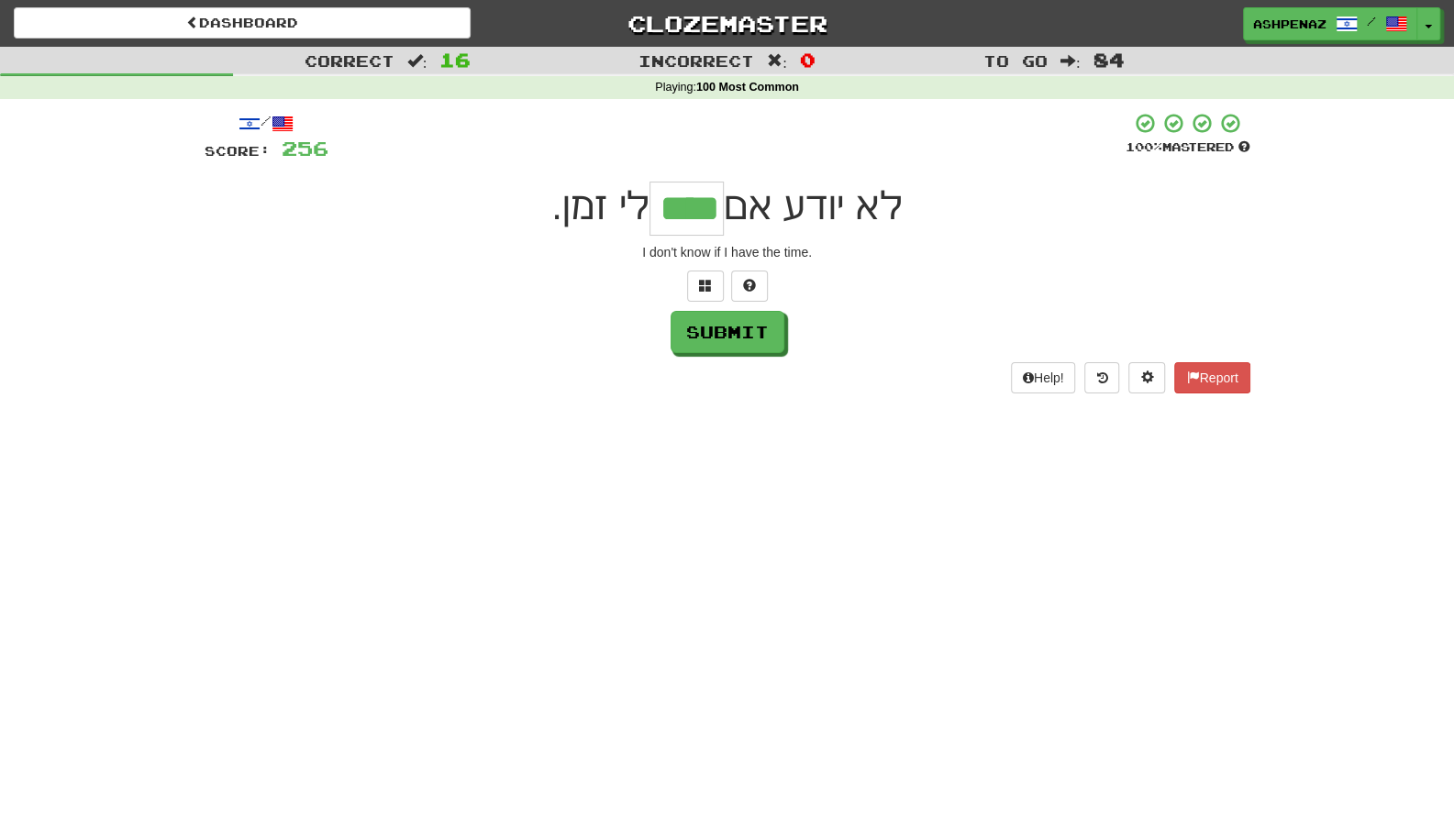 type on "****" 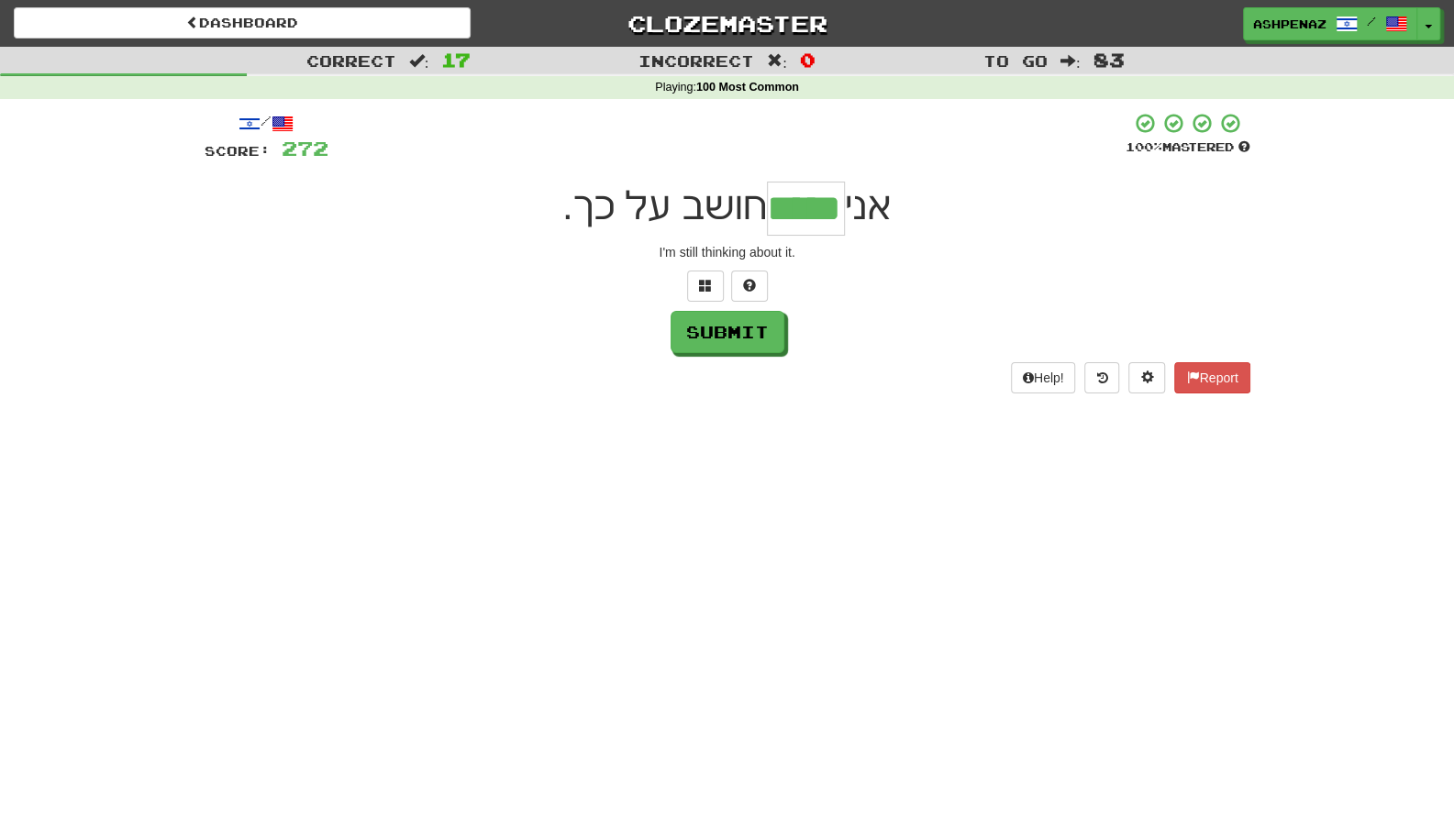 type on "*****" 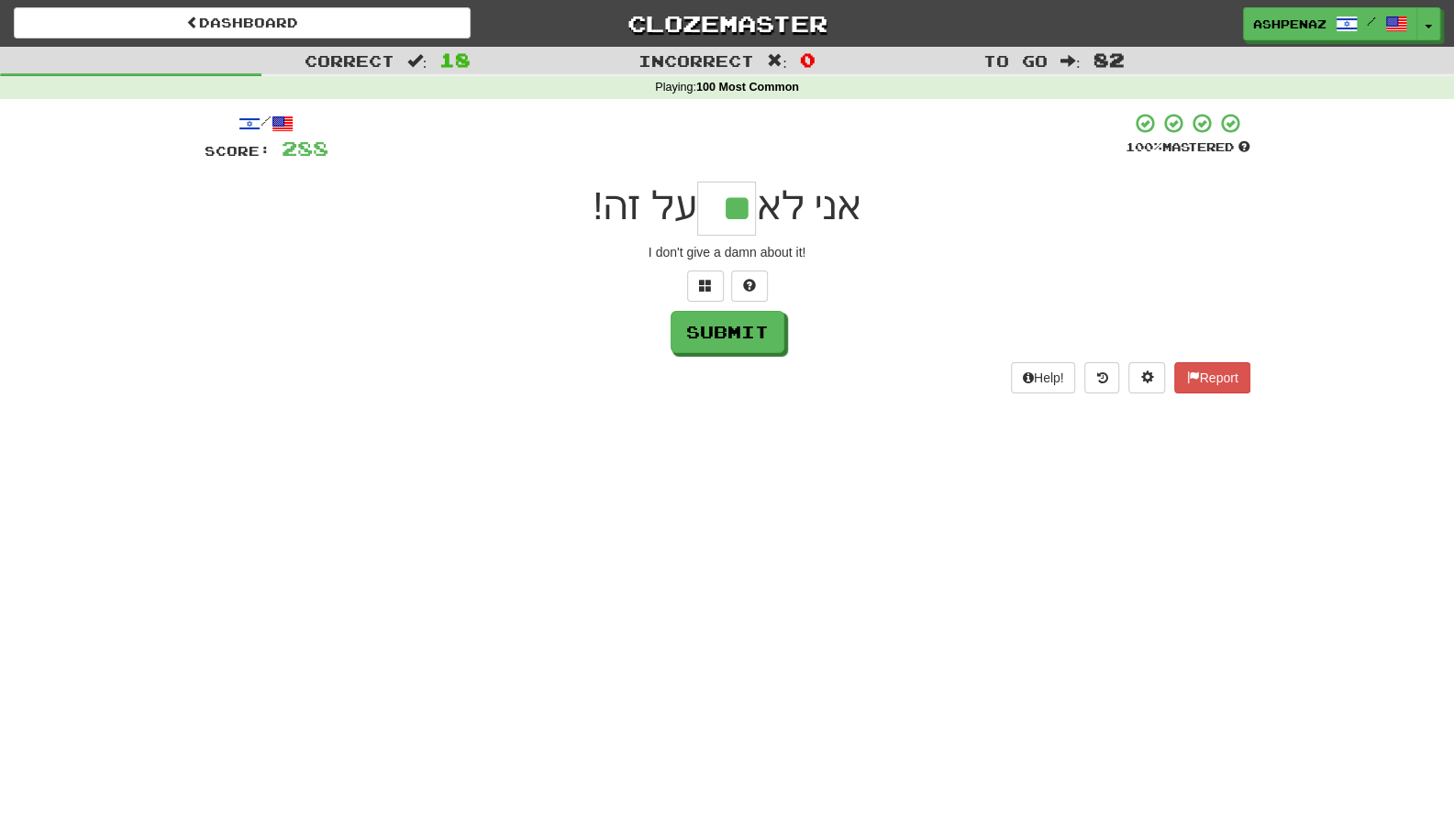 type on "**" 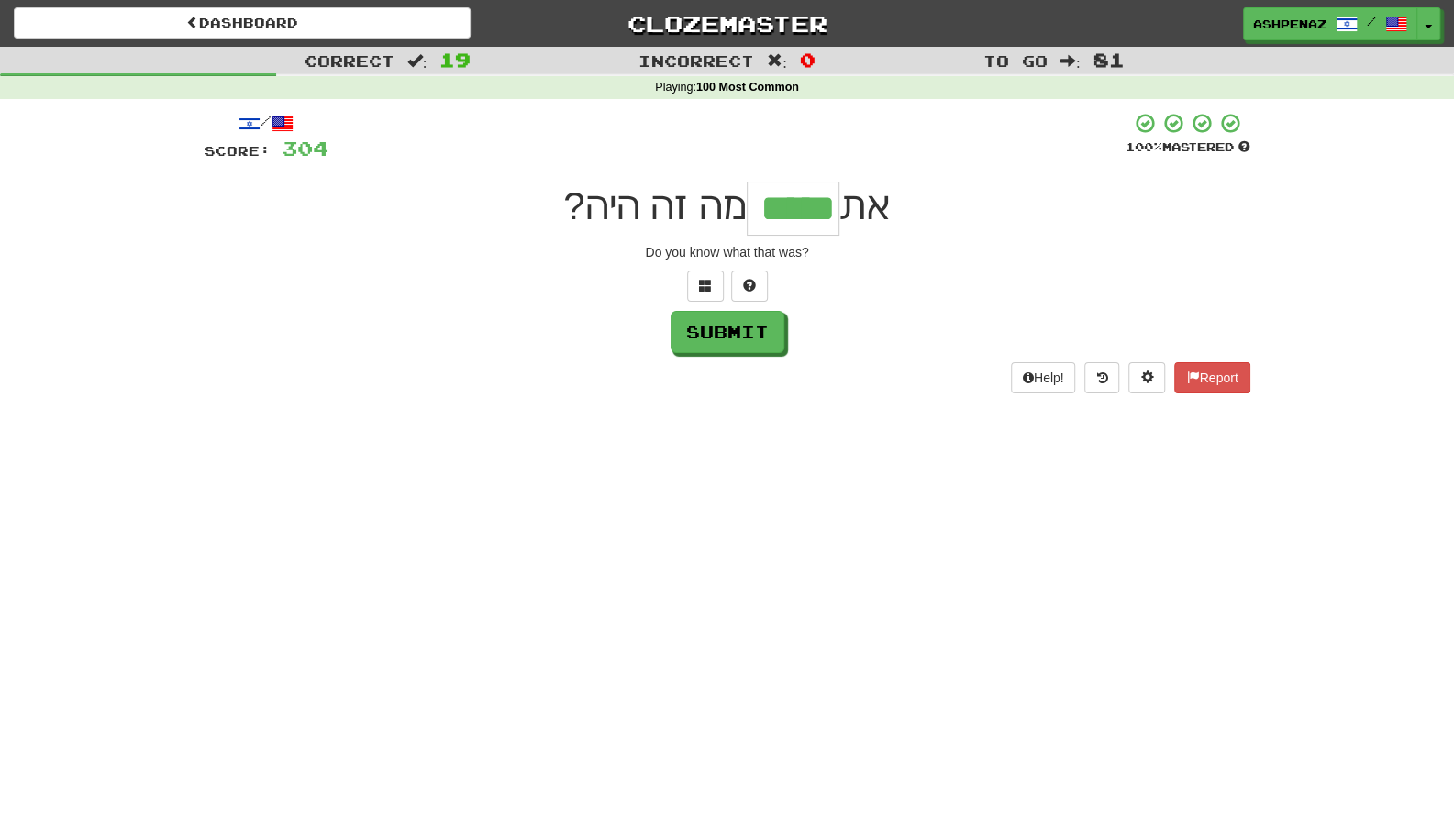 type on "*****" 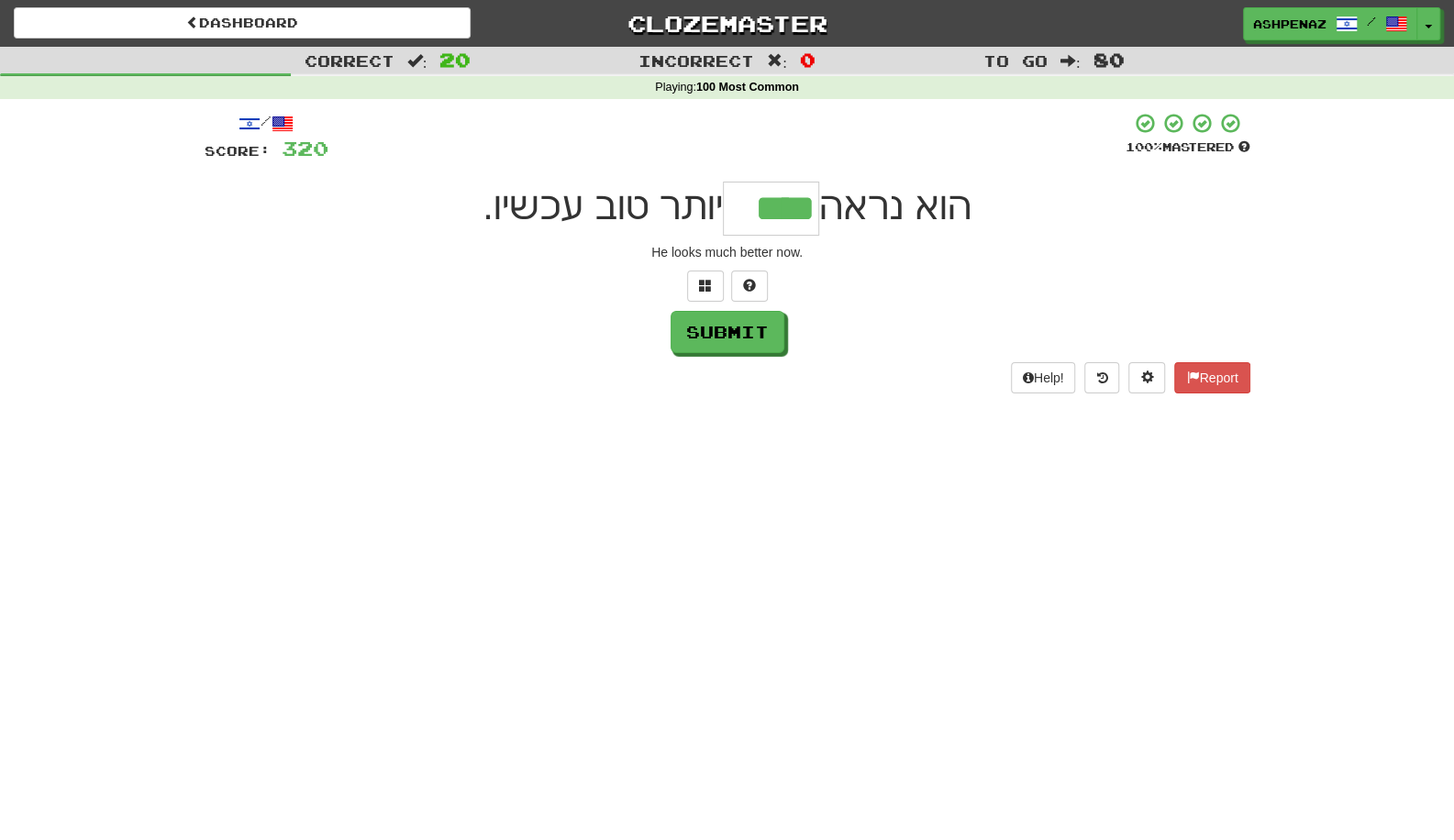type on "****" 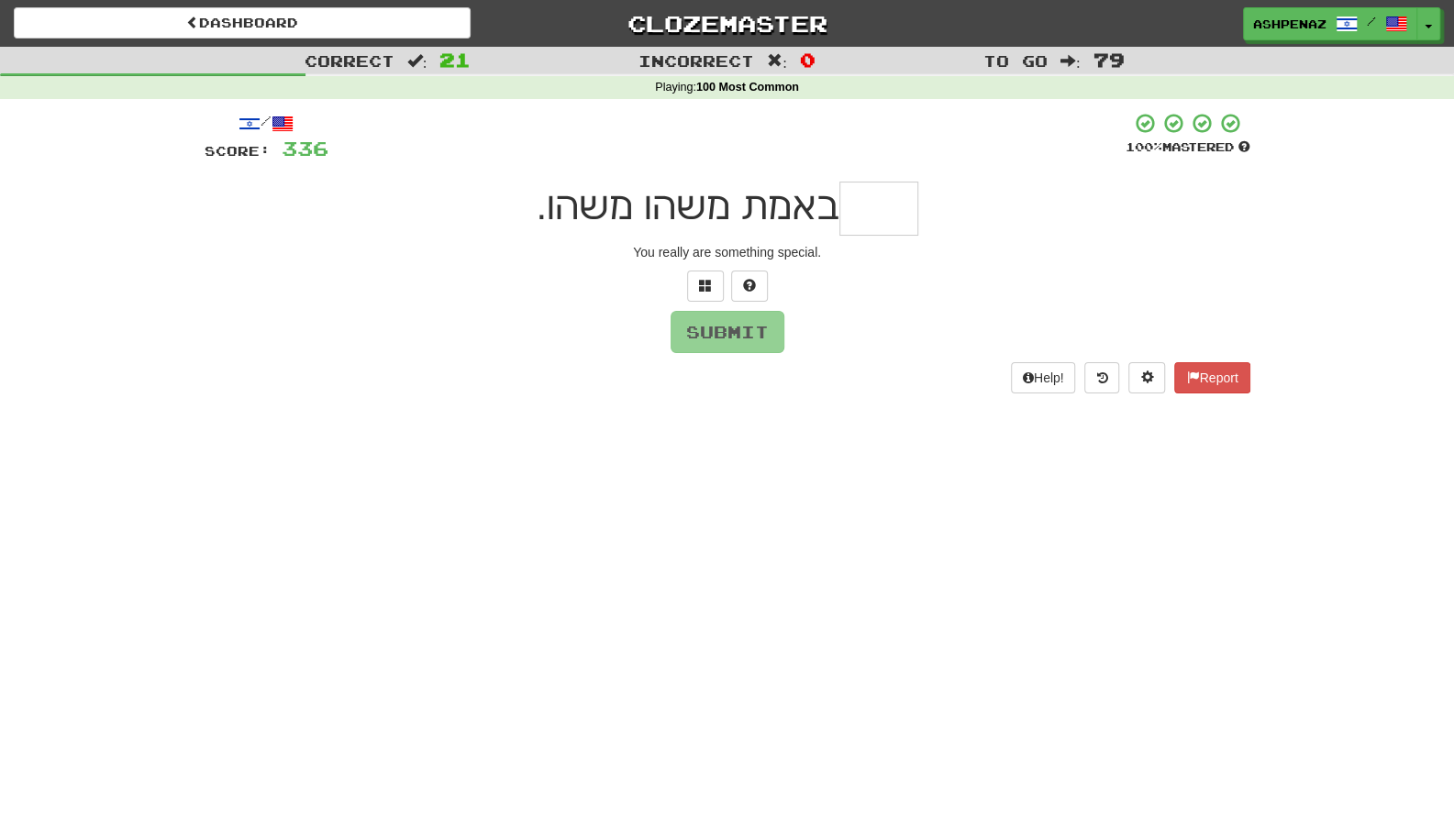 type on "*" 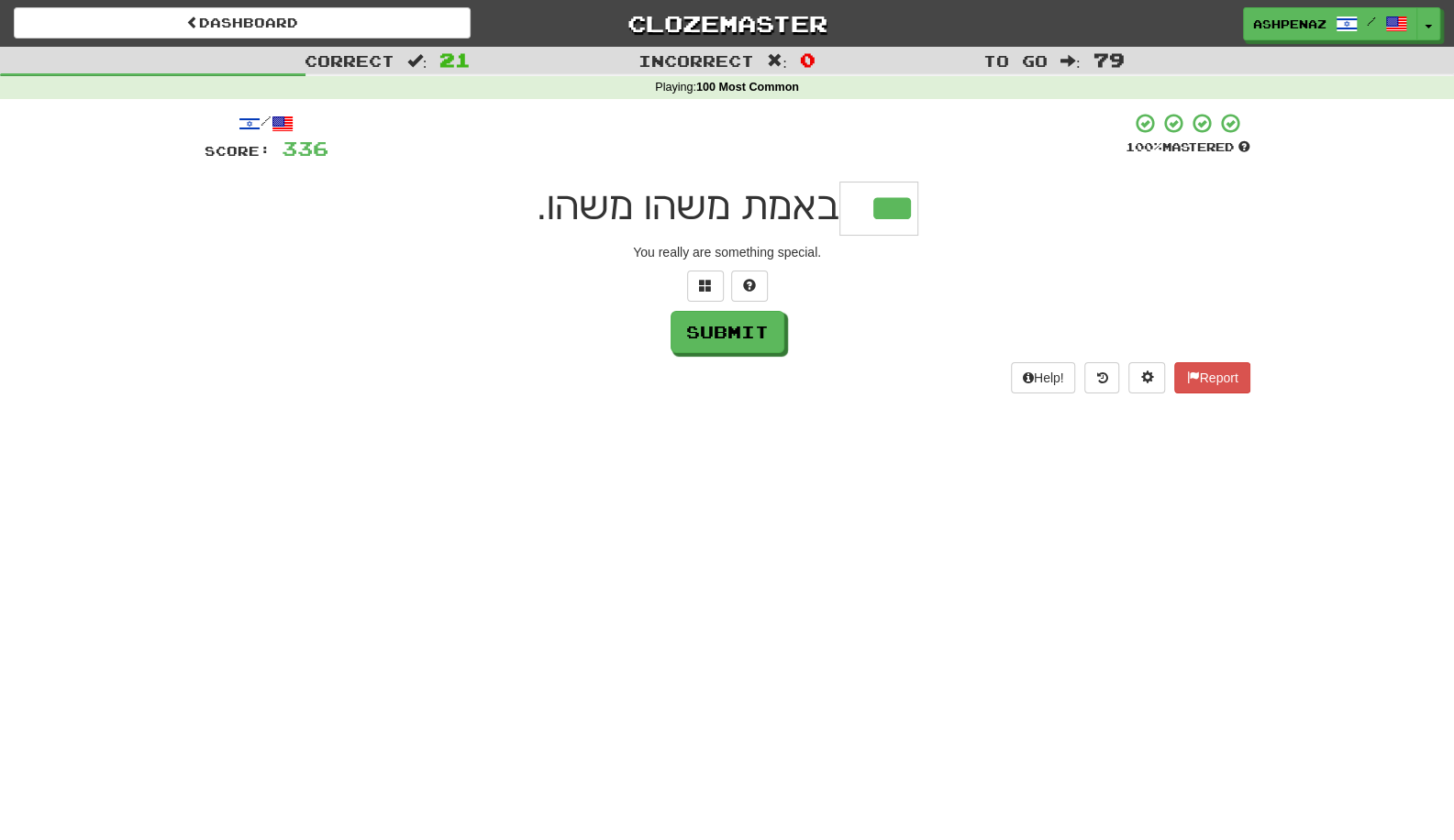 type on "***" 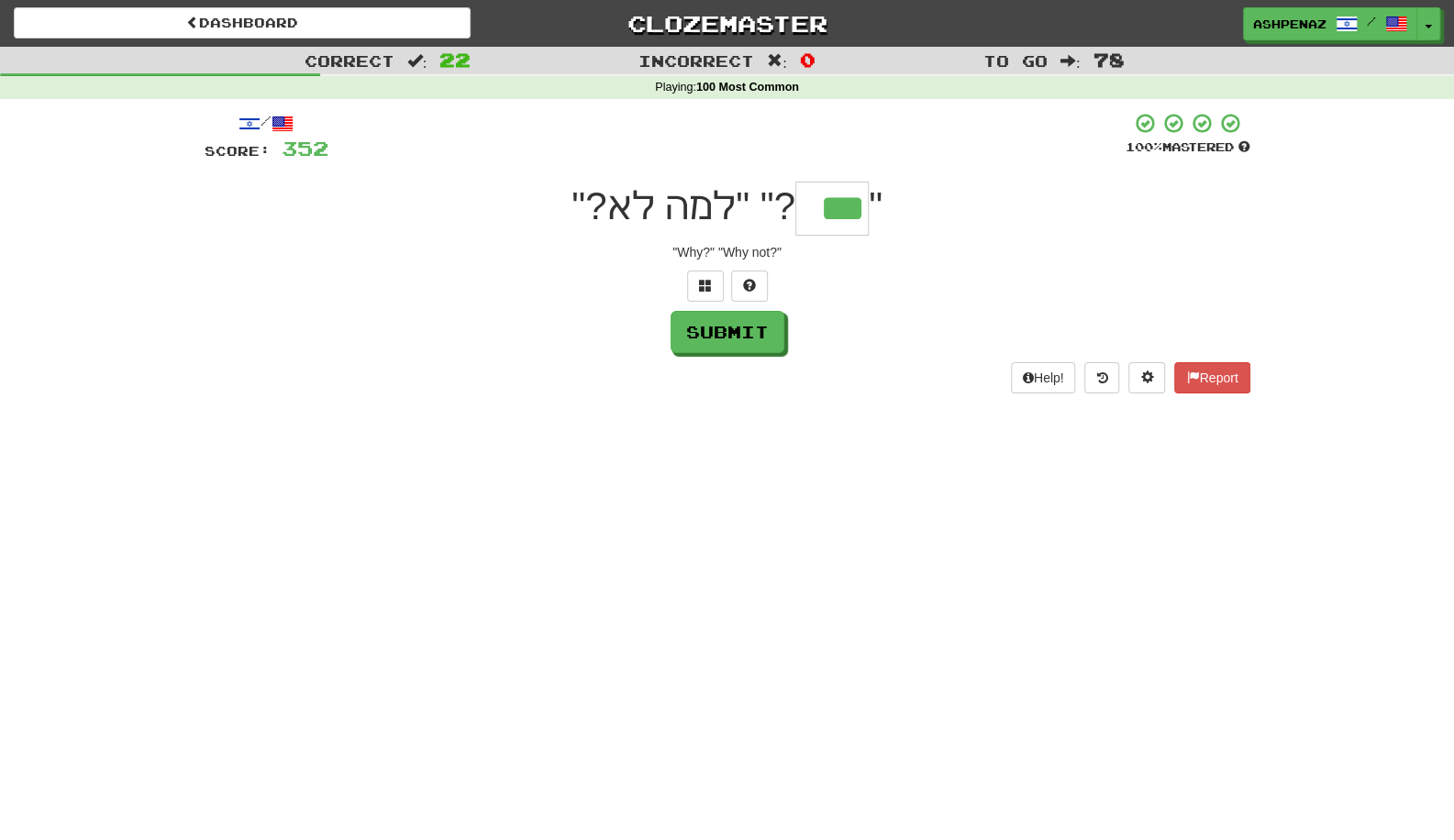 type on "***" 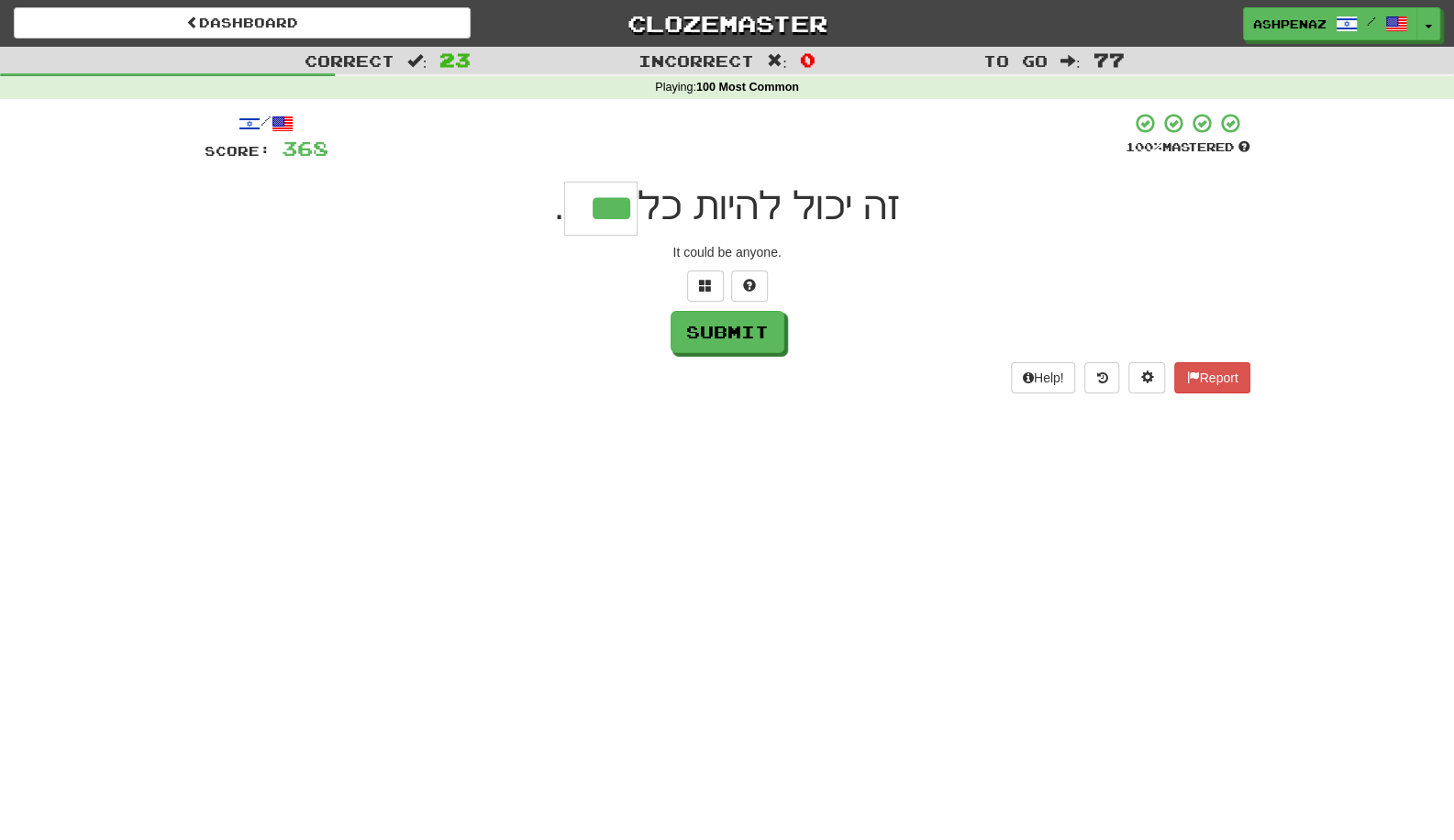 type on "***" 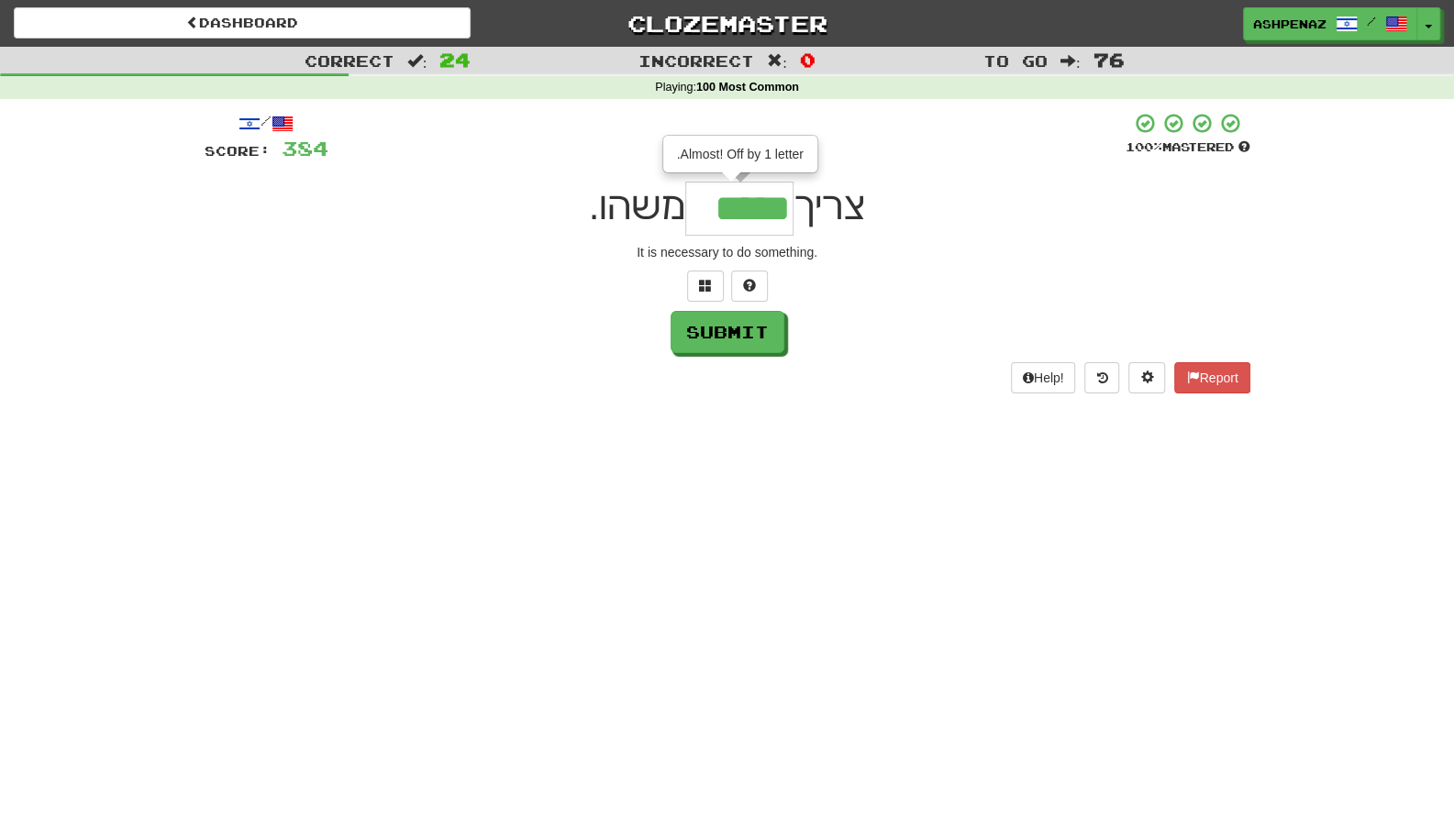 type on "*****" 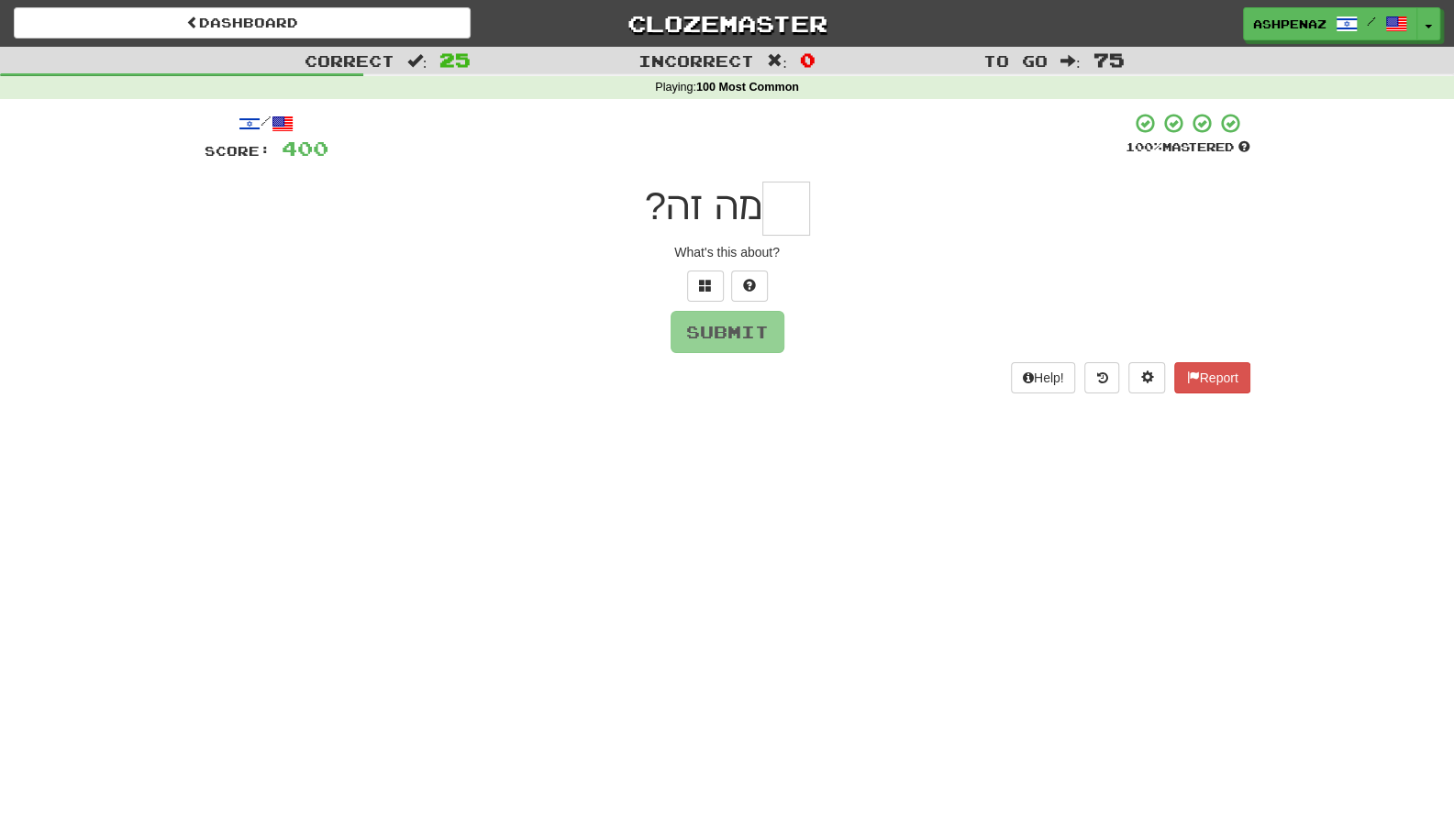 type on "*" 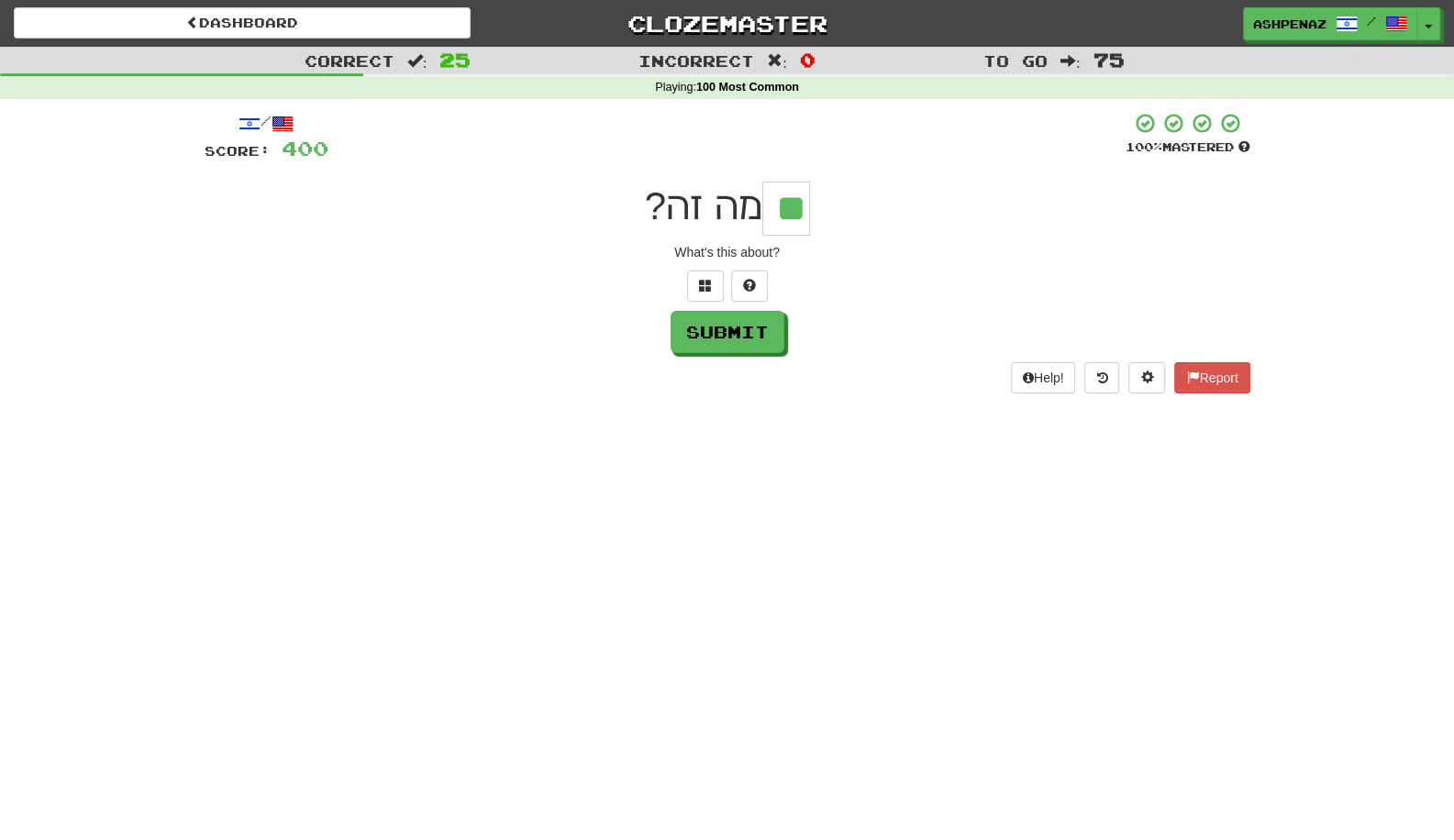 type on "**" 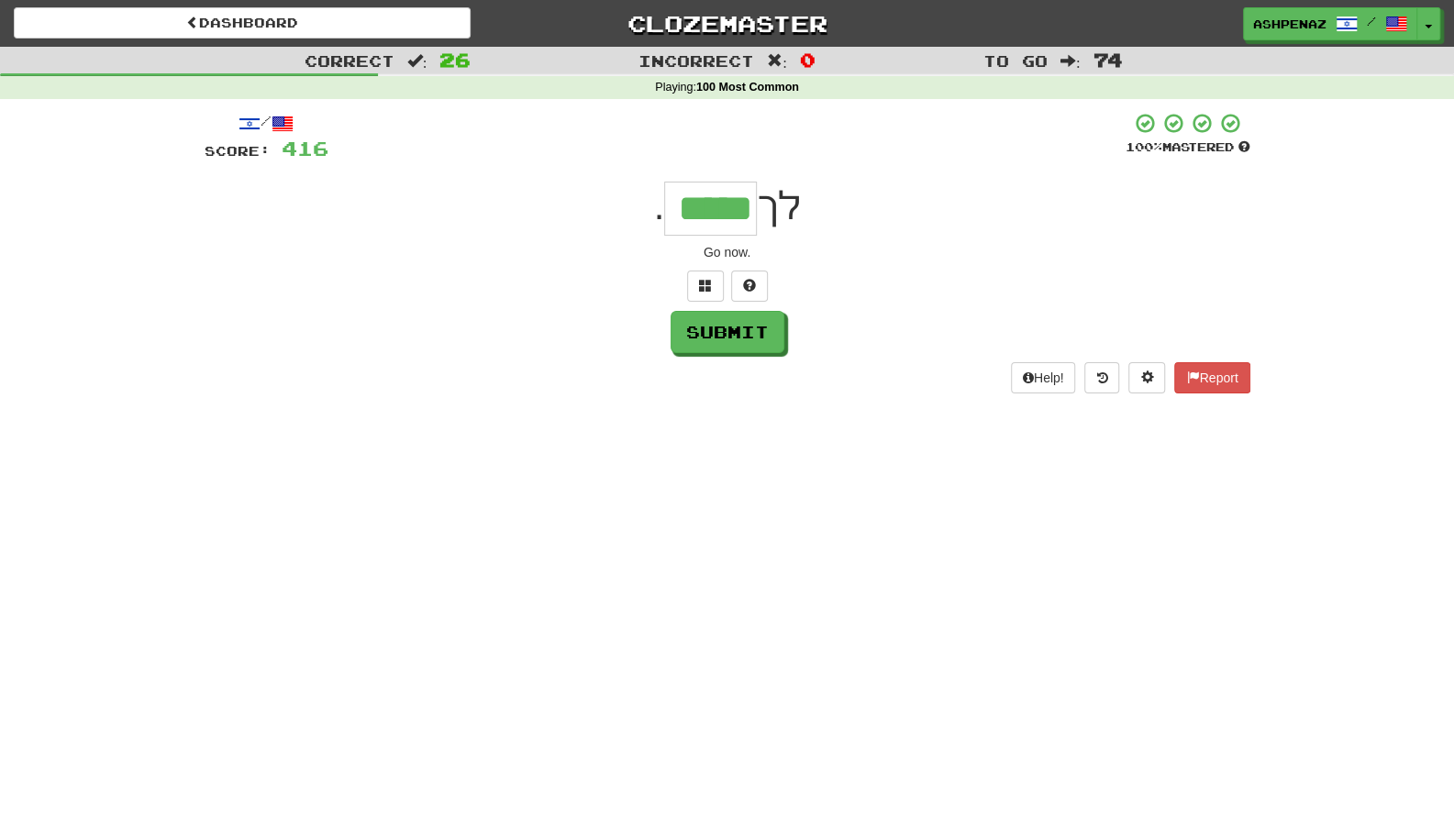 type on "*****" 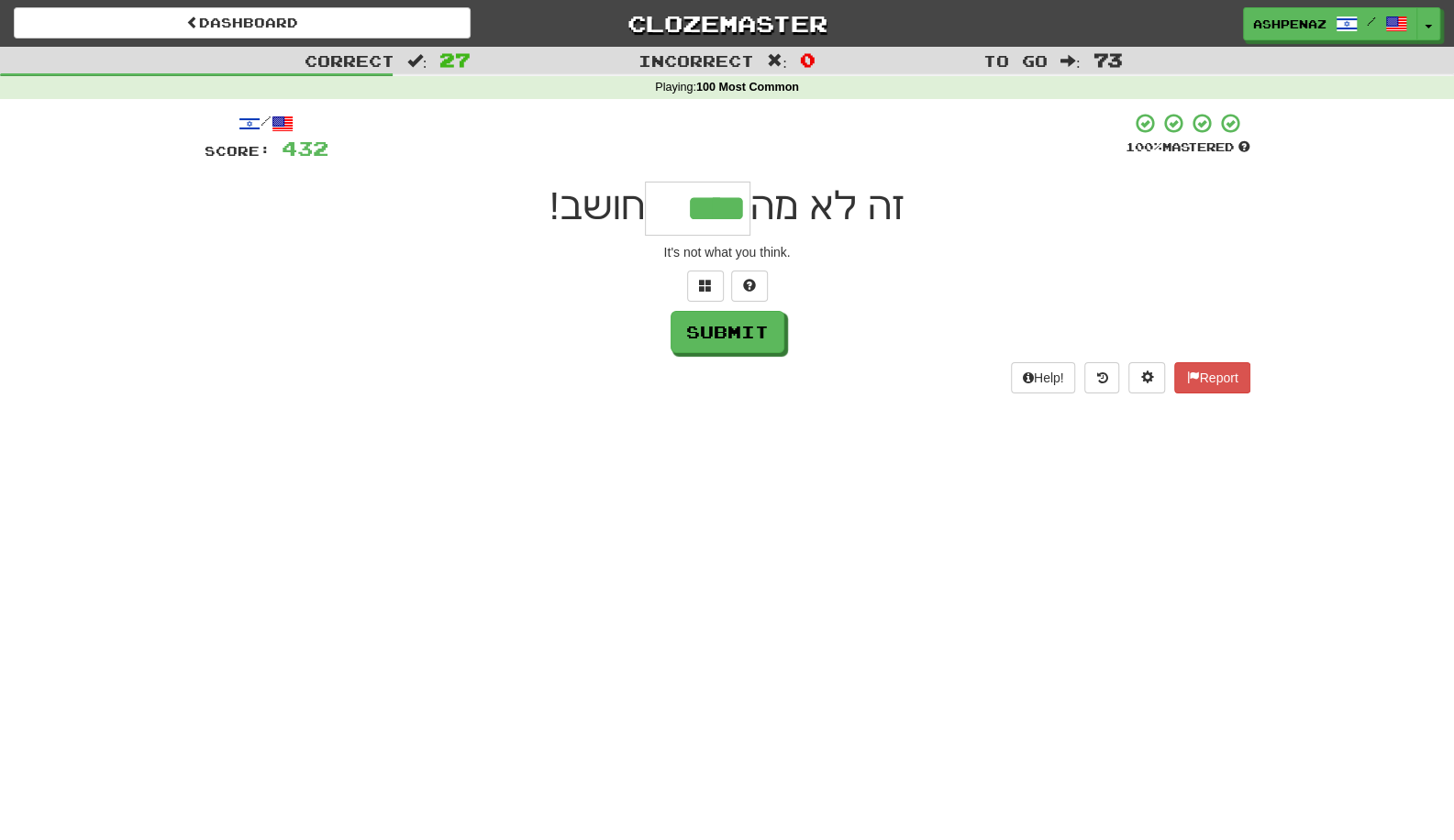 type on "****" 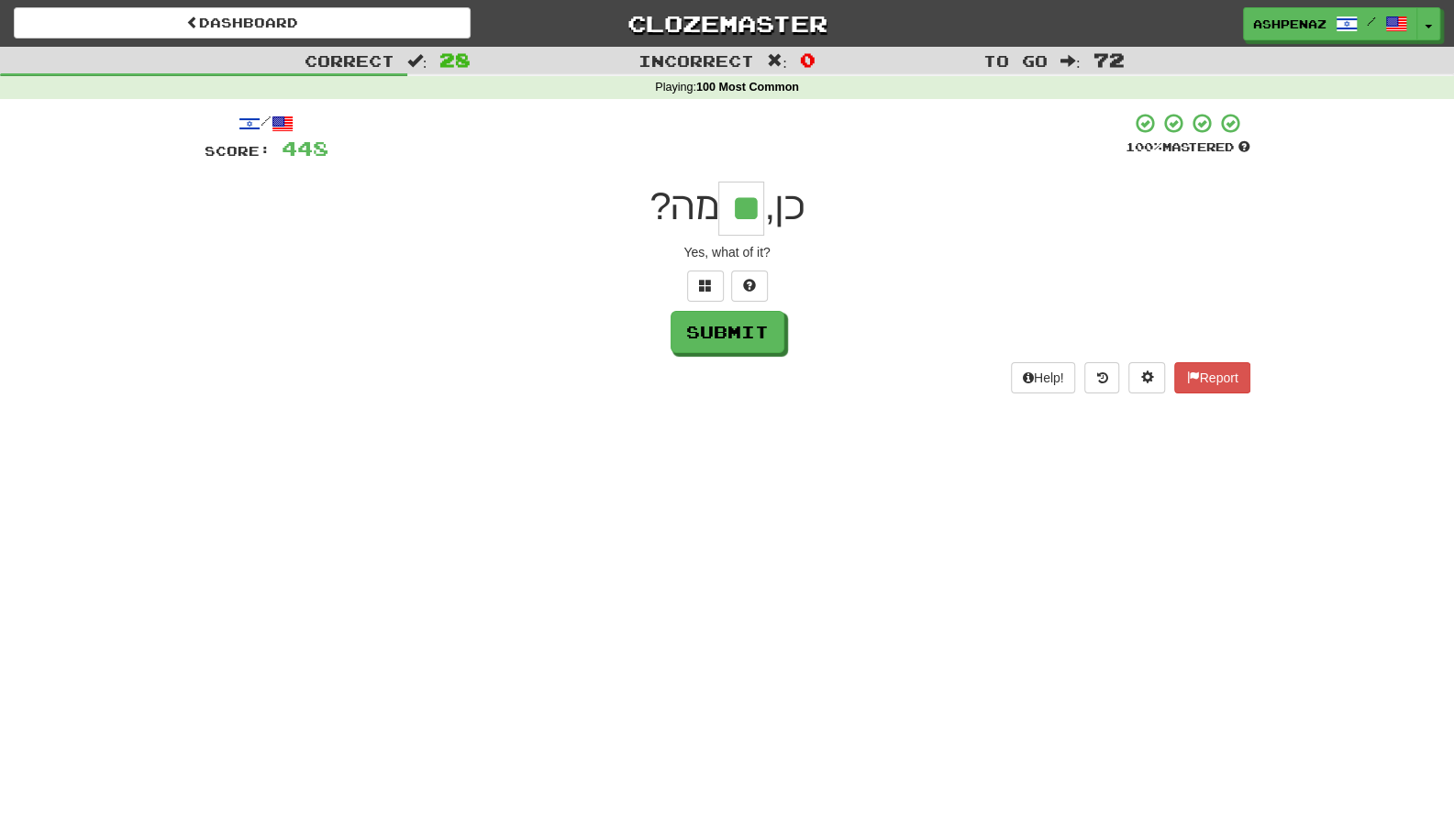 type on "**" 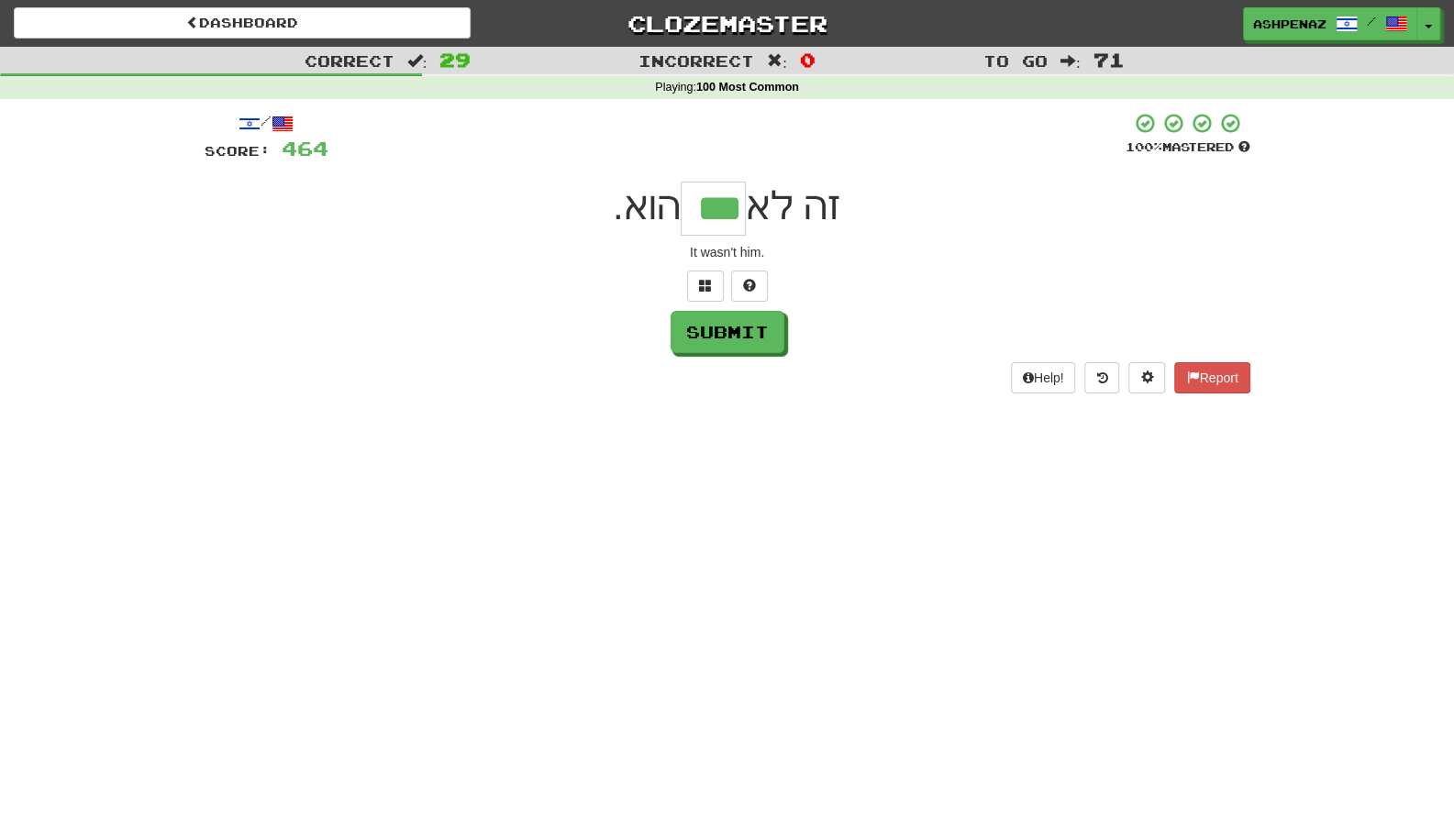type on "***" 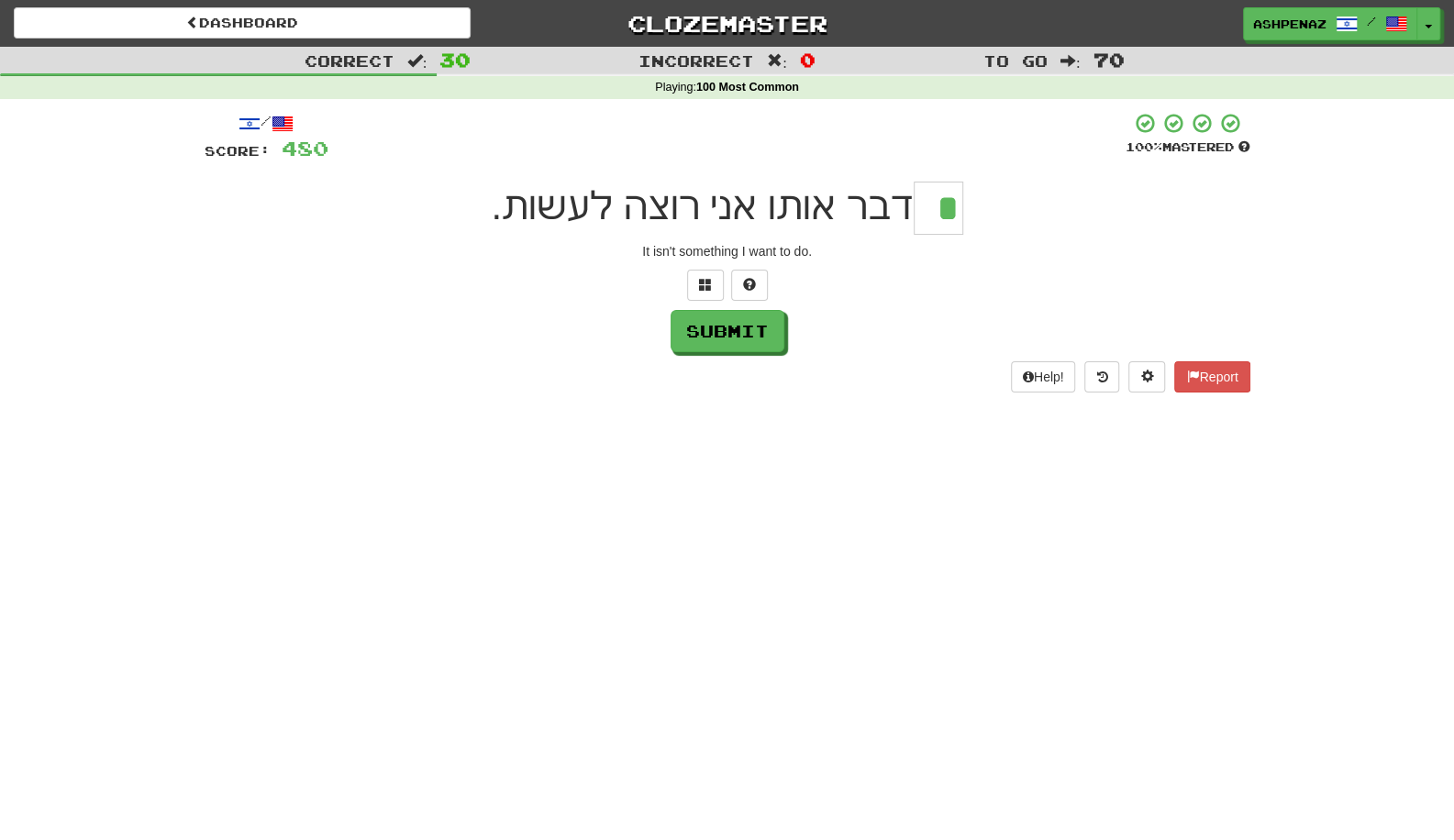 scroll, scrollTop: 0, scrollLeft: 0, axis: both 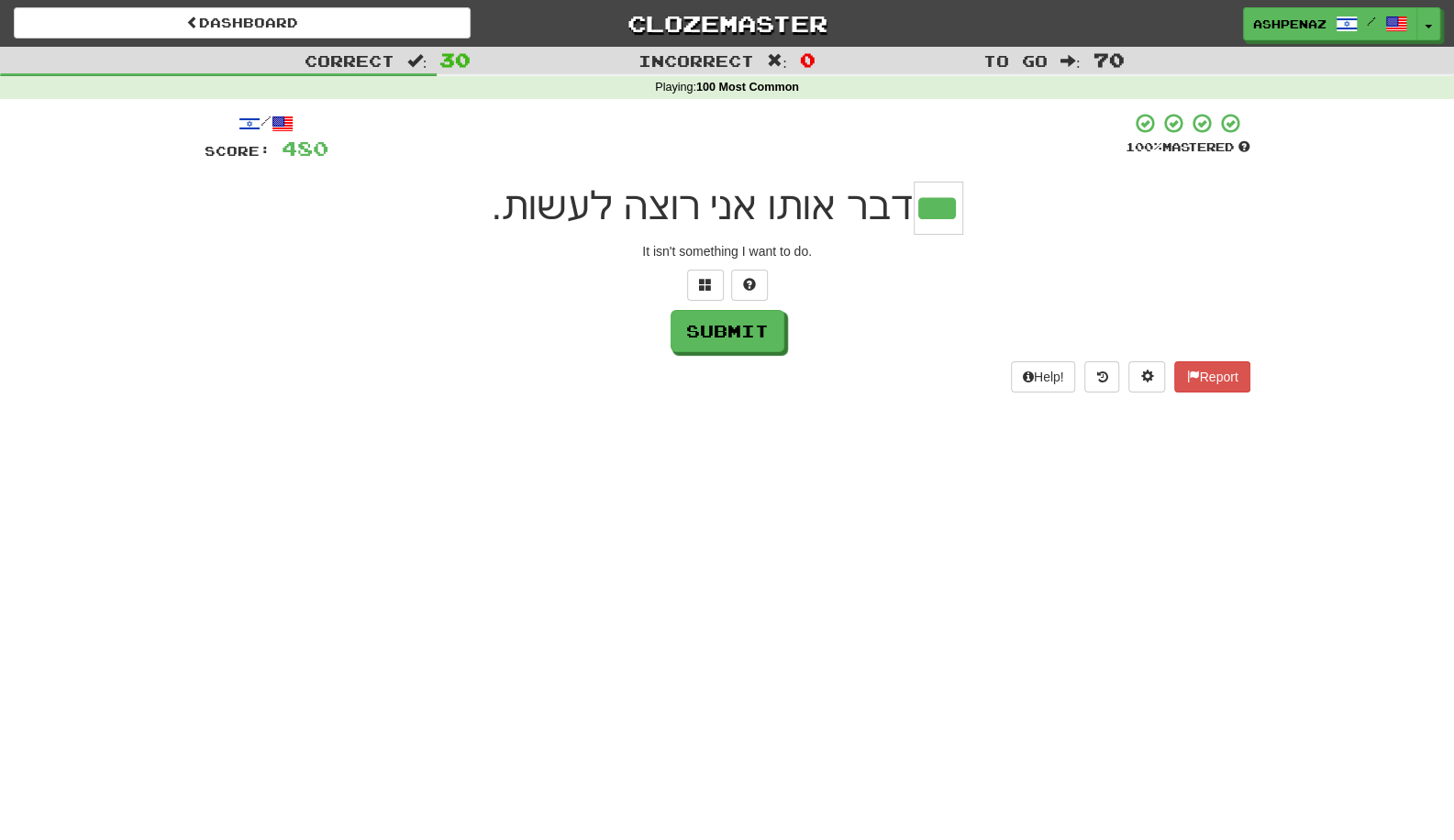type on "***" 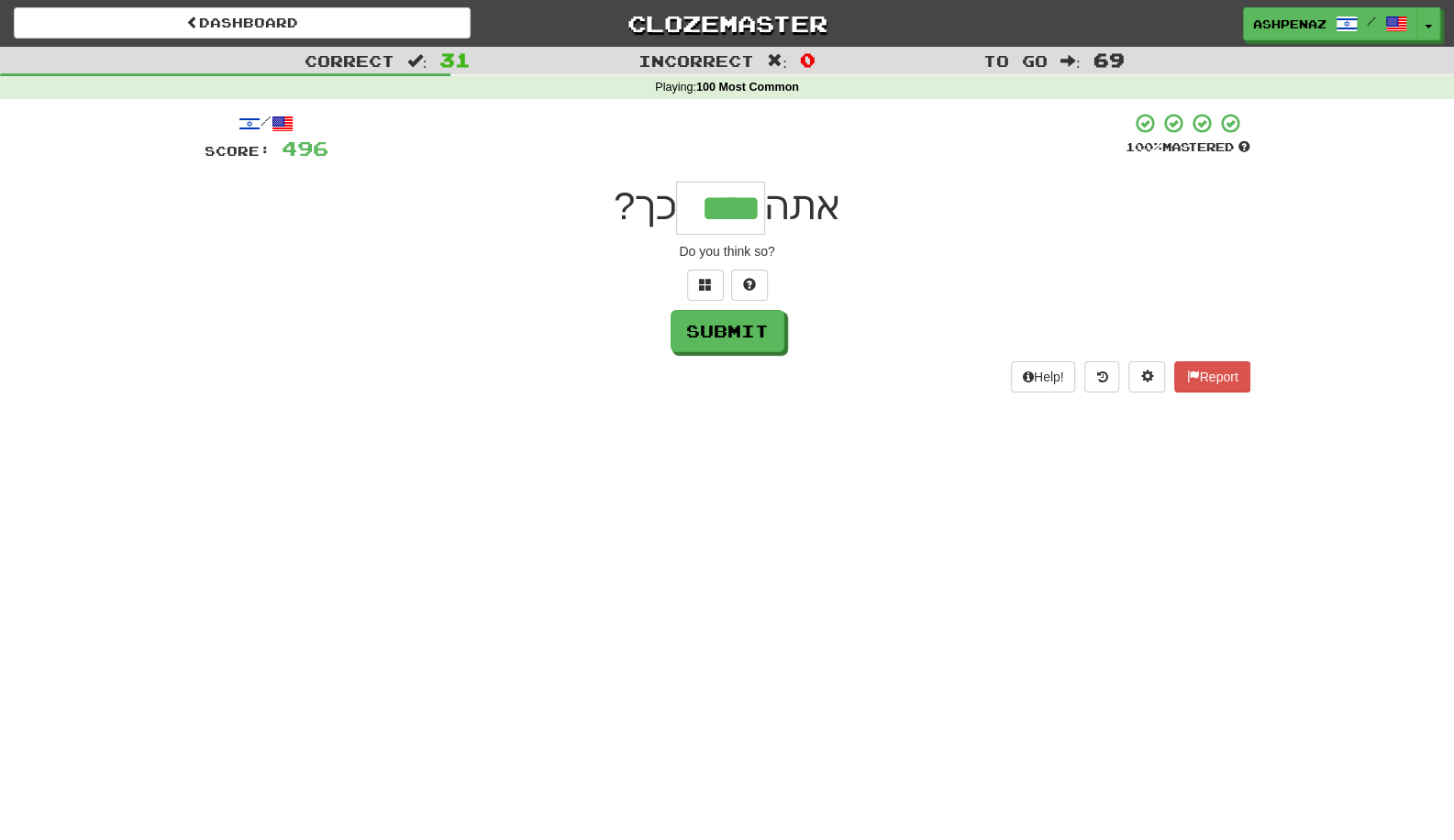 type on "****" 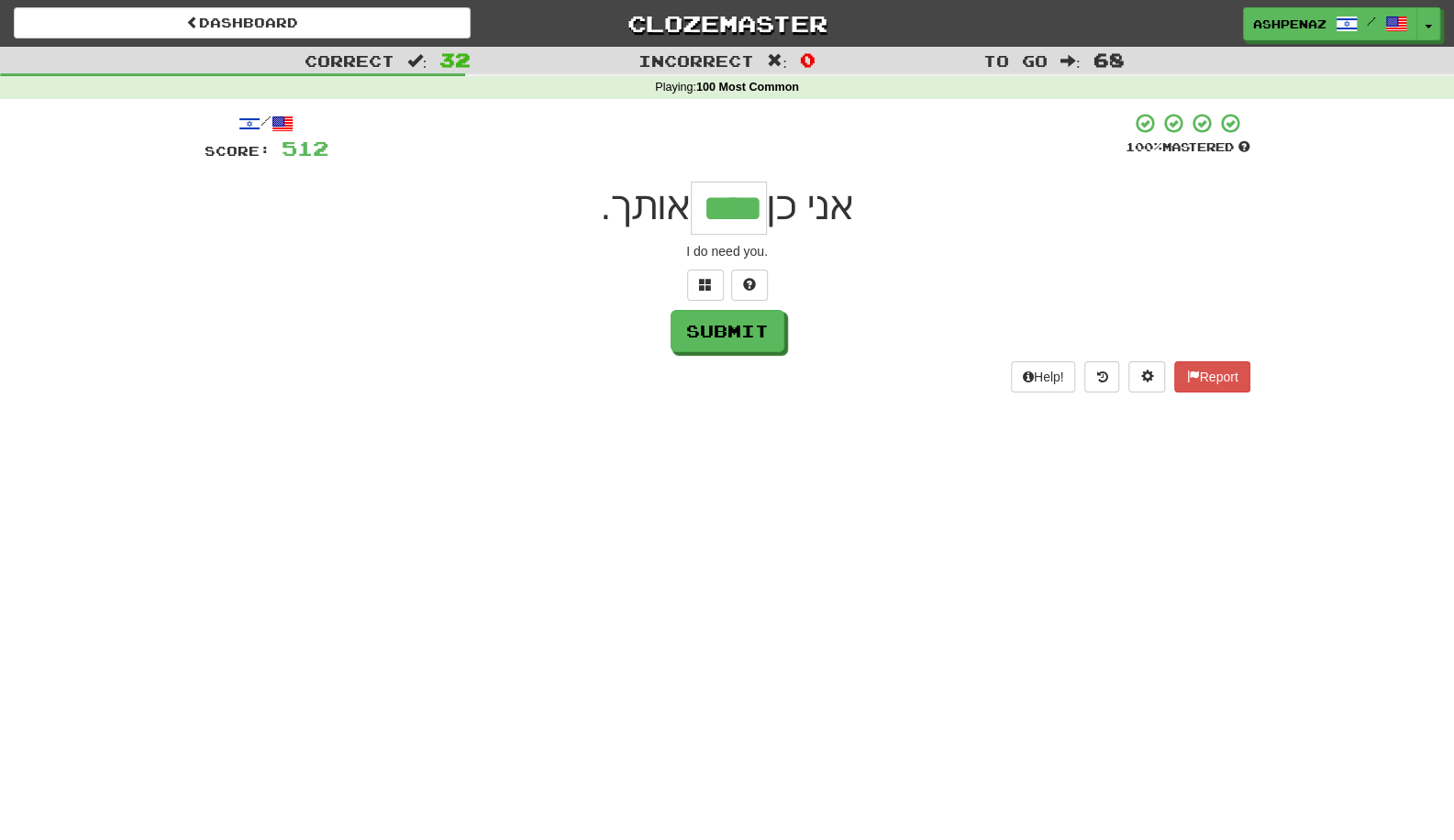 type on "****" 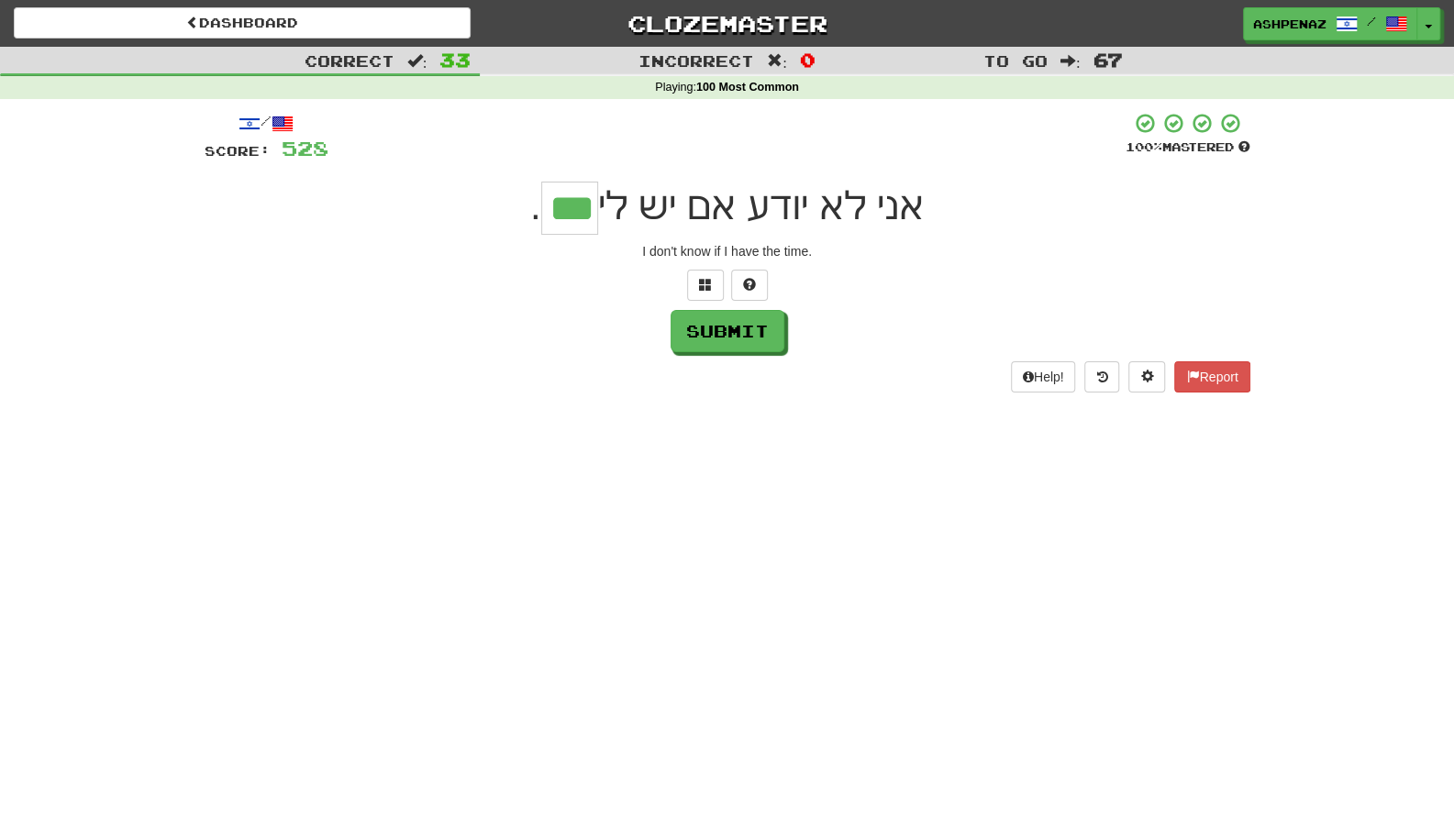 type on "***" 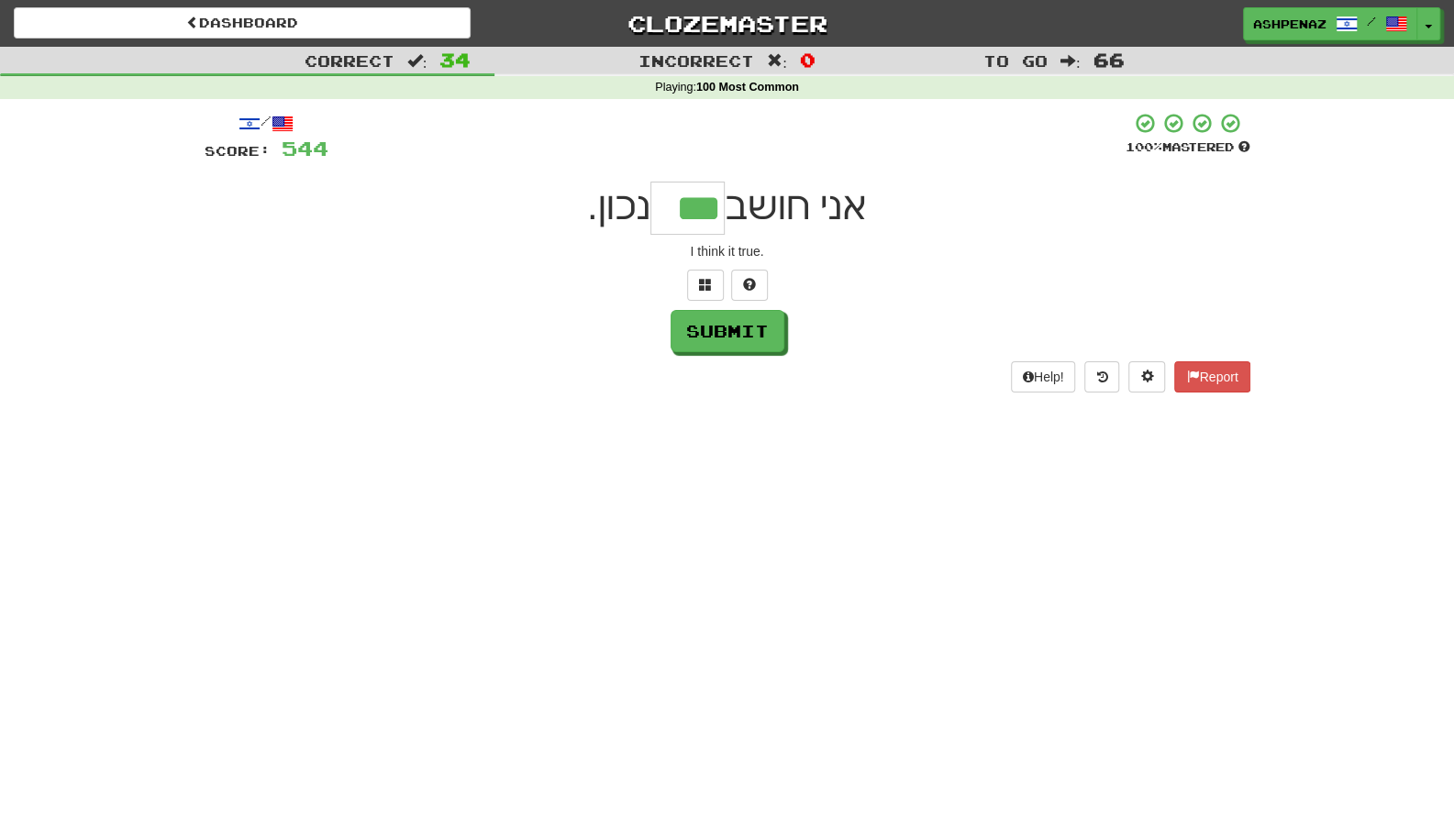 type on "***" 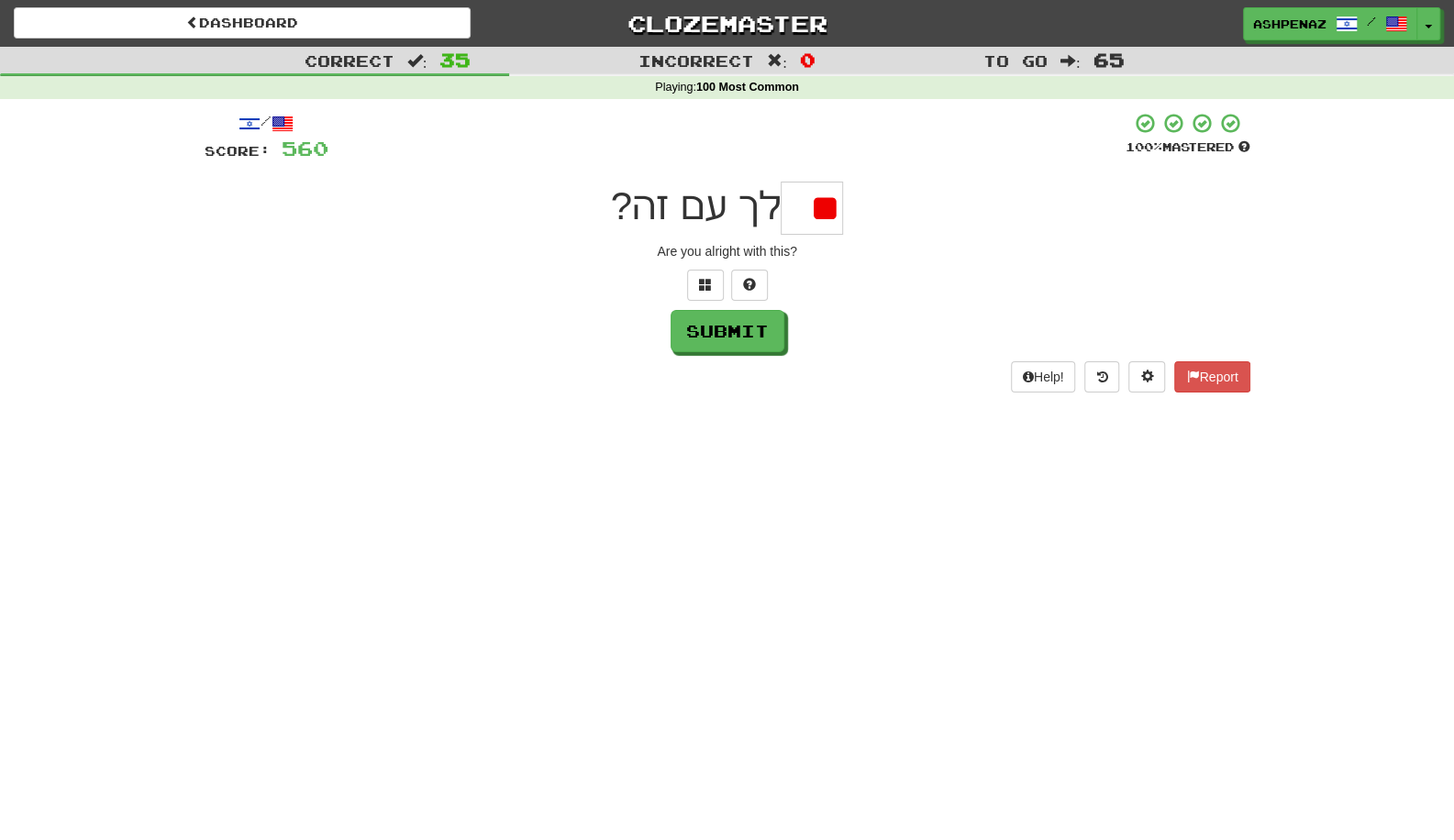 type on "*" 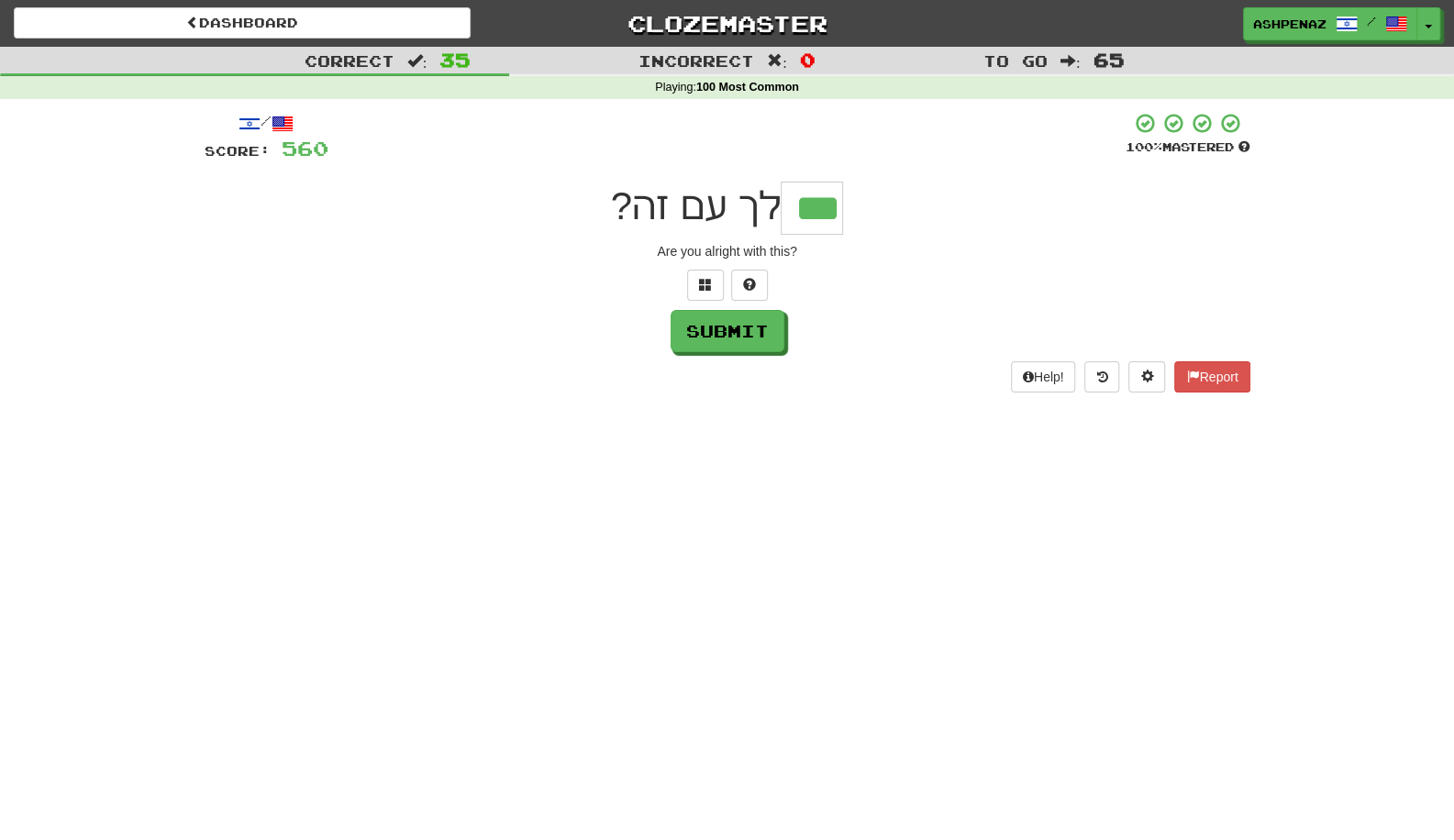 type on "***" 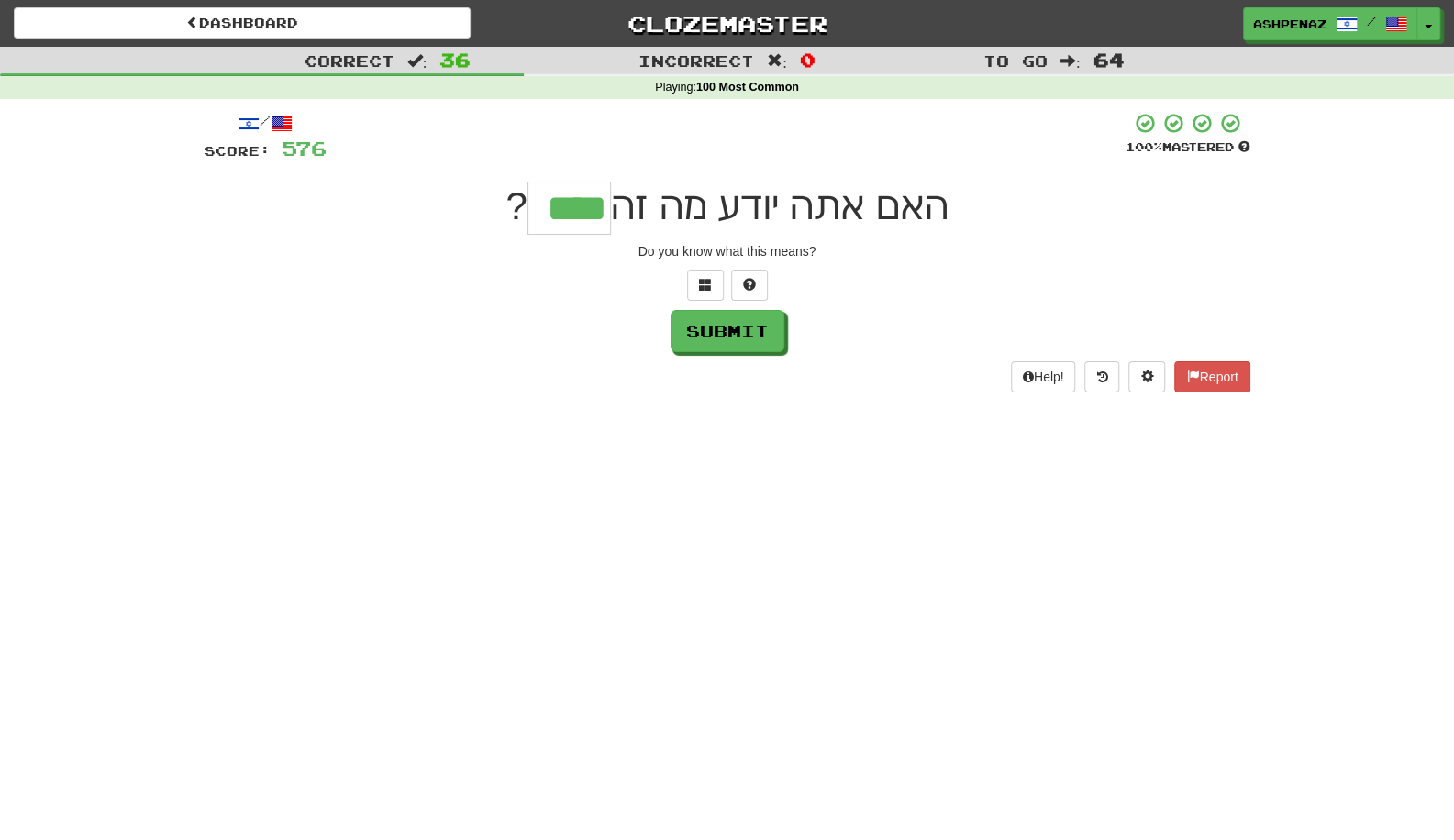 type on "****" 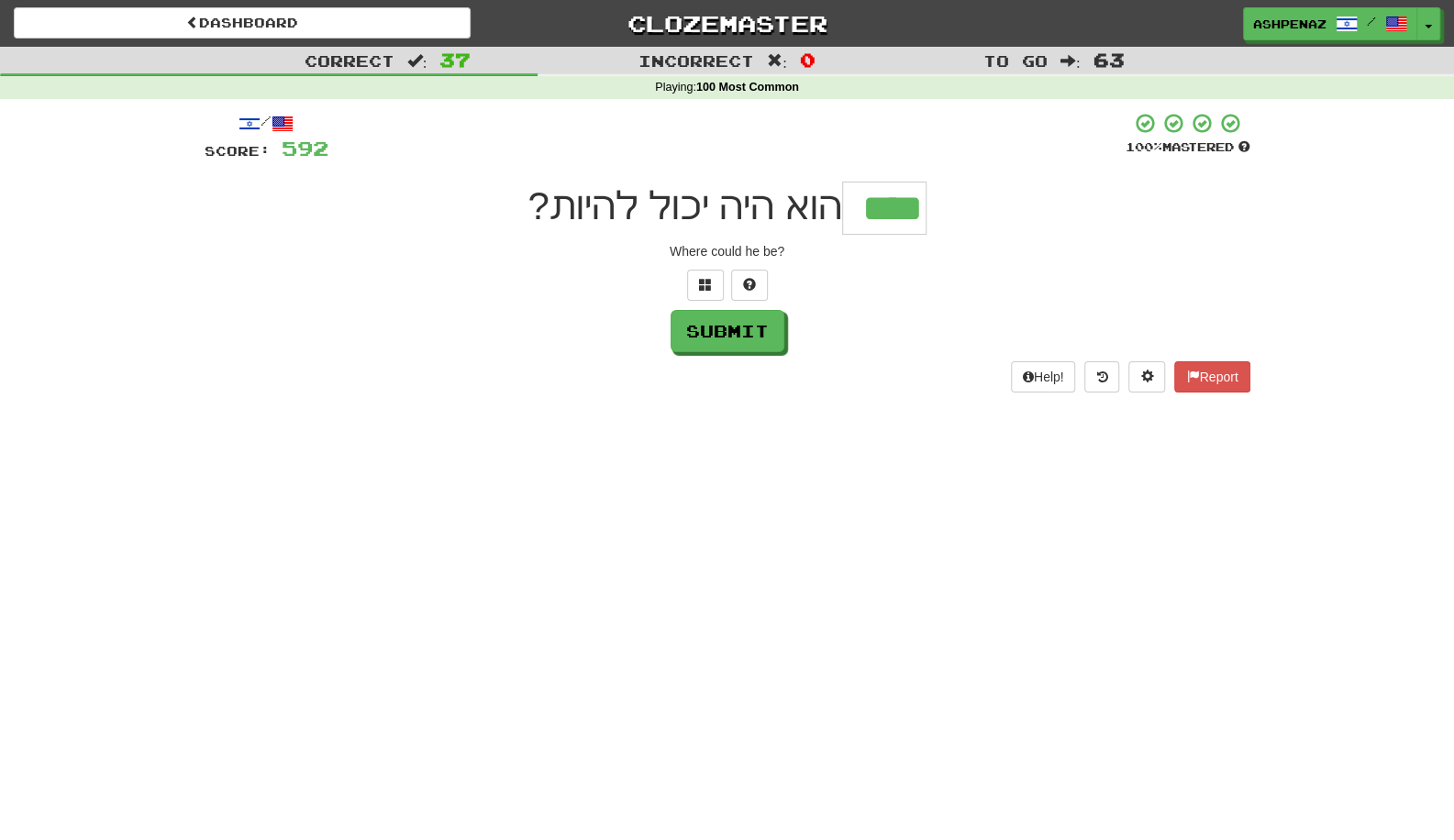 type on "****" 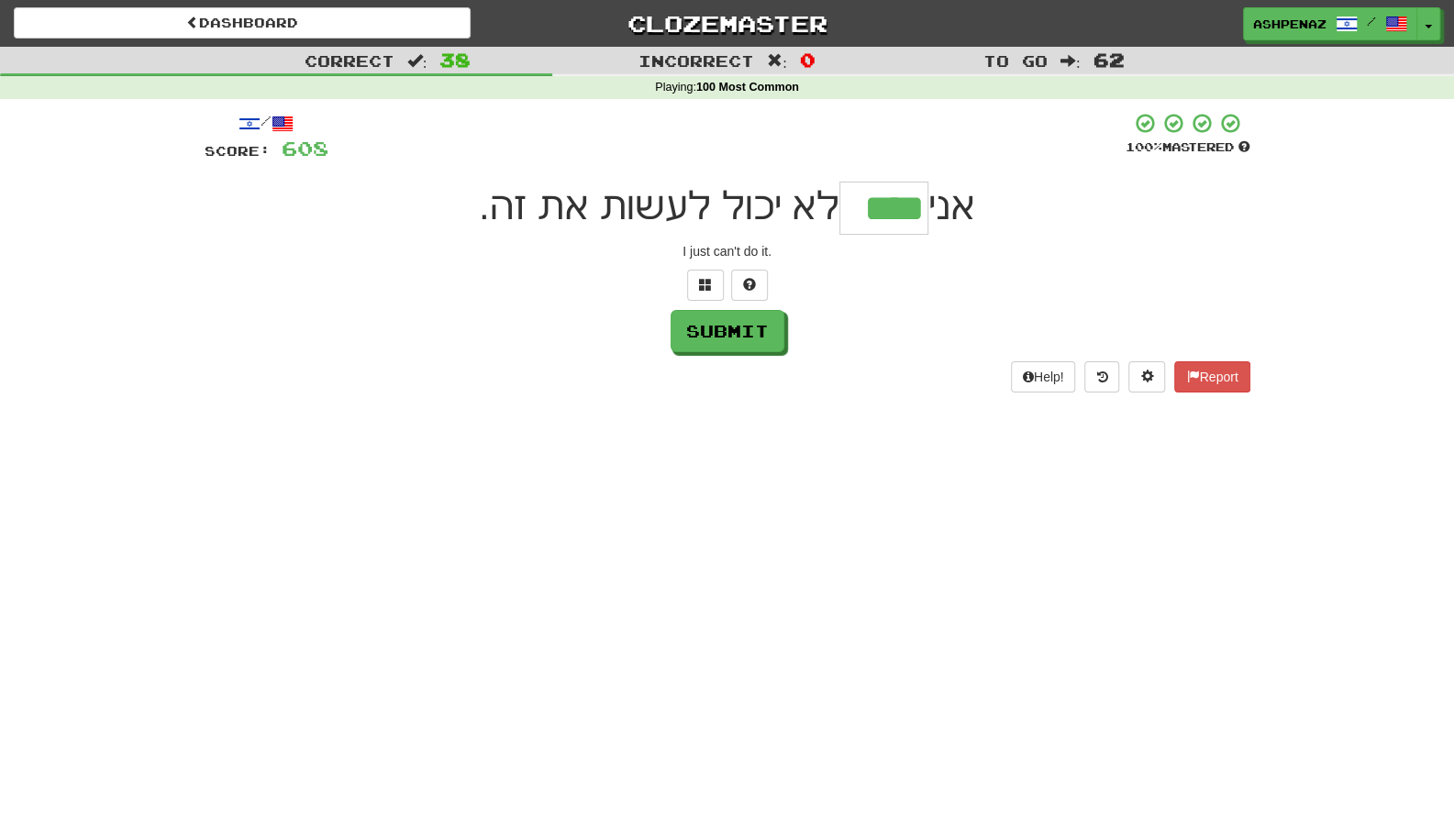 type on "****" 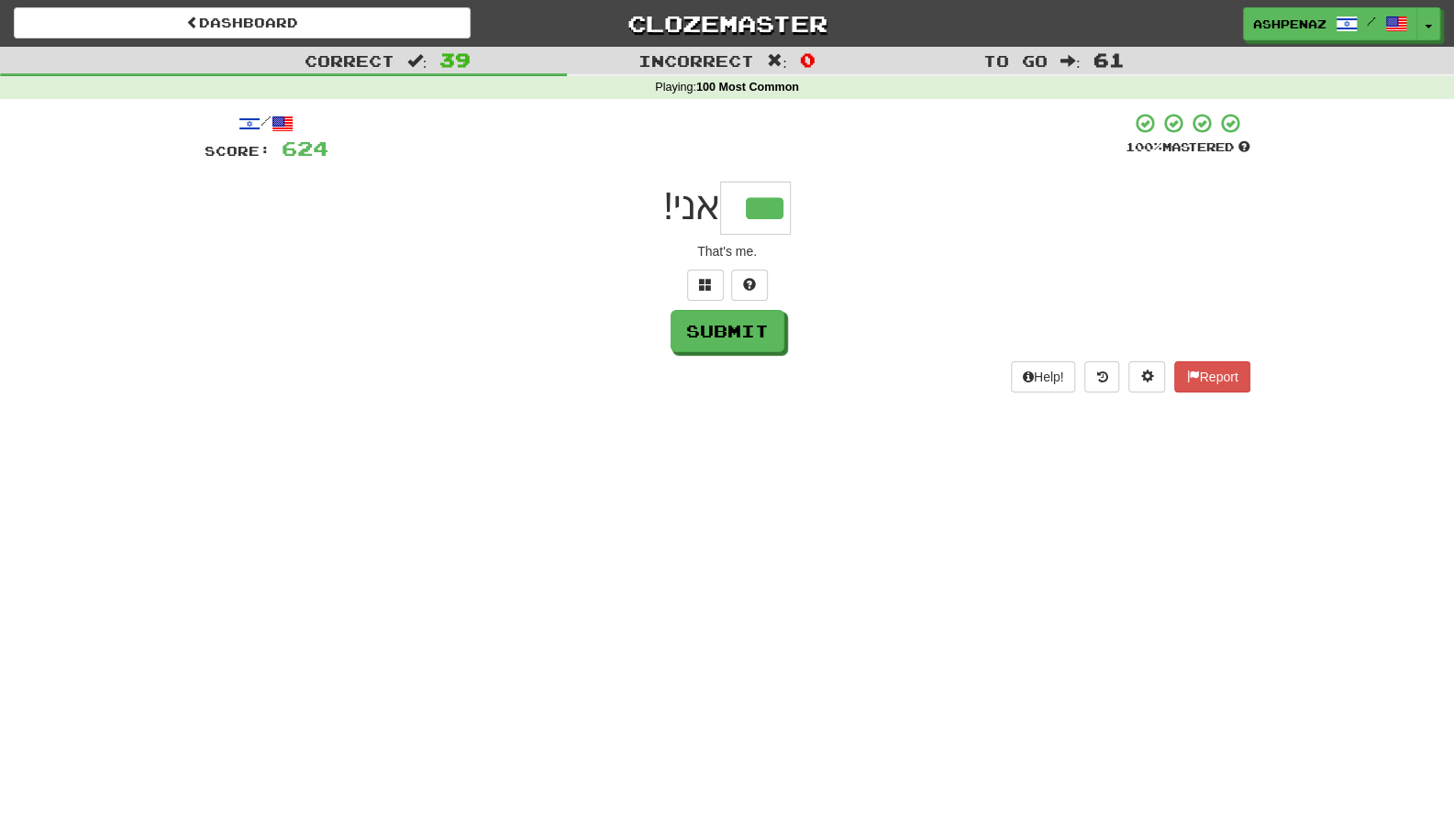 type on "***" 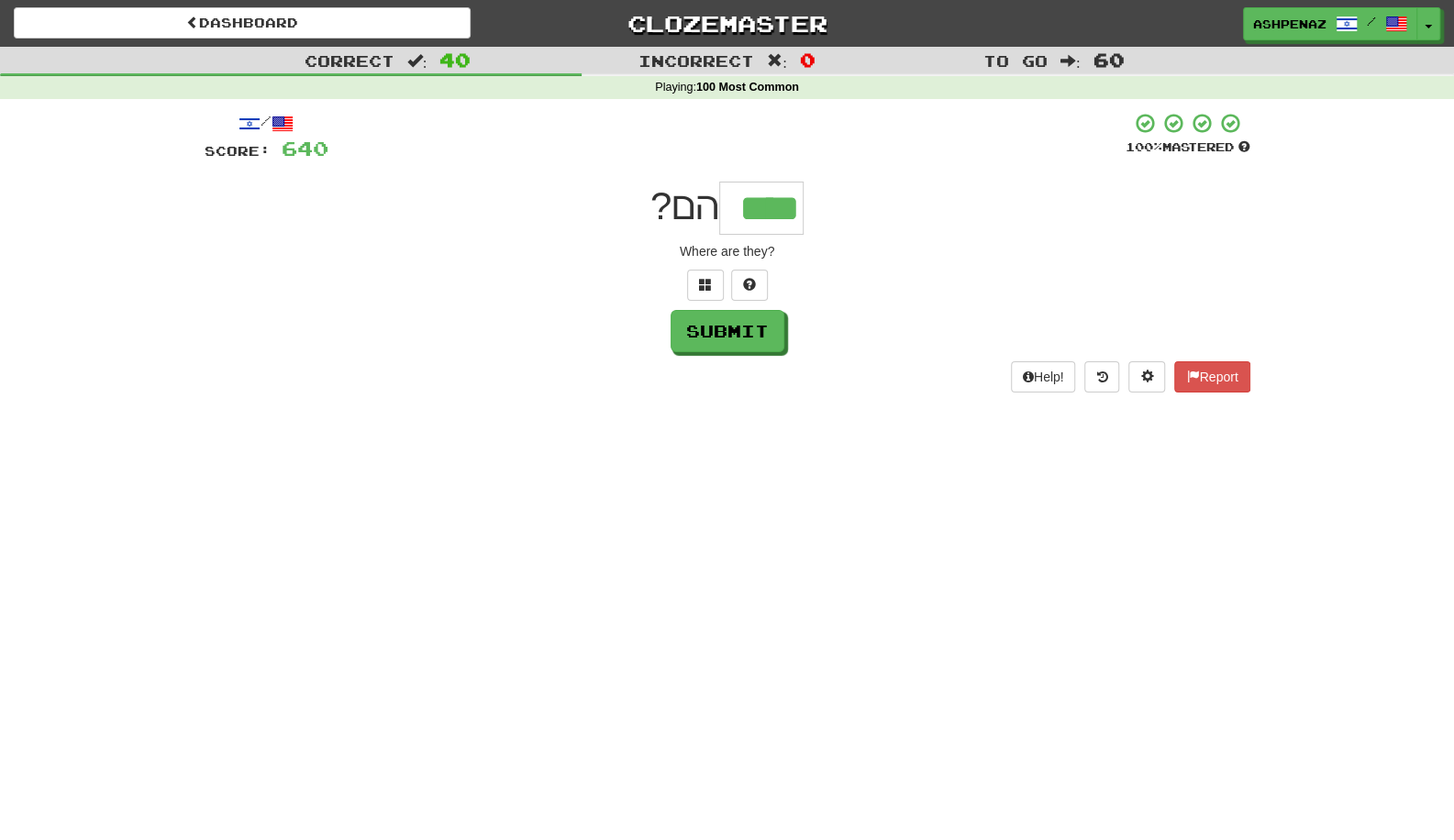 type on "****" 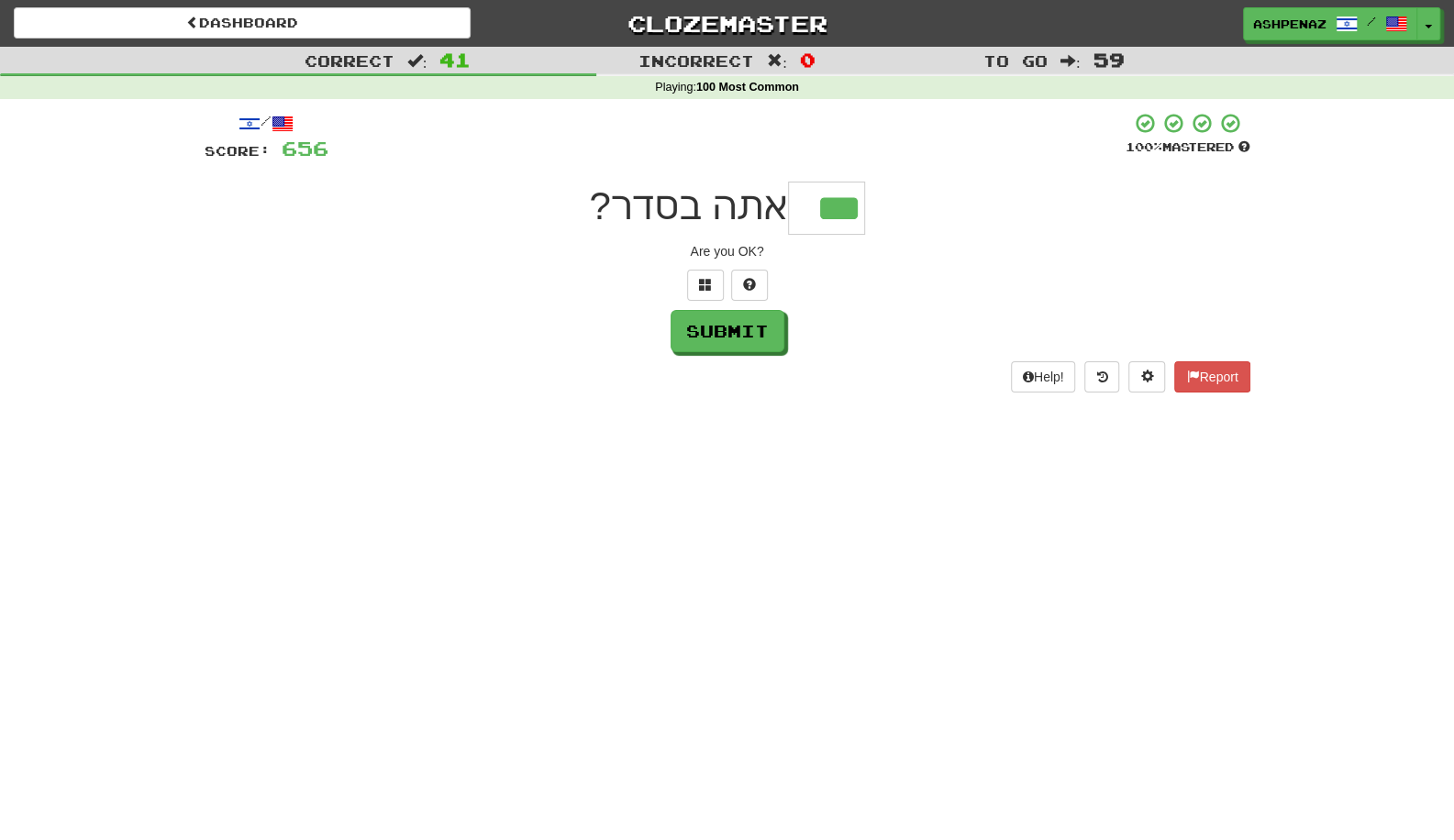type on "***" 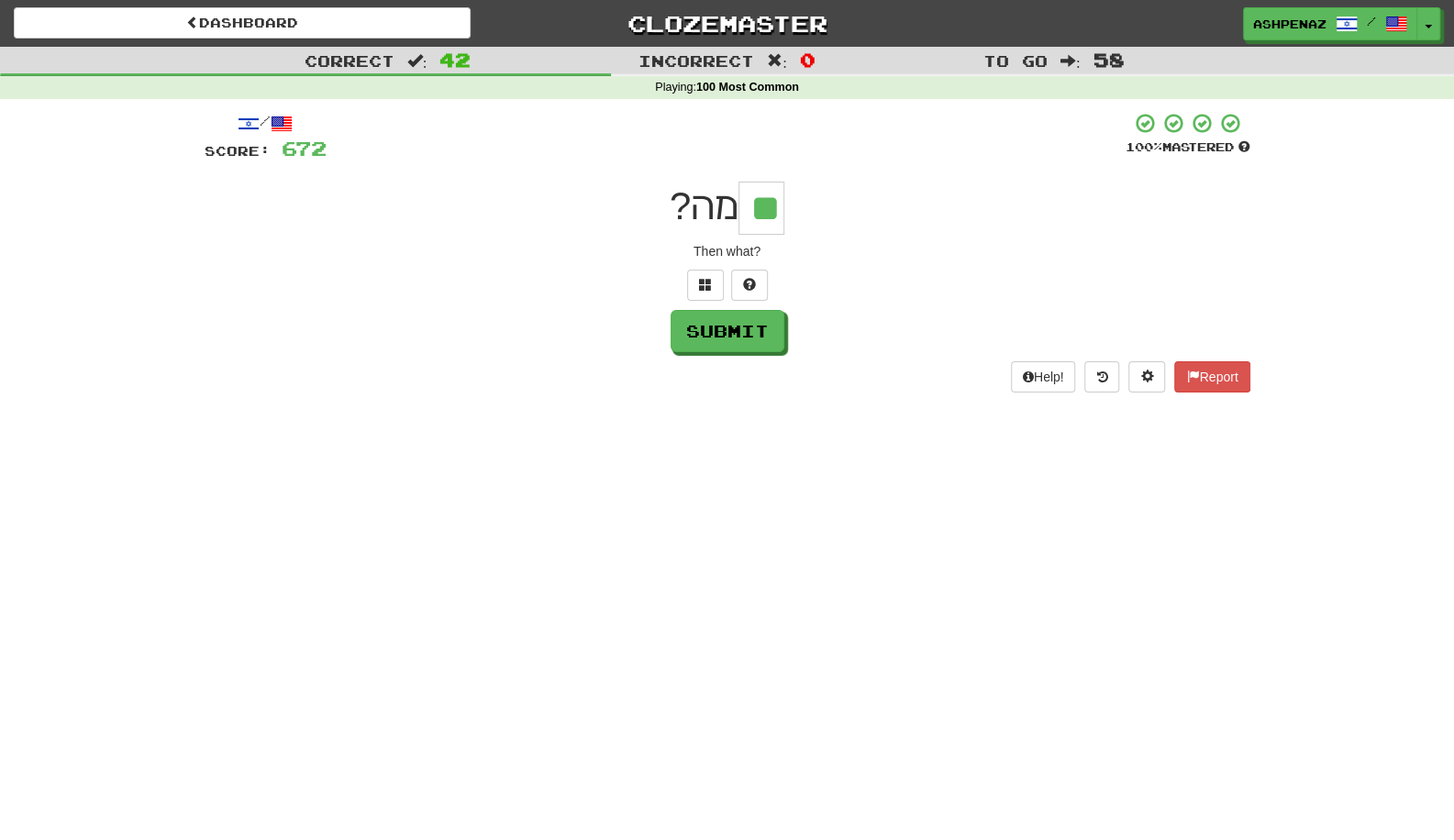 type on "**" 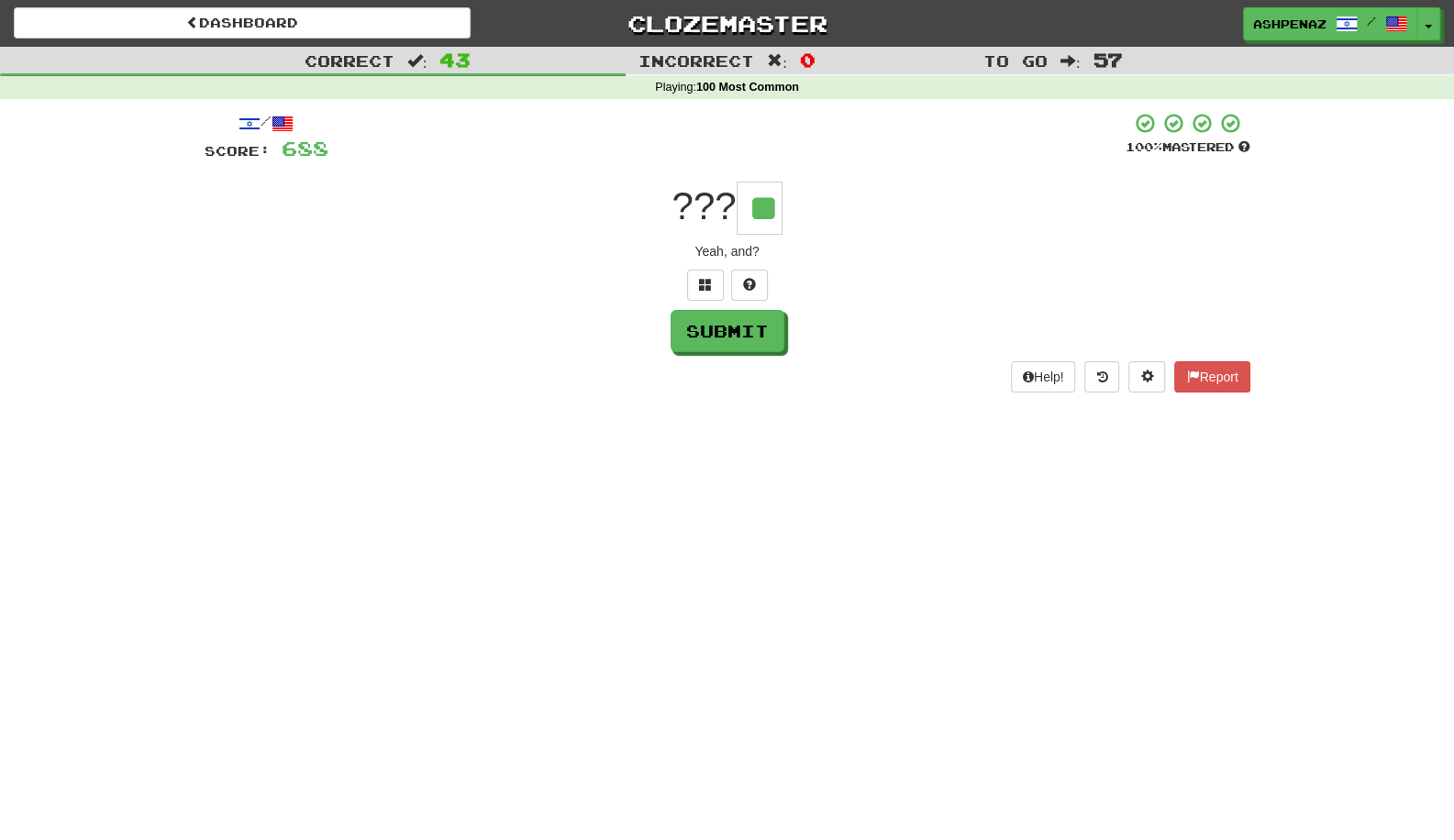 type on "**" 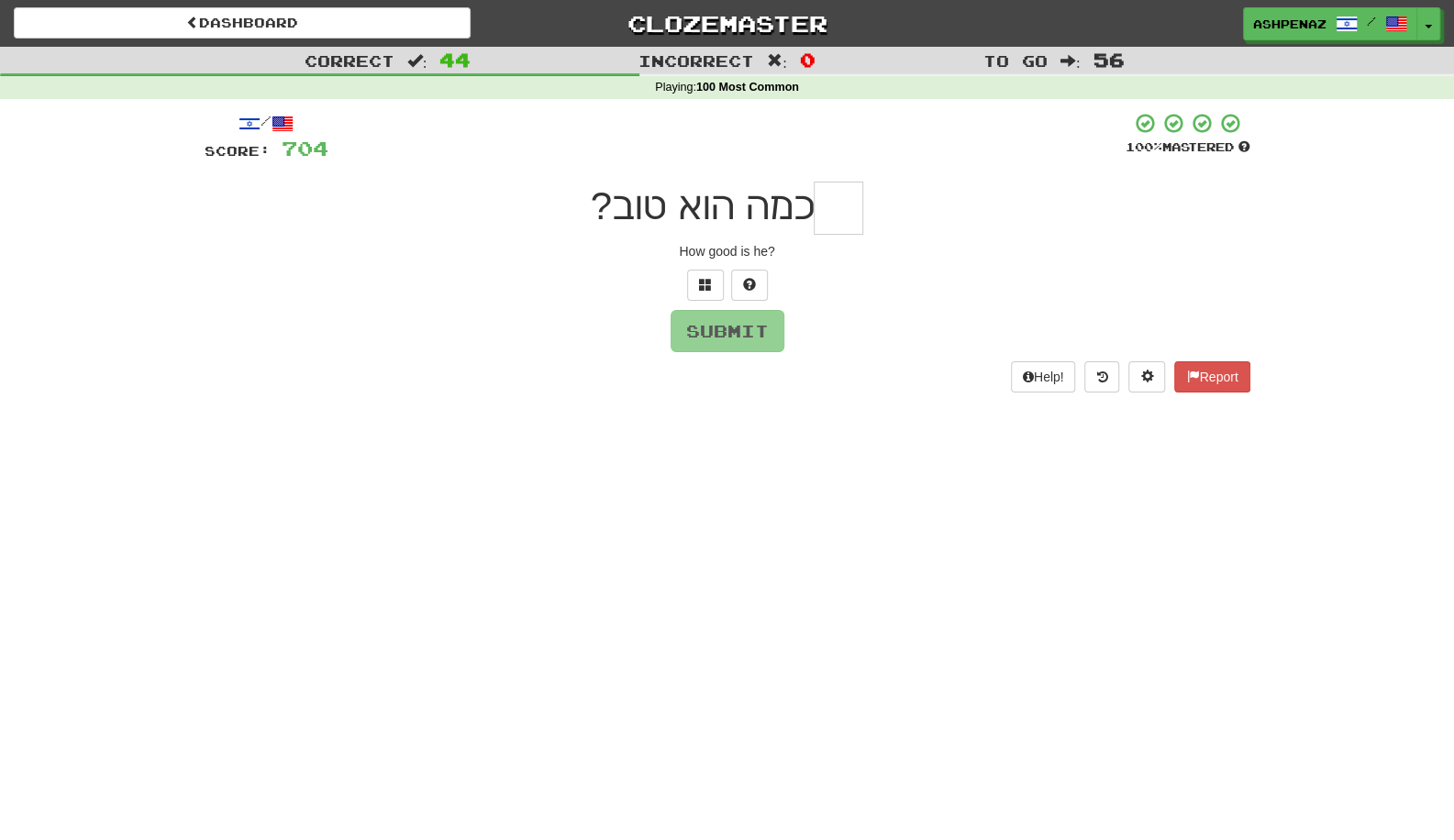 type on "*" 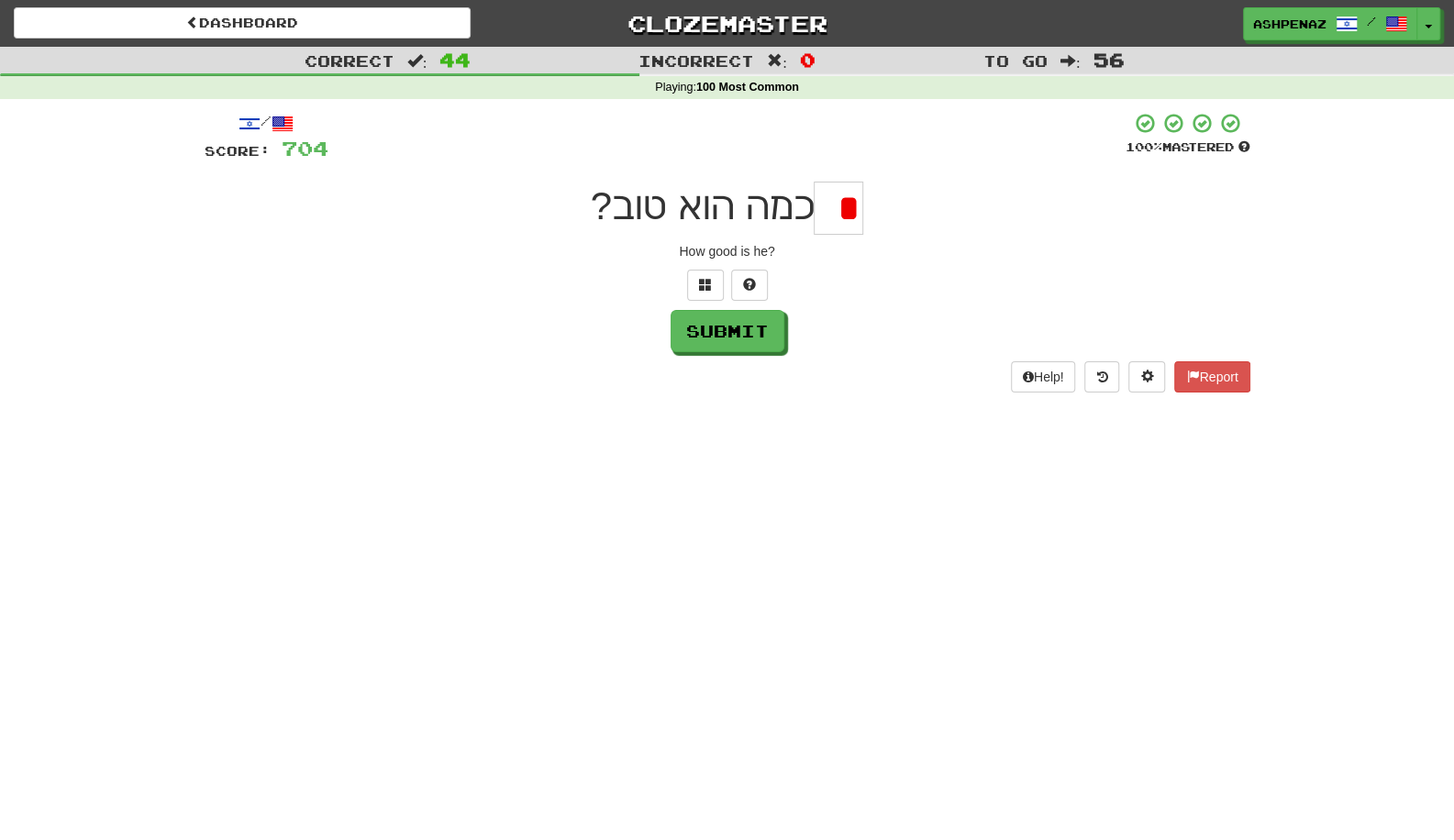 scroll, scrollTop: 0, scrollLeft: 0, axis: both 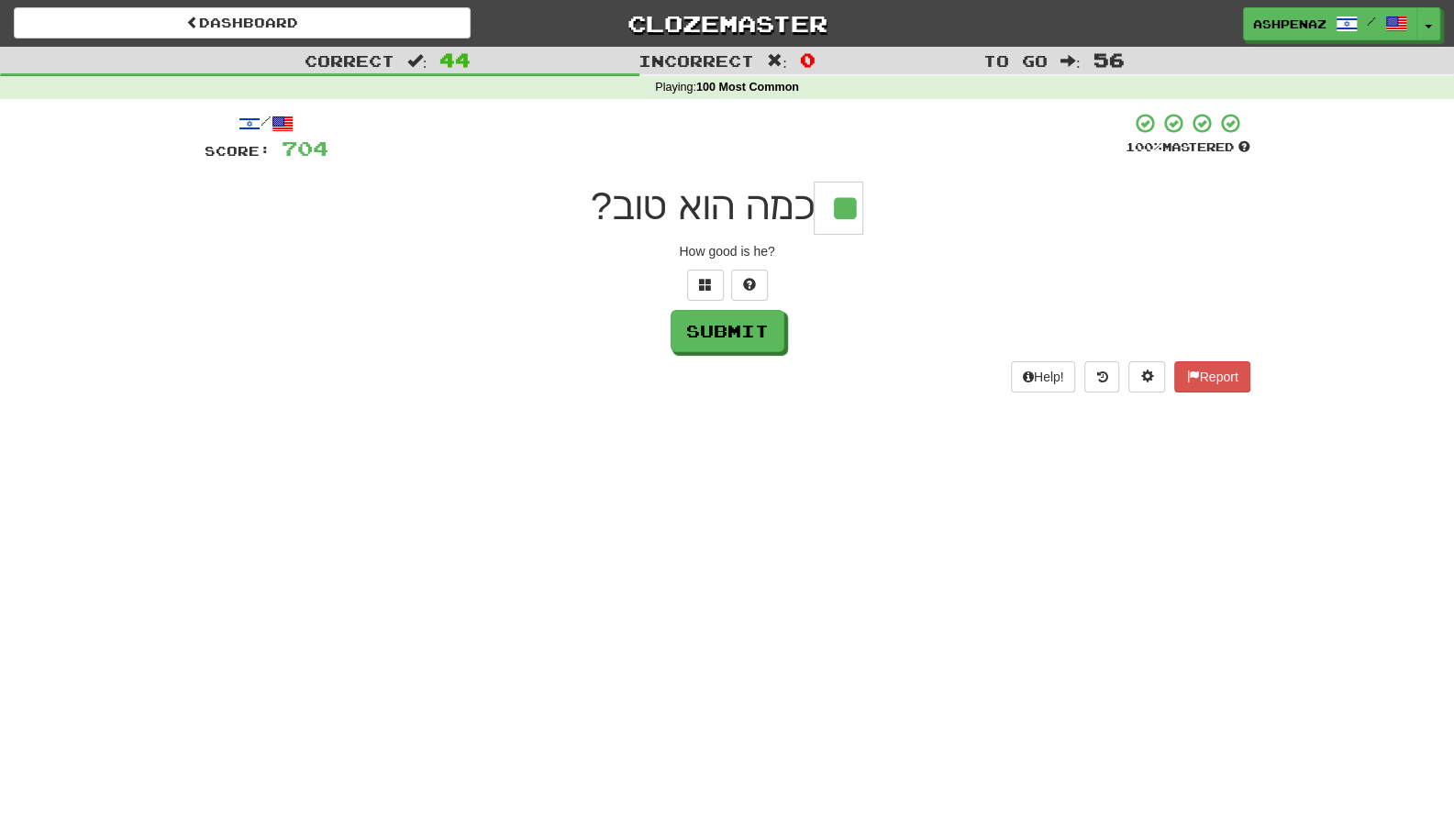 type on "**" 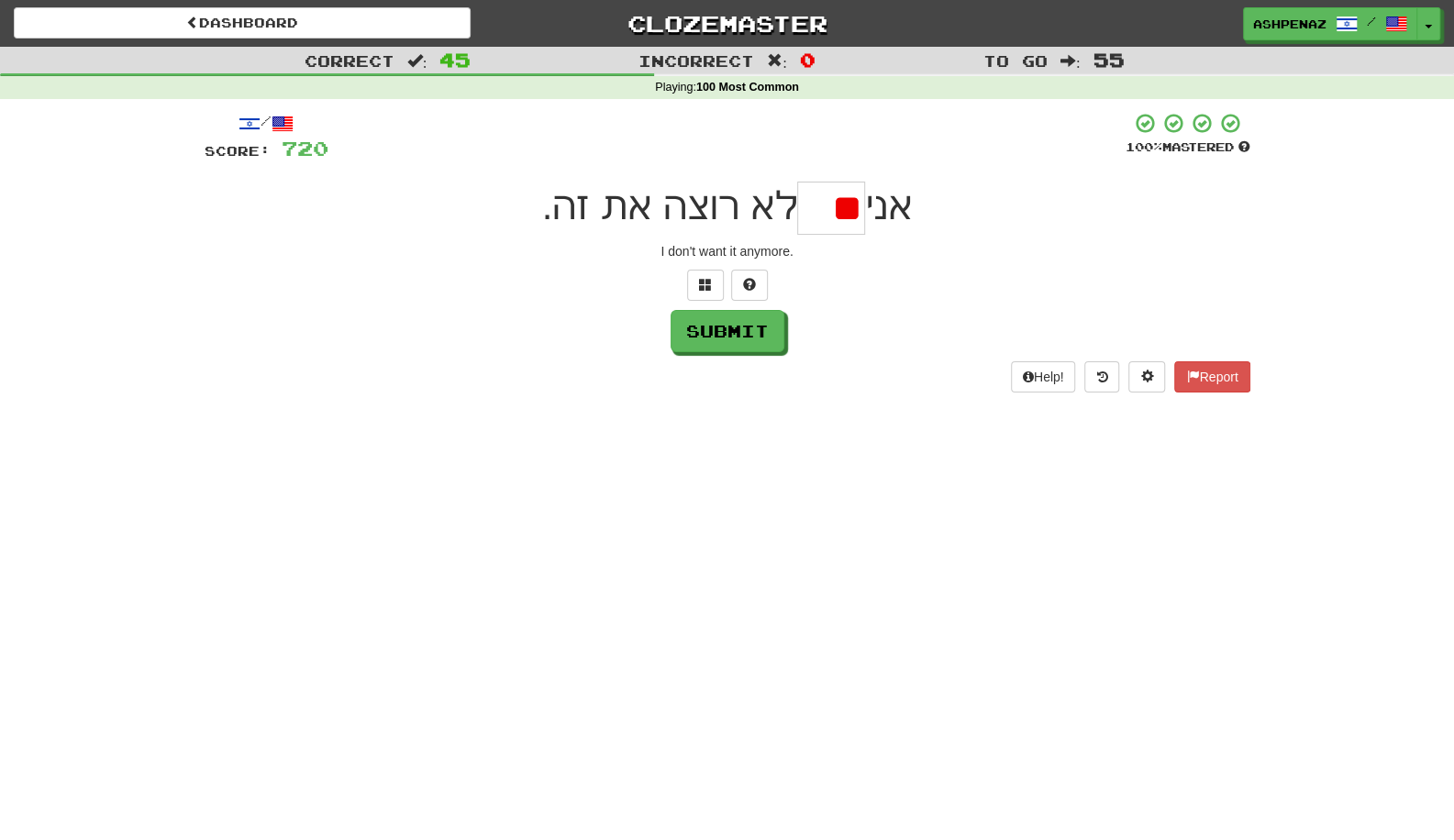 type on "*" 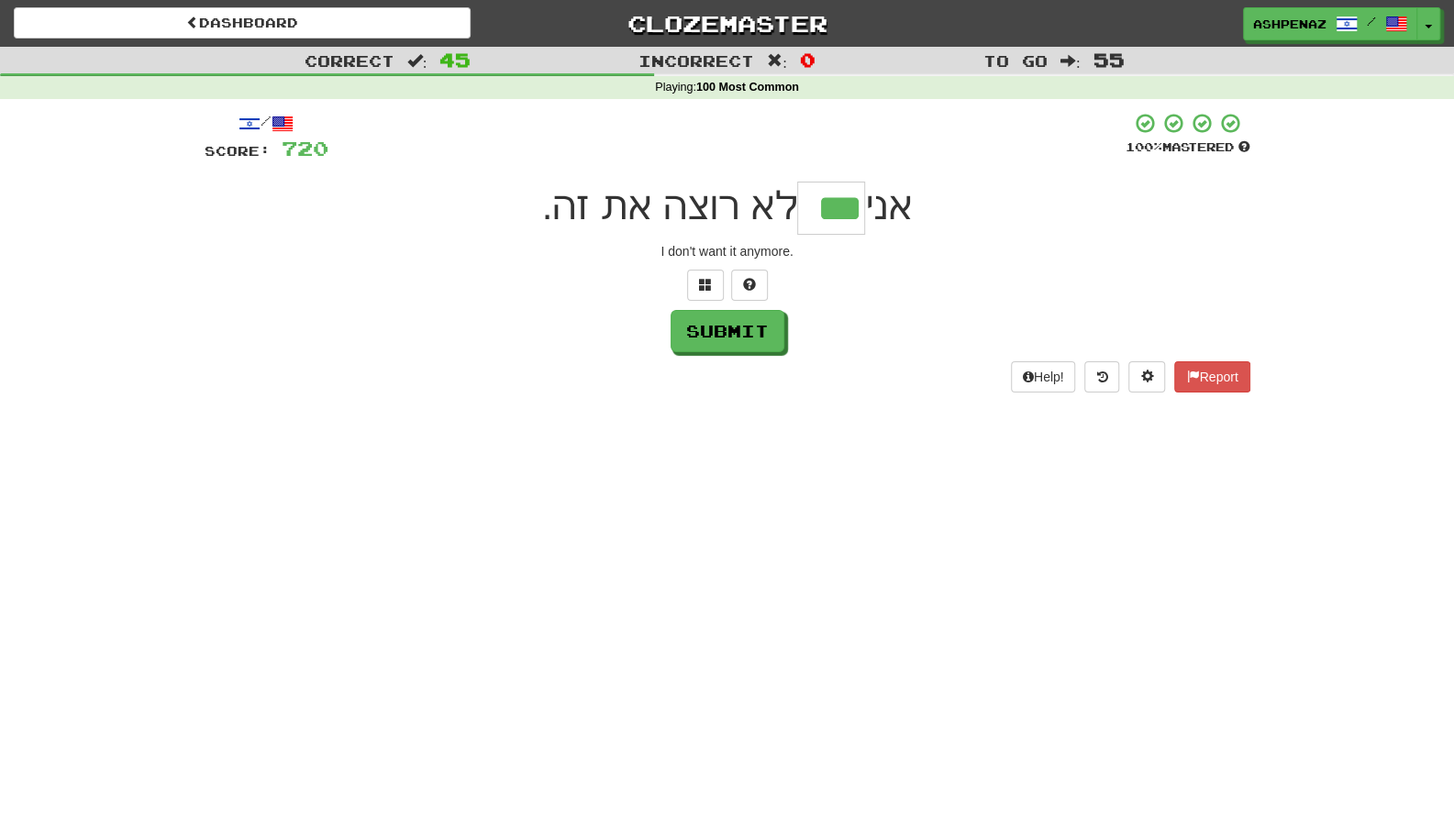 type on "***" 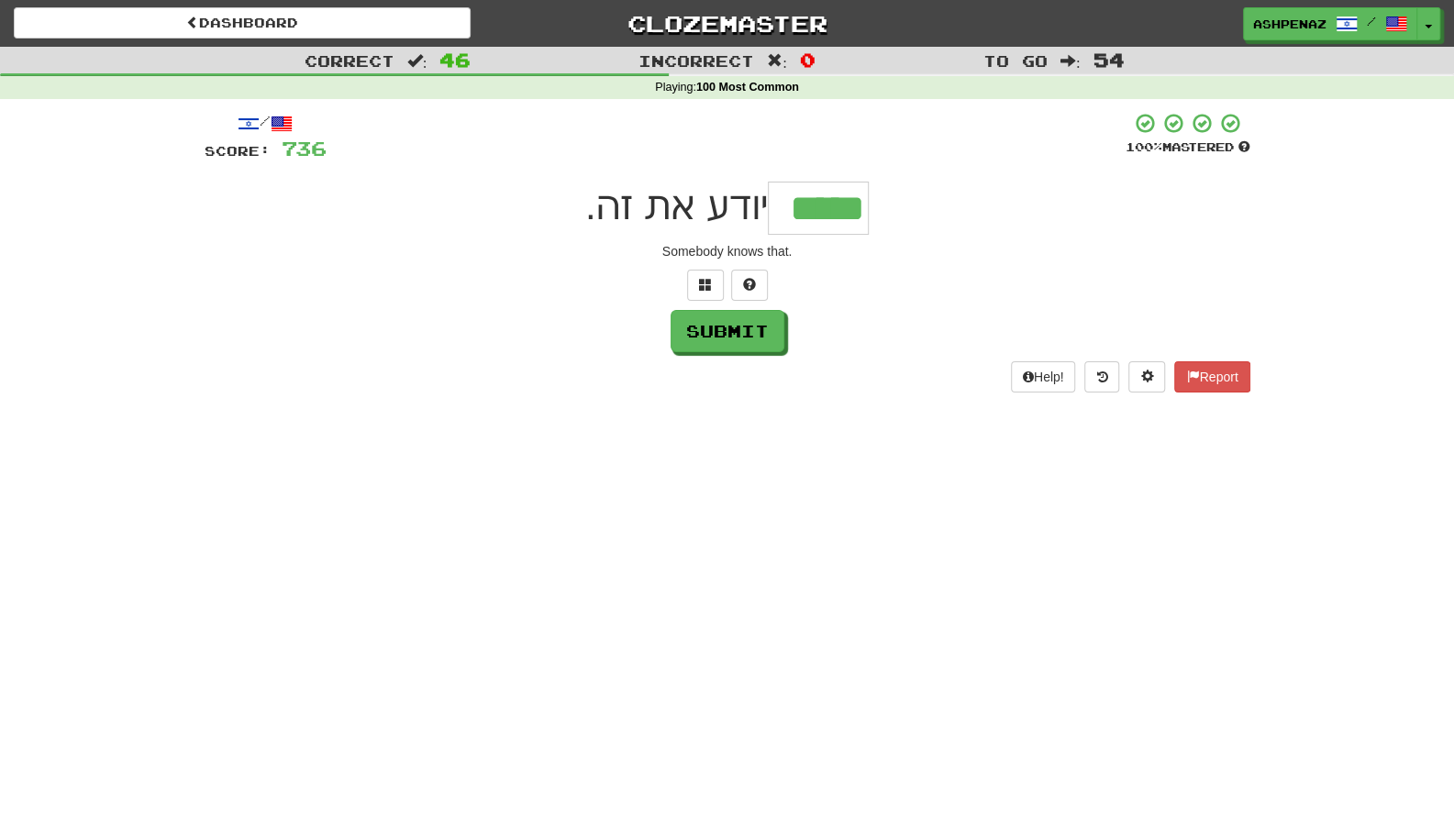 type on "*****" 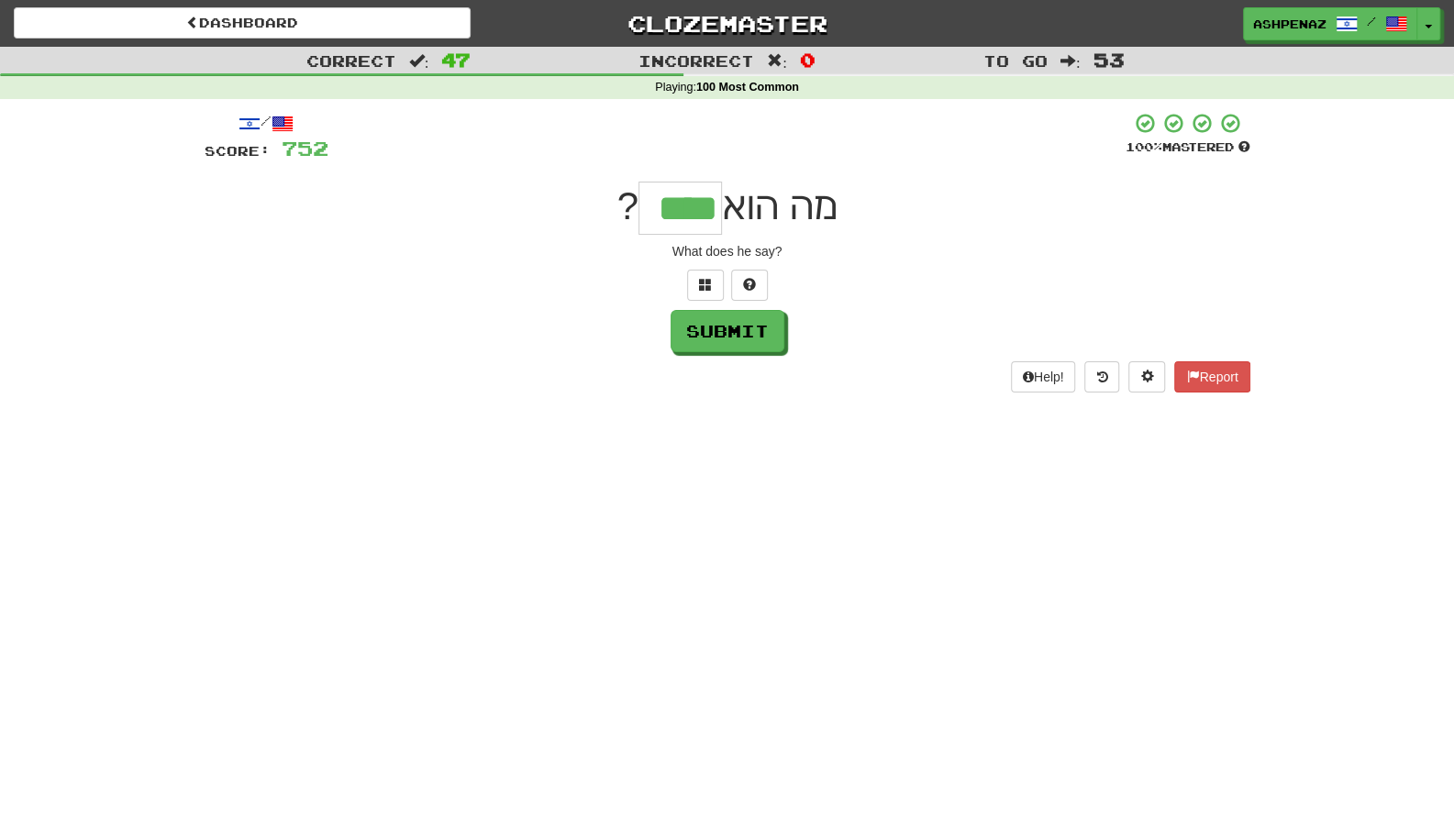 type on "****" 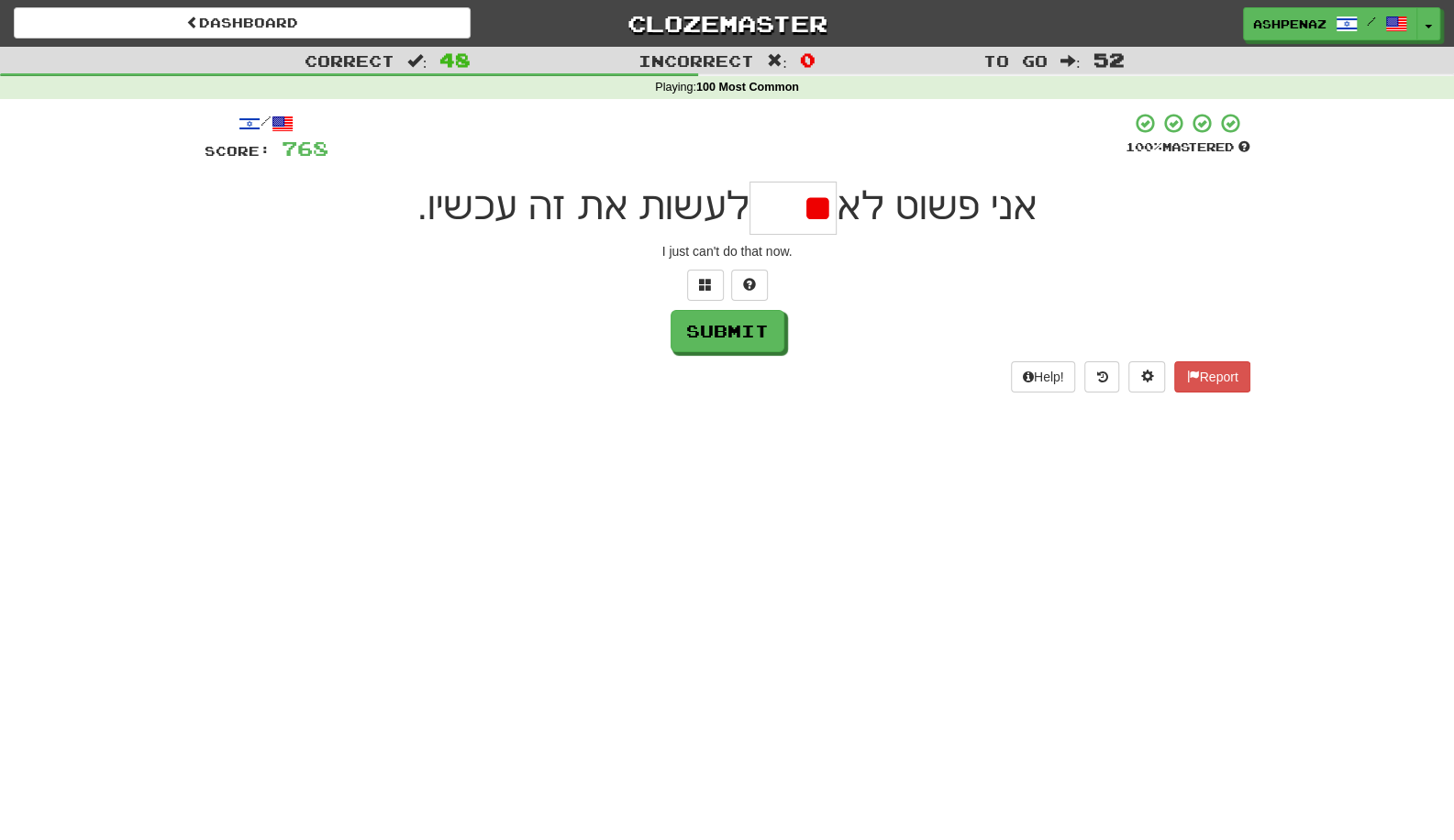 type on "*" 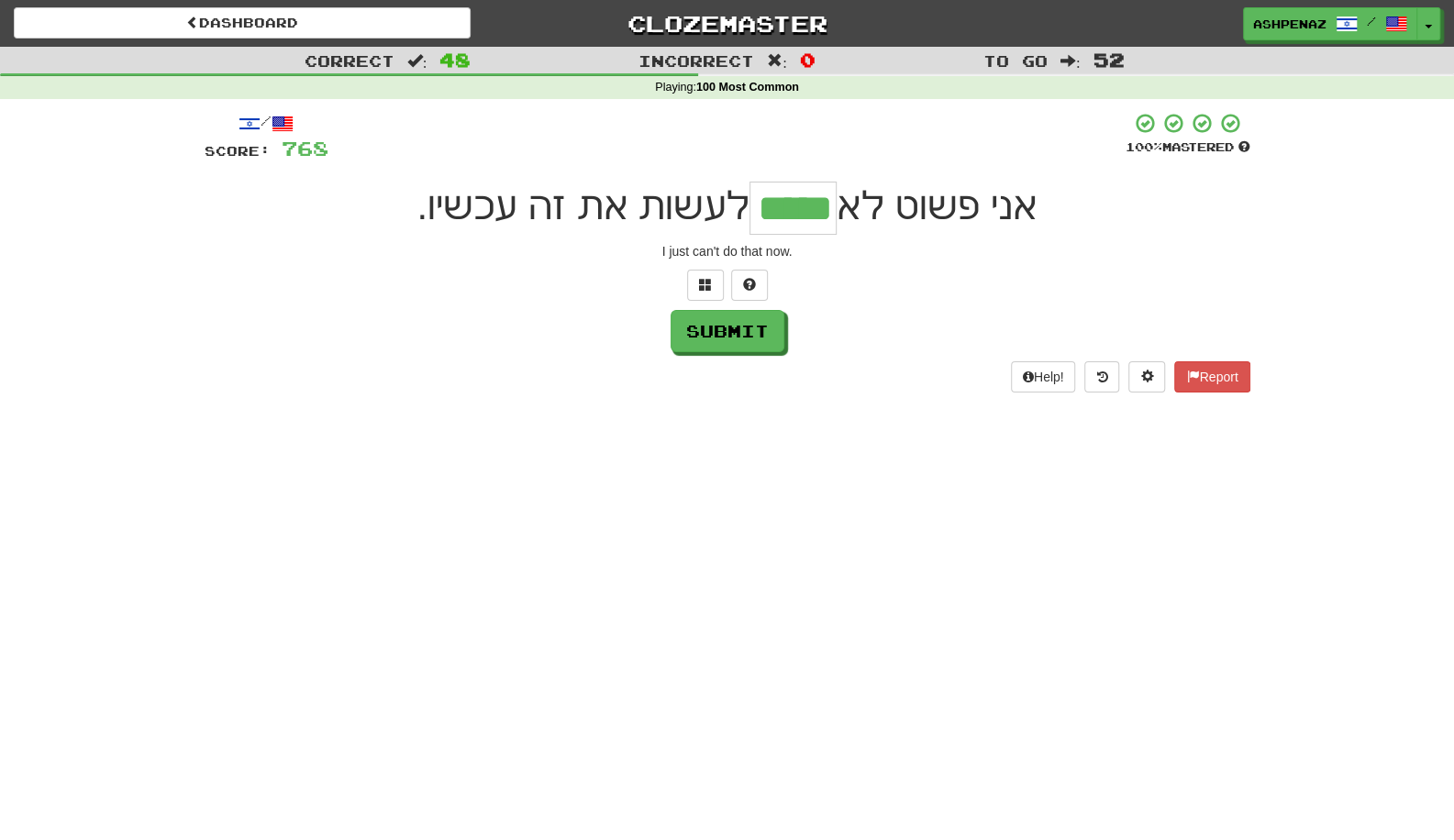 type on "*****" 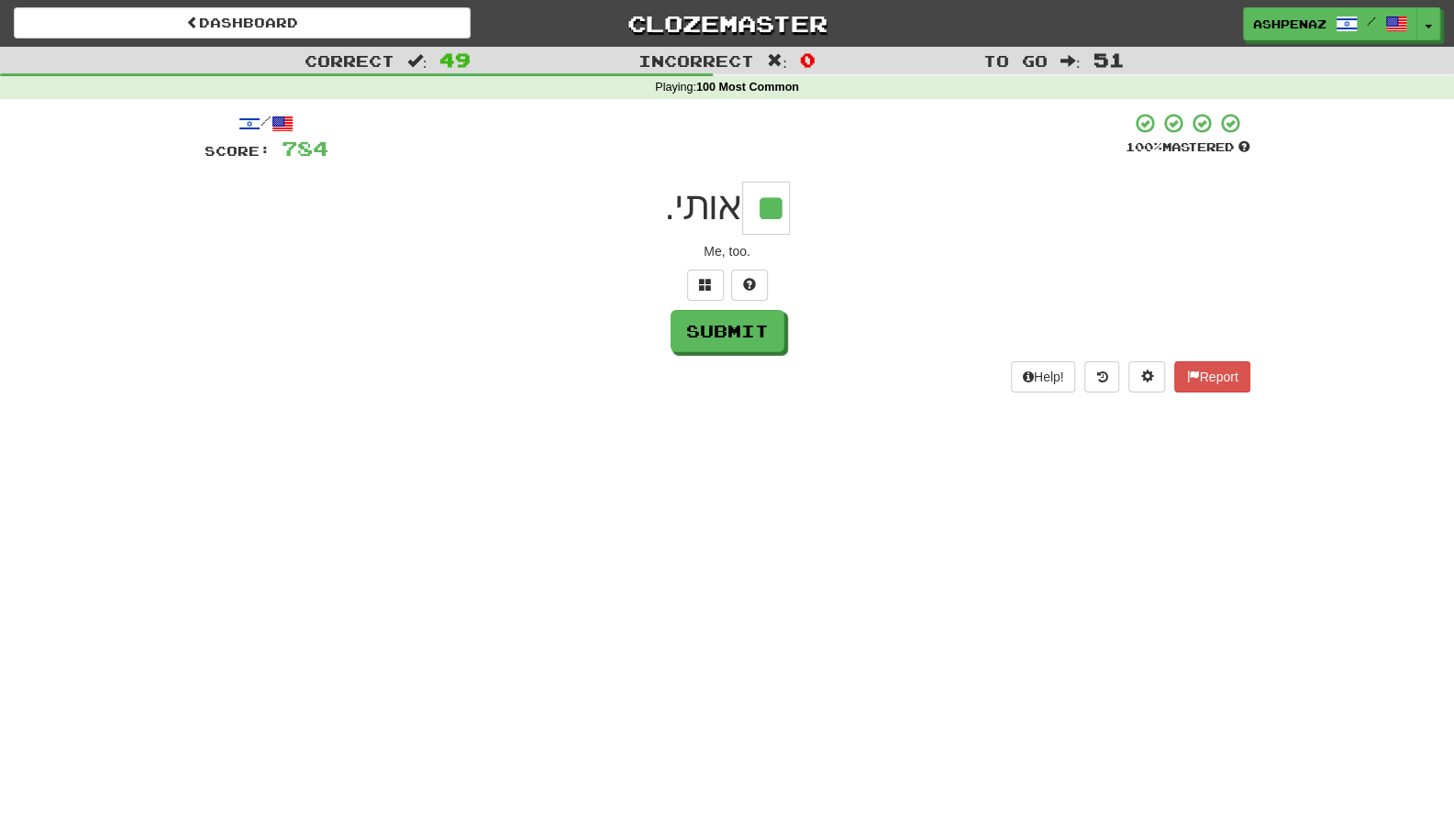 type on "**" 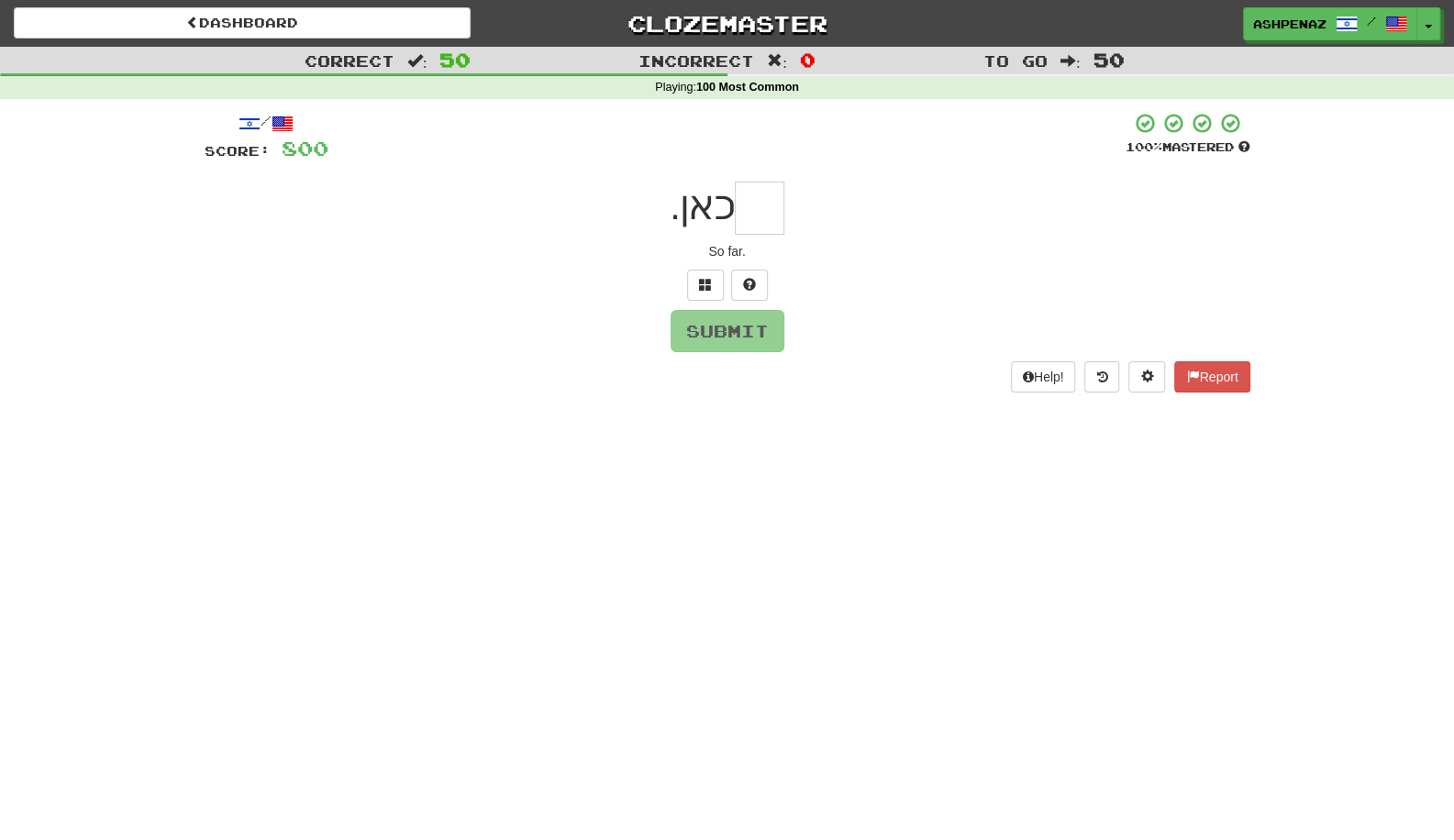type on "*" 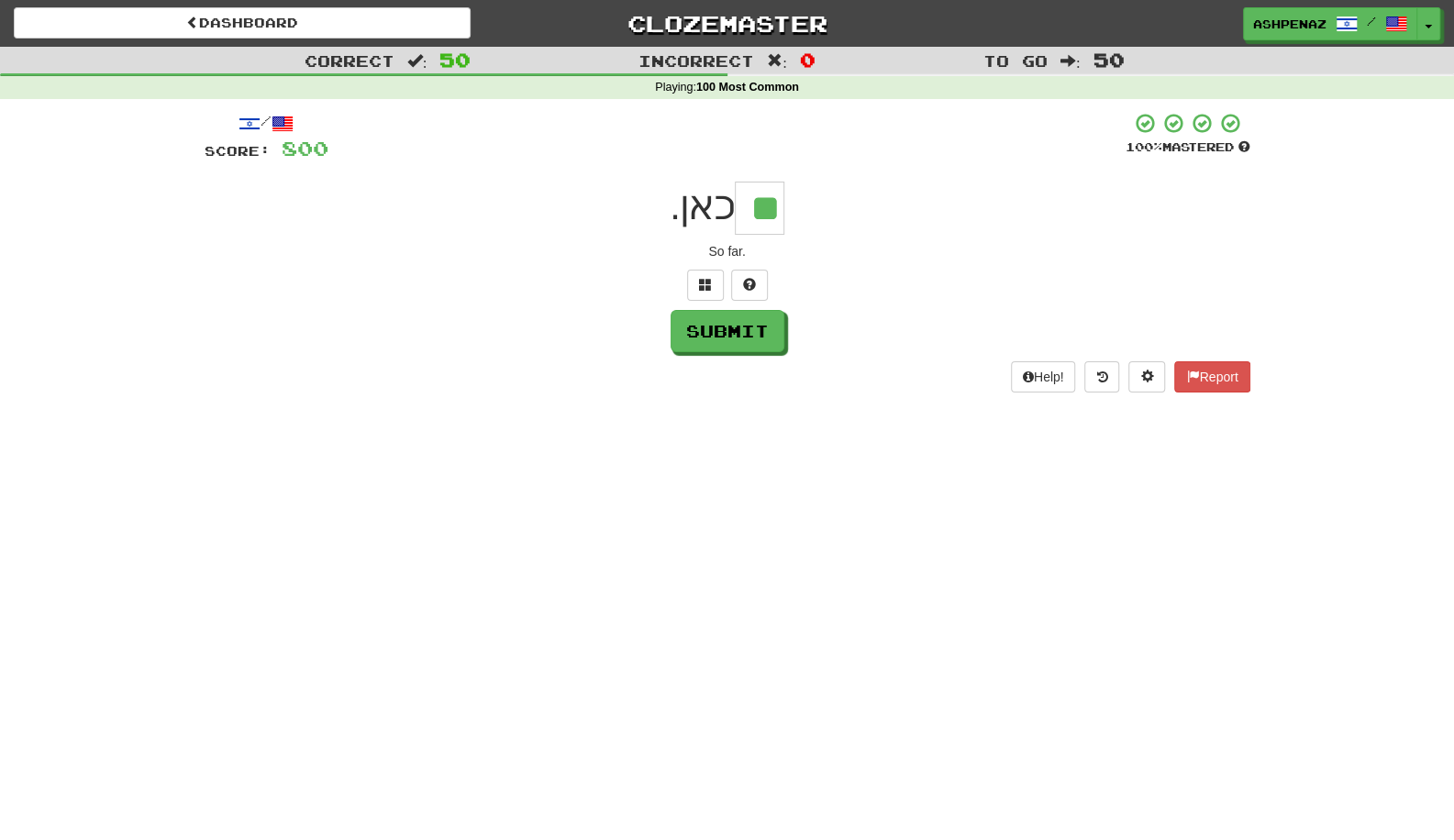 type on "**" 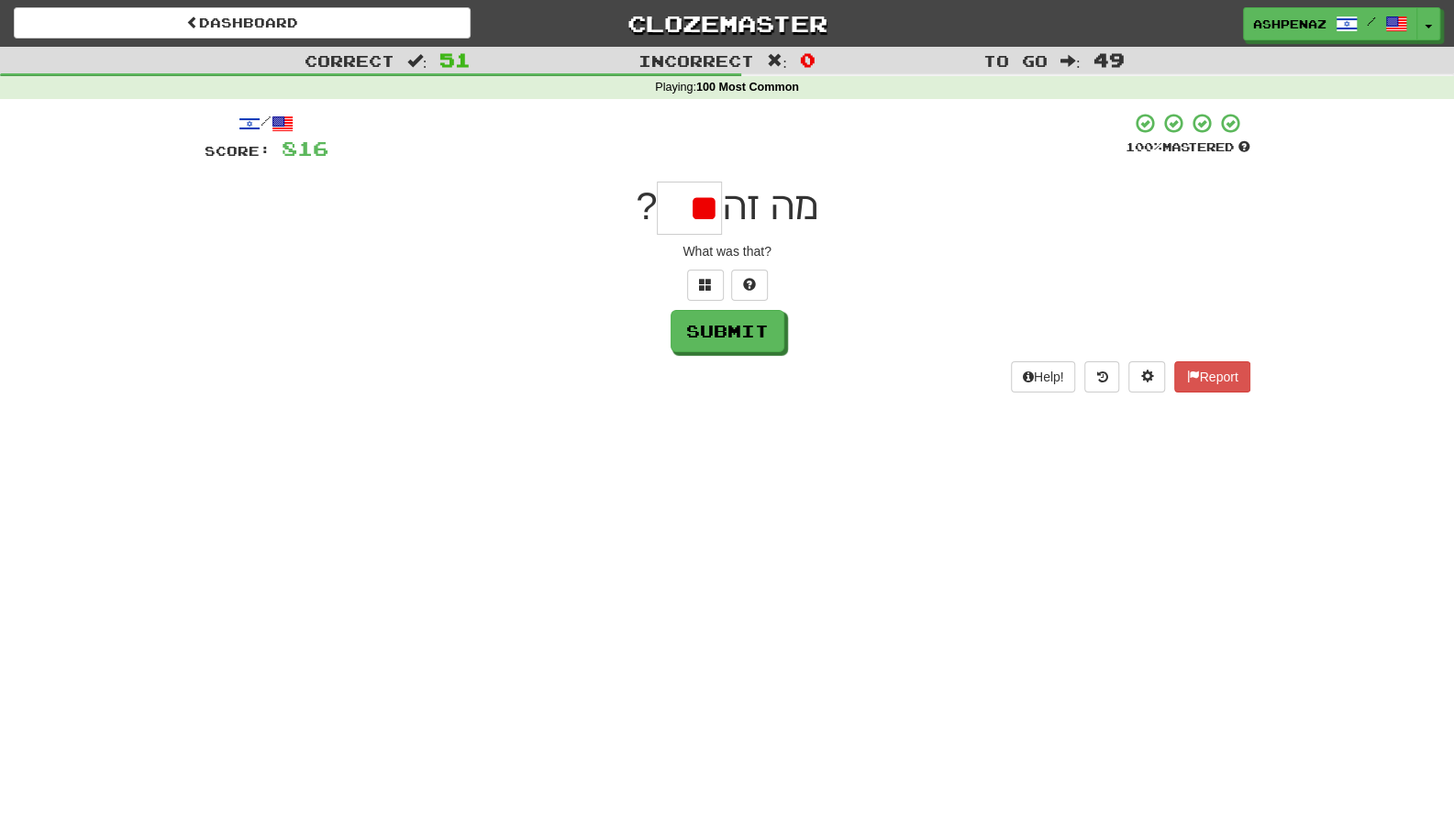 type on "*" 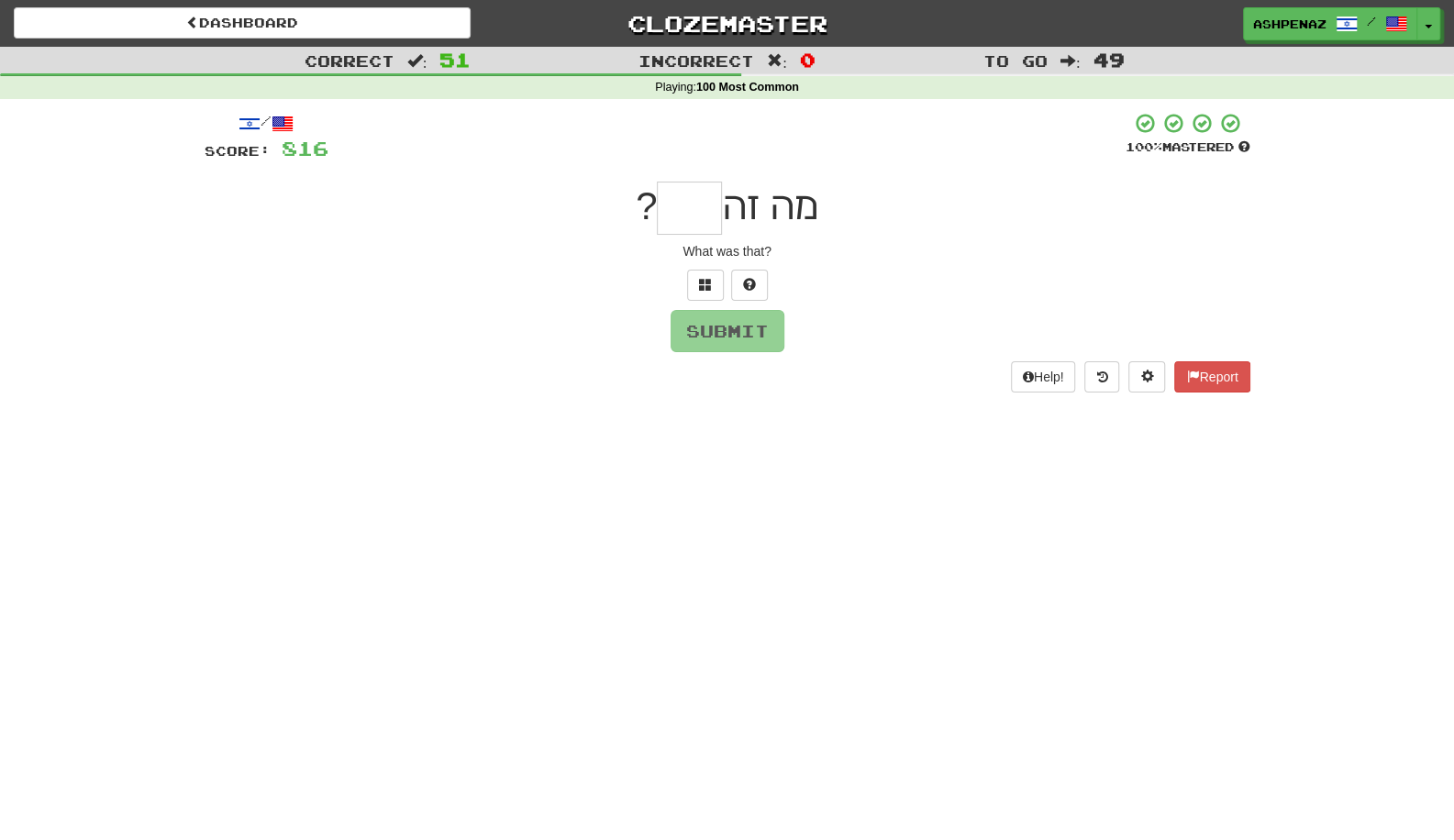 type on "*" 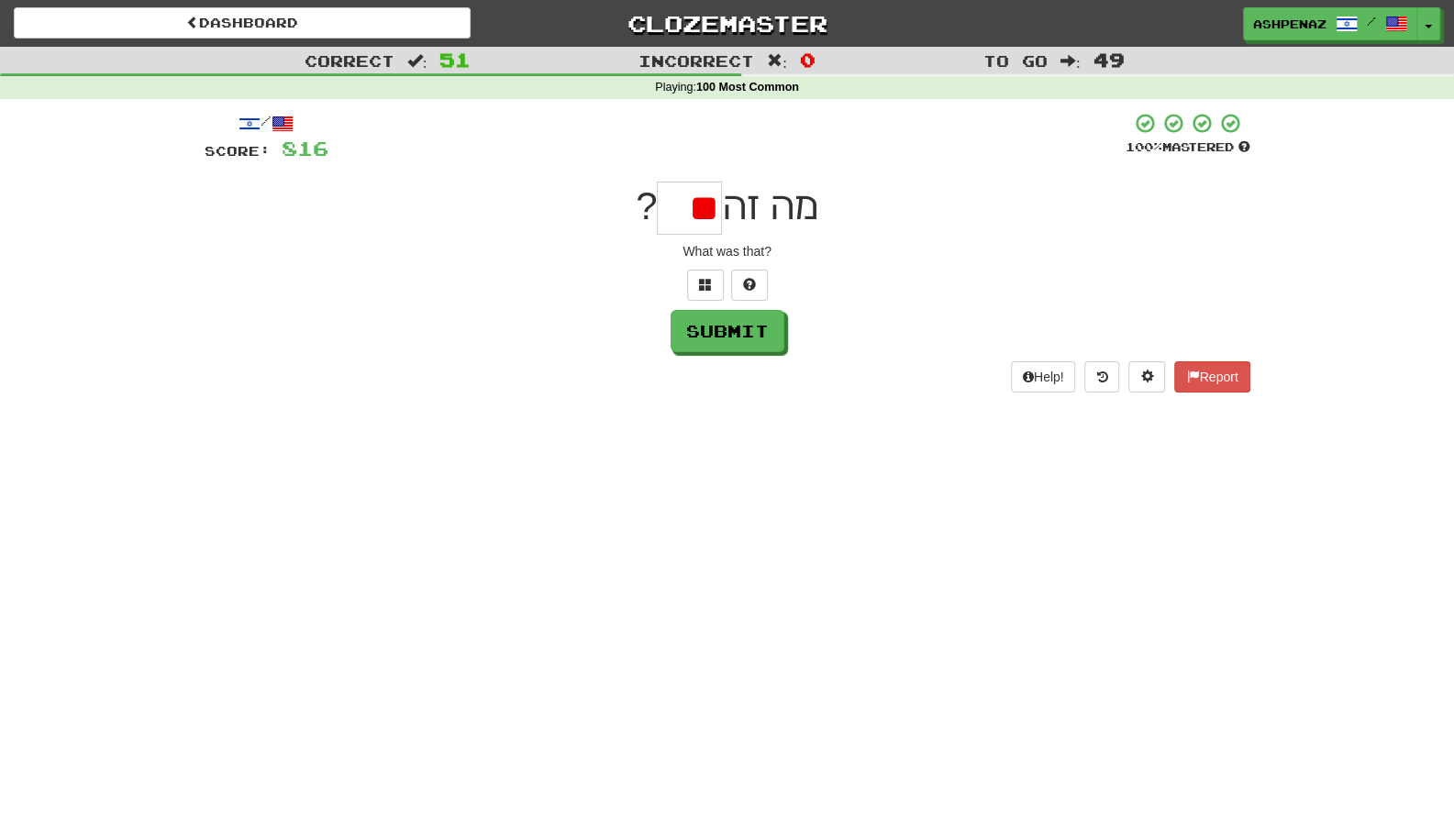 type on "*" 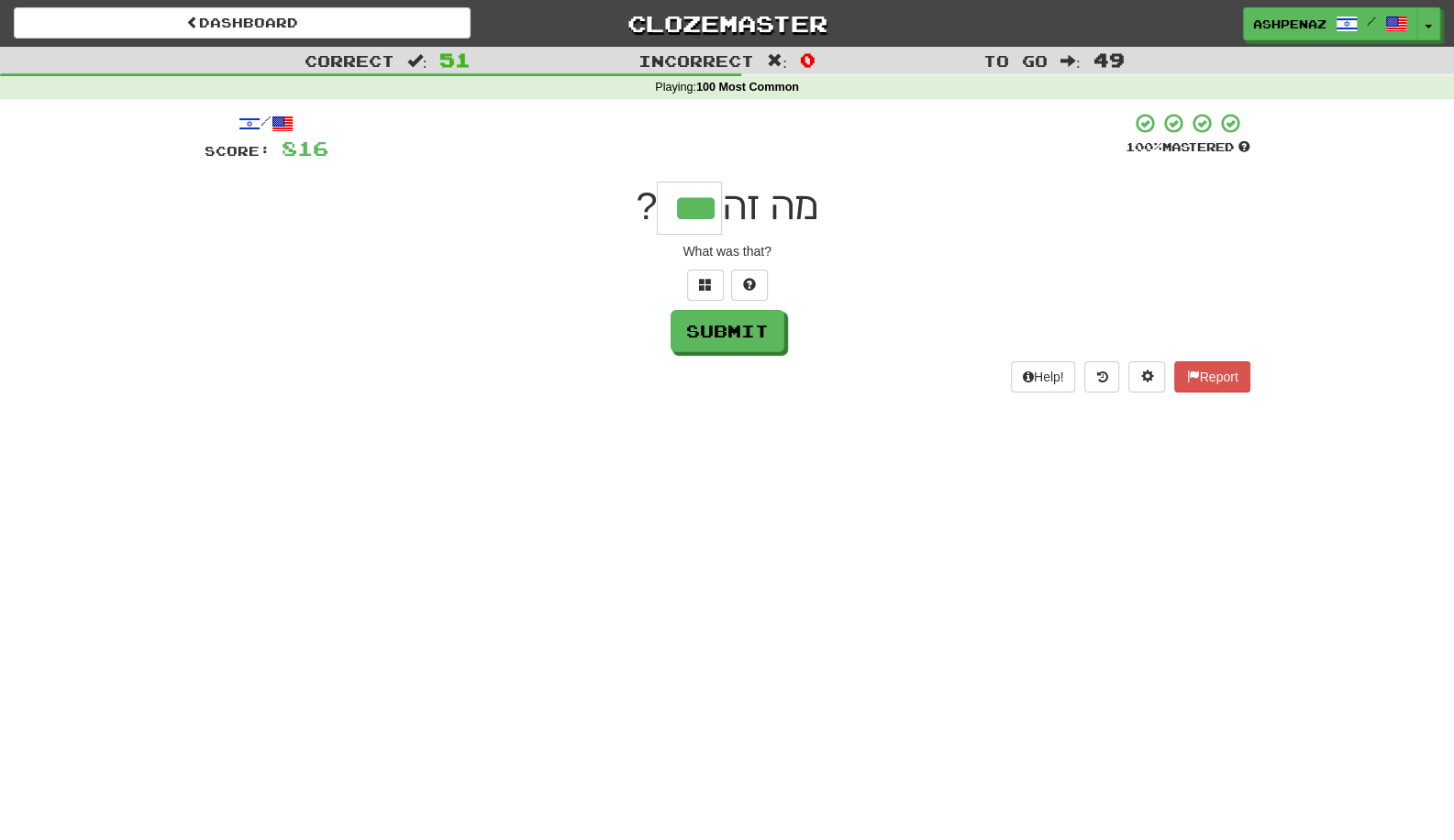 type on "***" 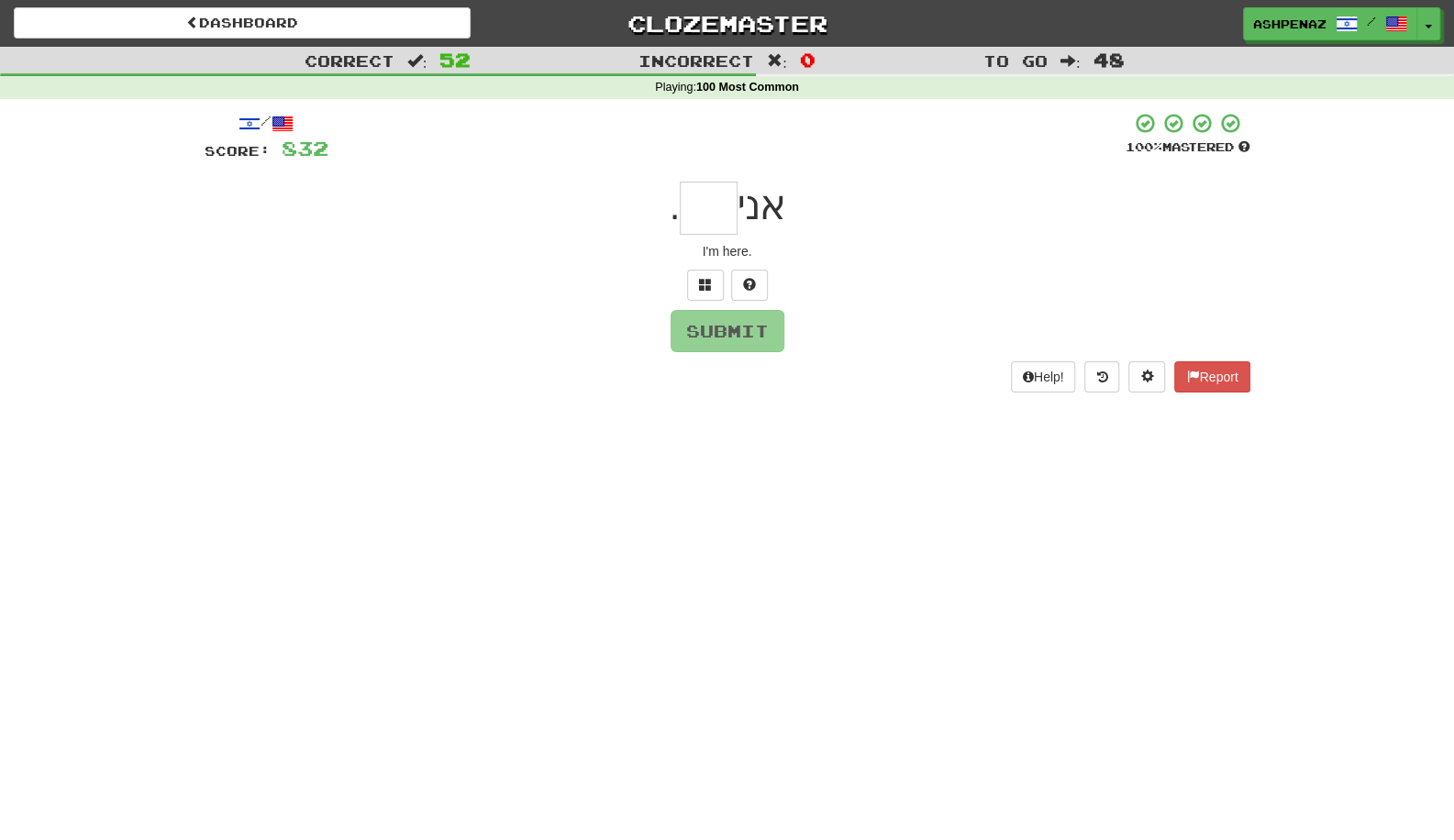 type on "*" 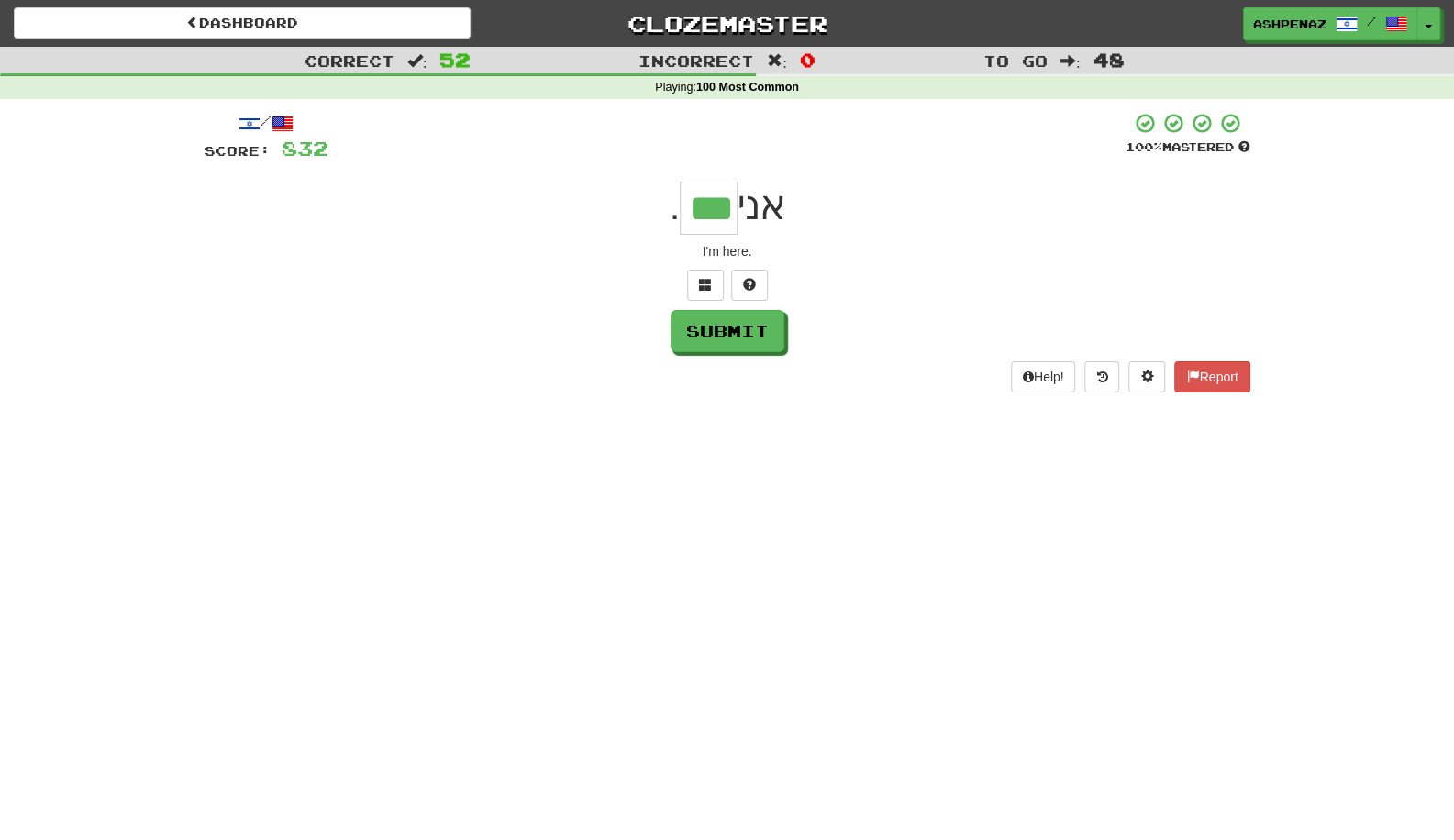 type on "***" 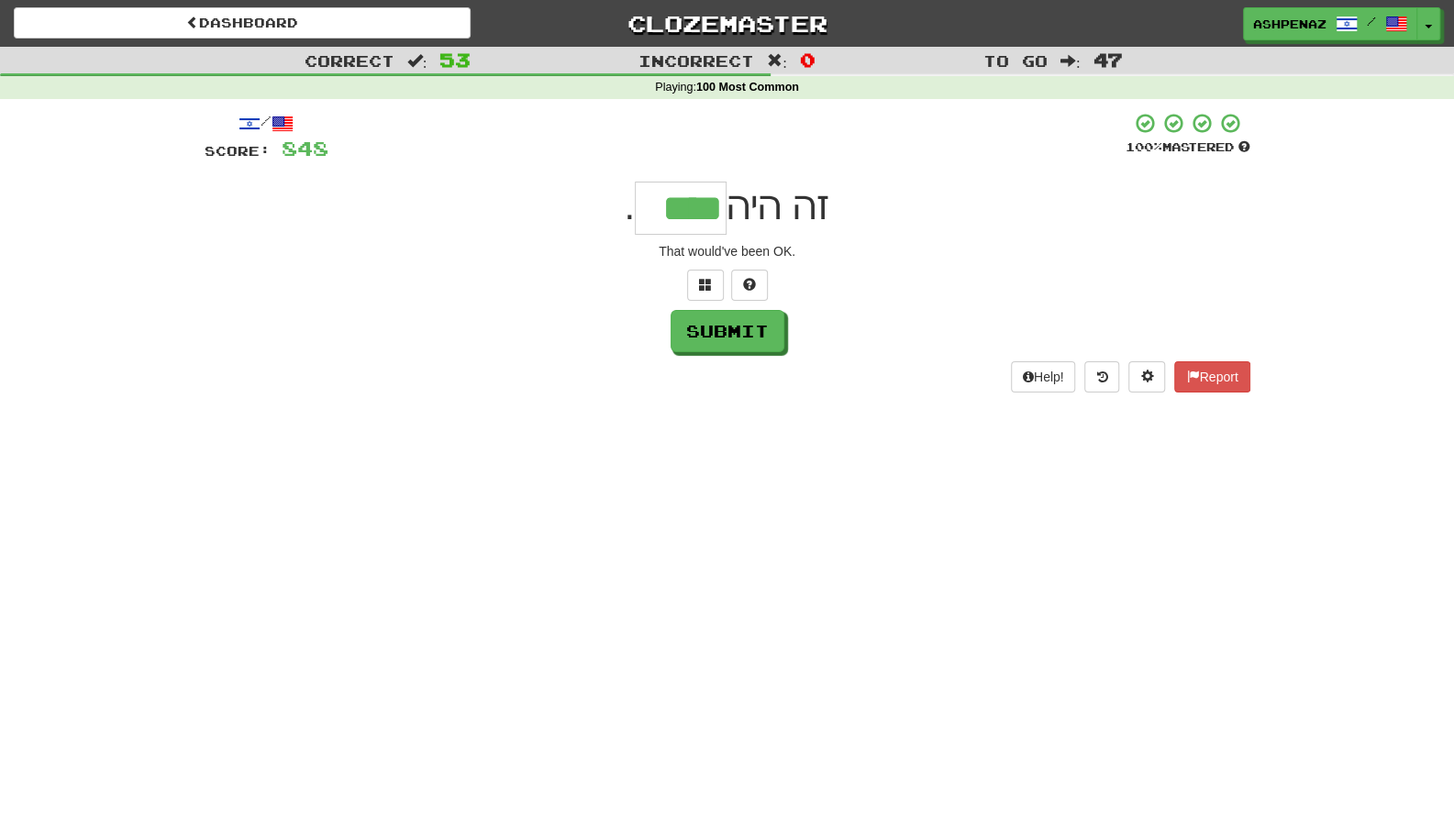 type on "****" 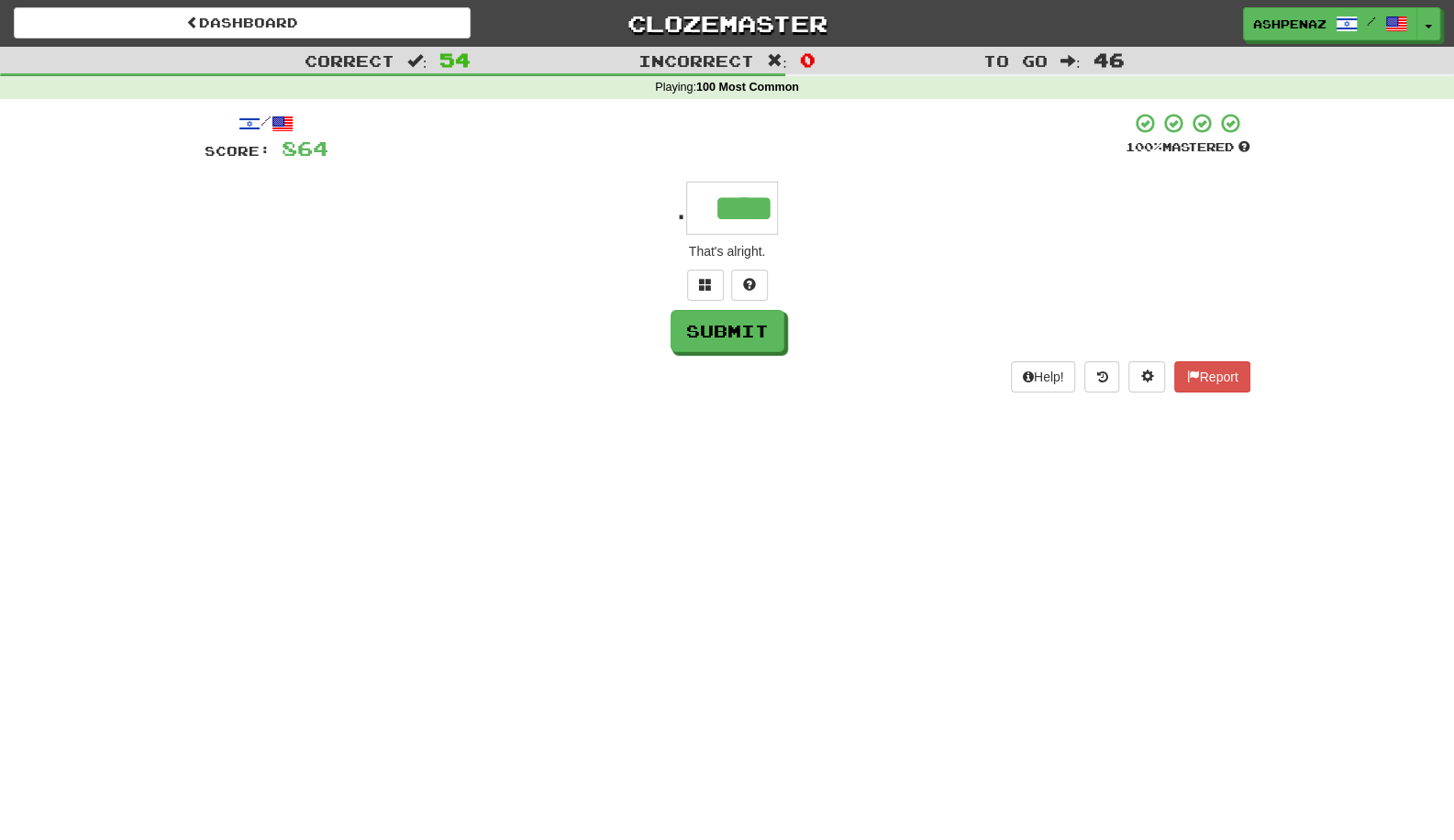 type on "****" 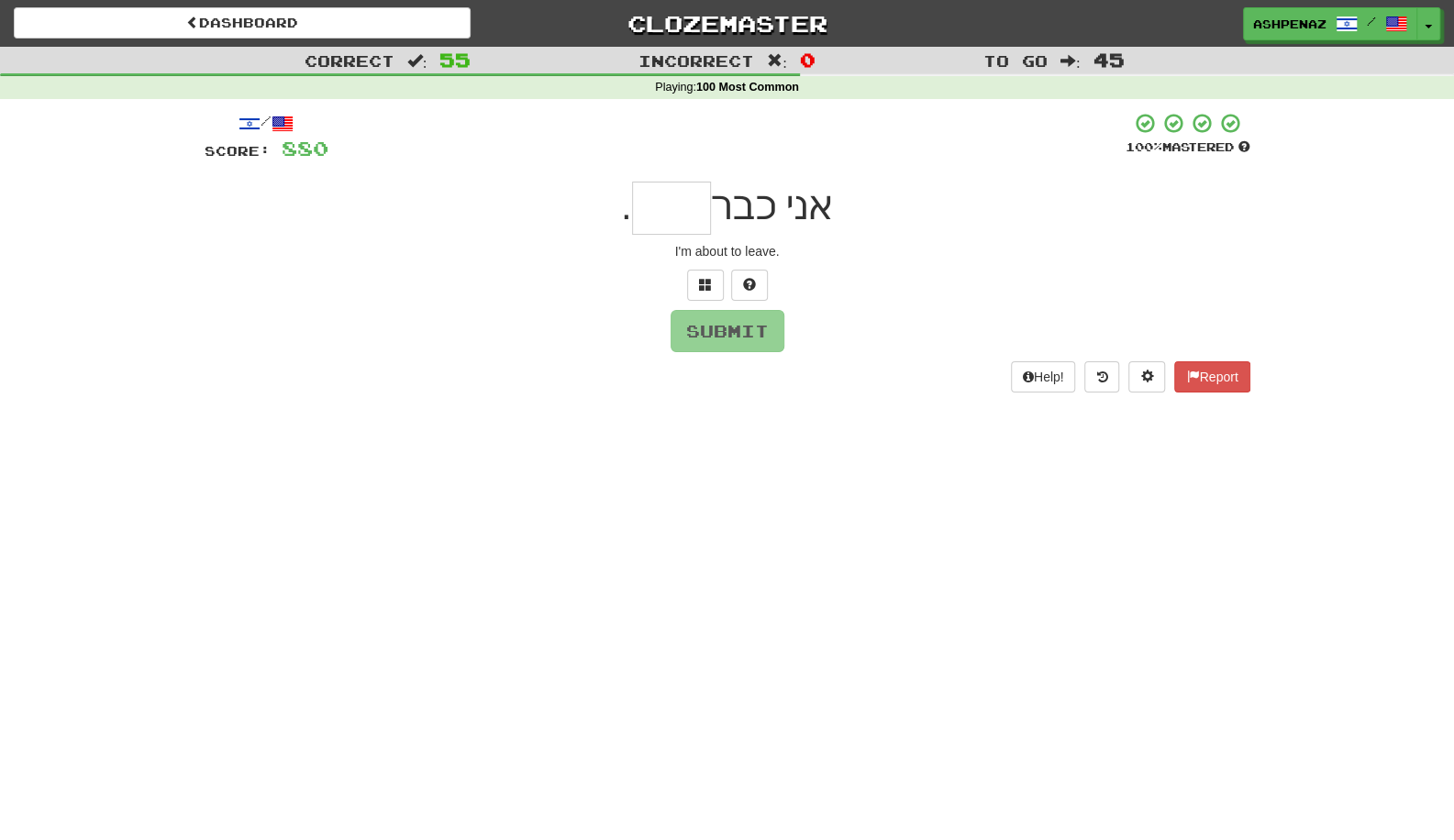 type on "*" 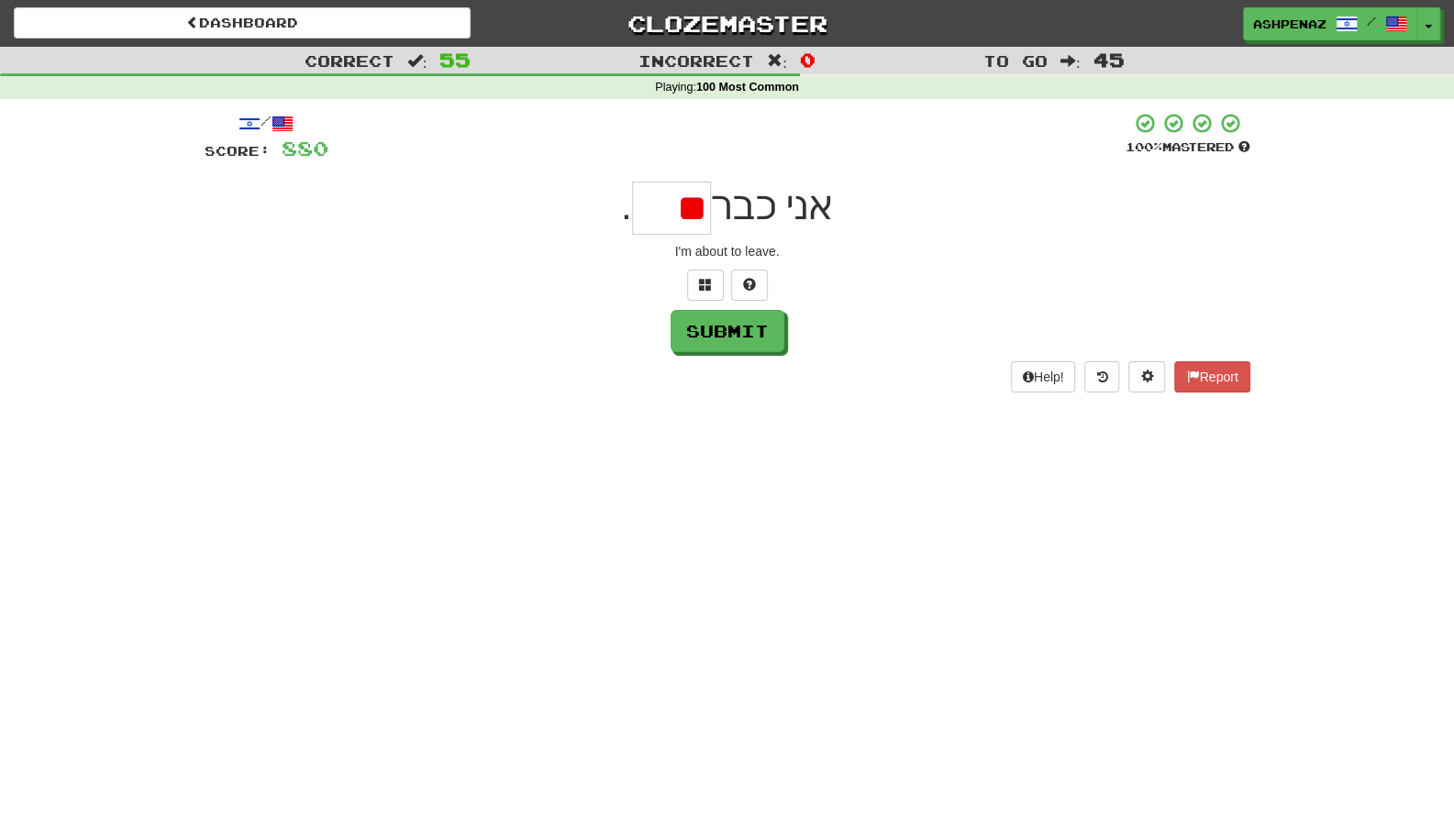 type on "*" 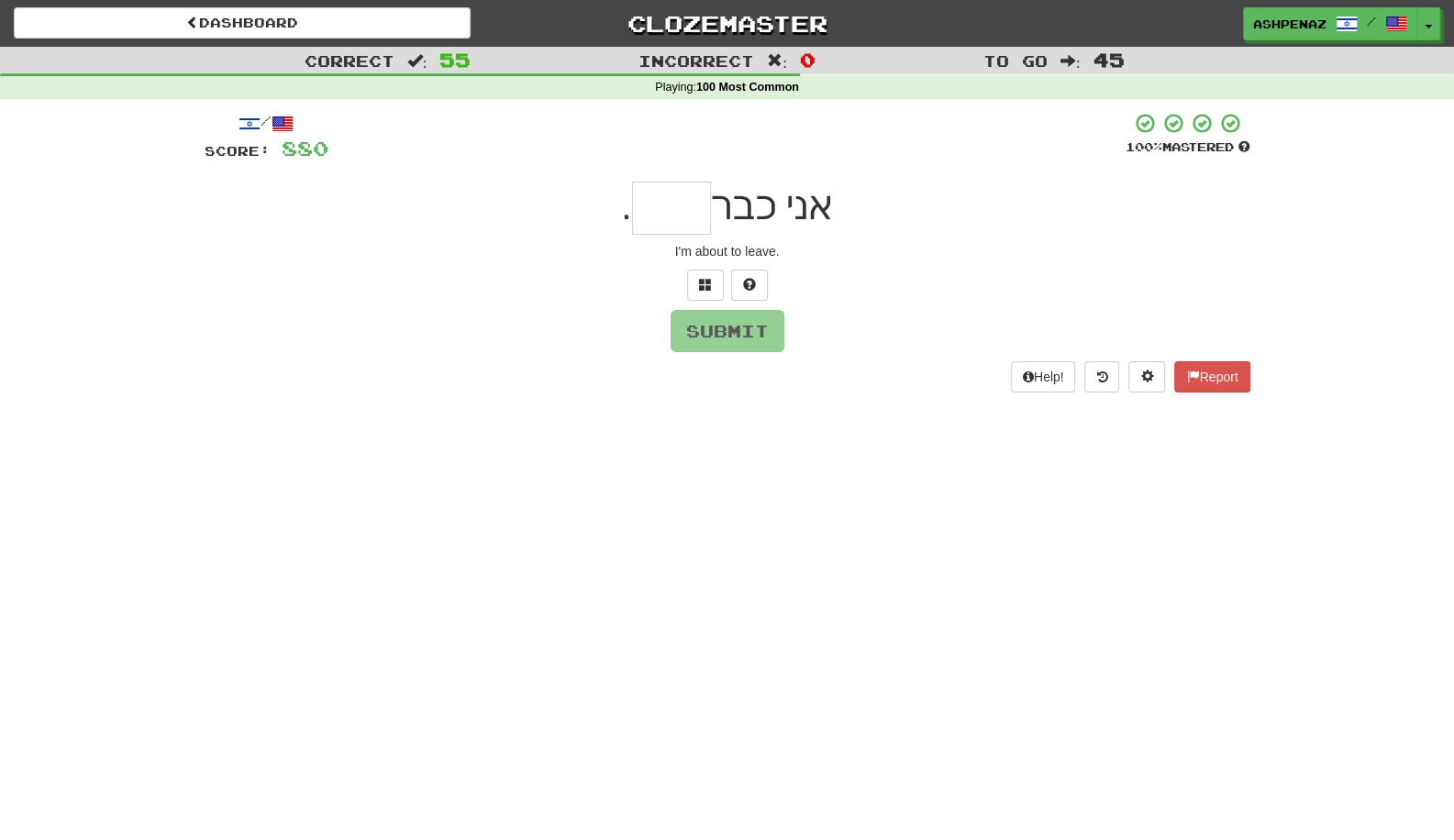 type on "*" 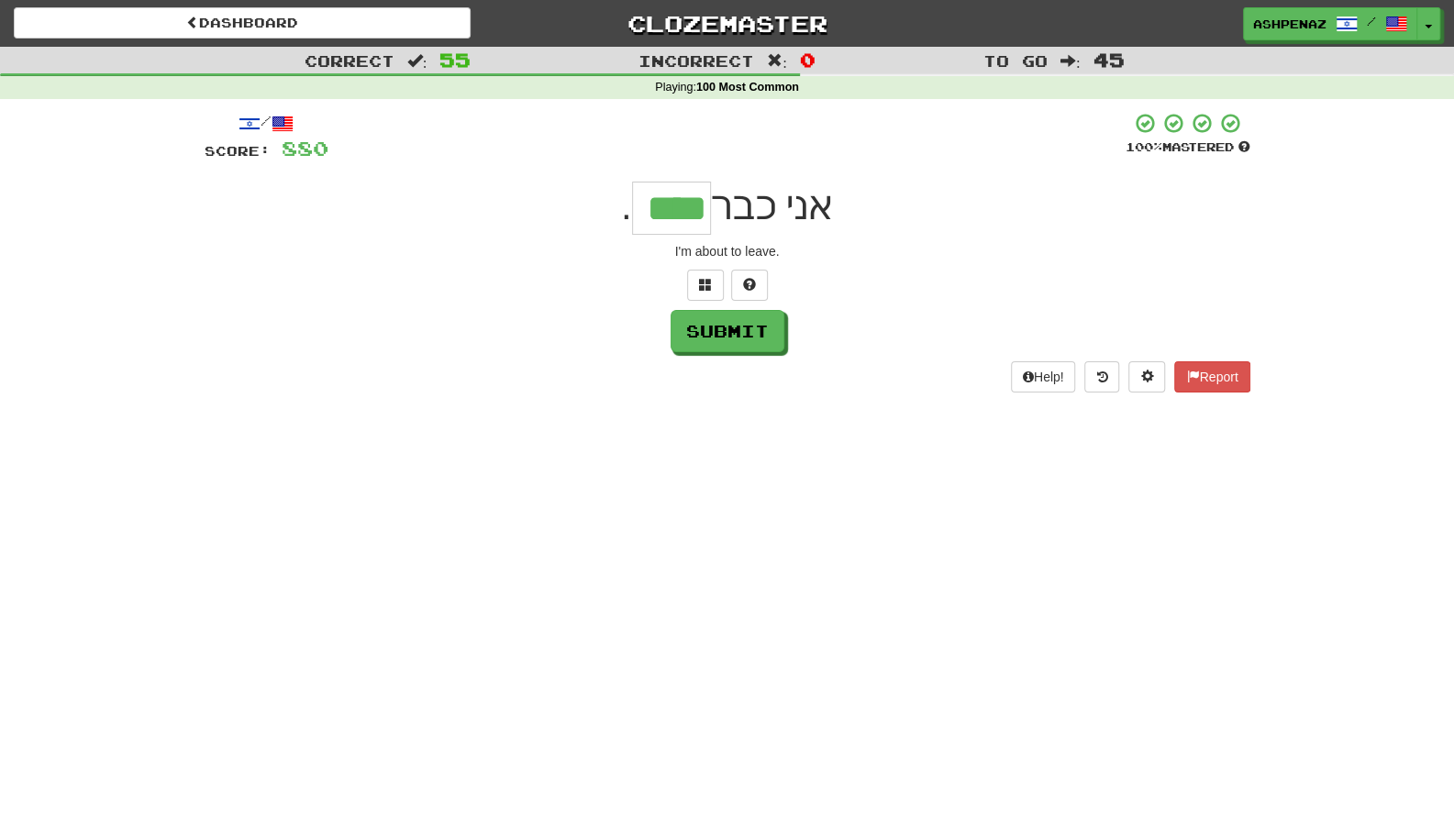 type on "****" 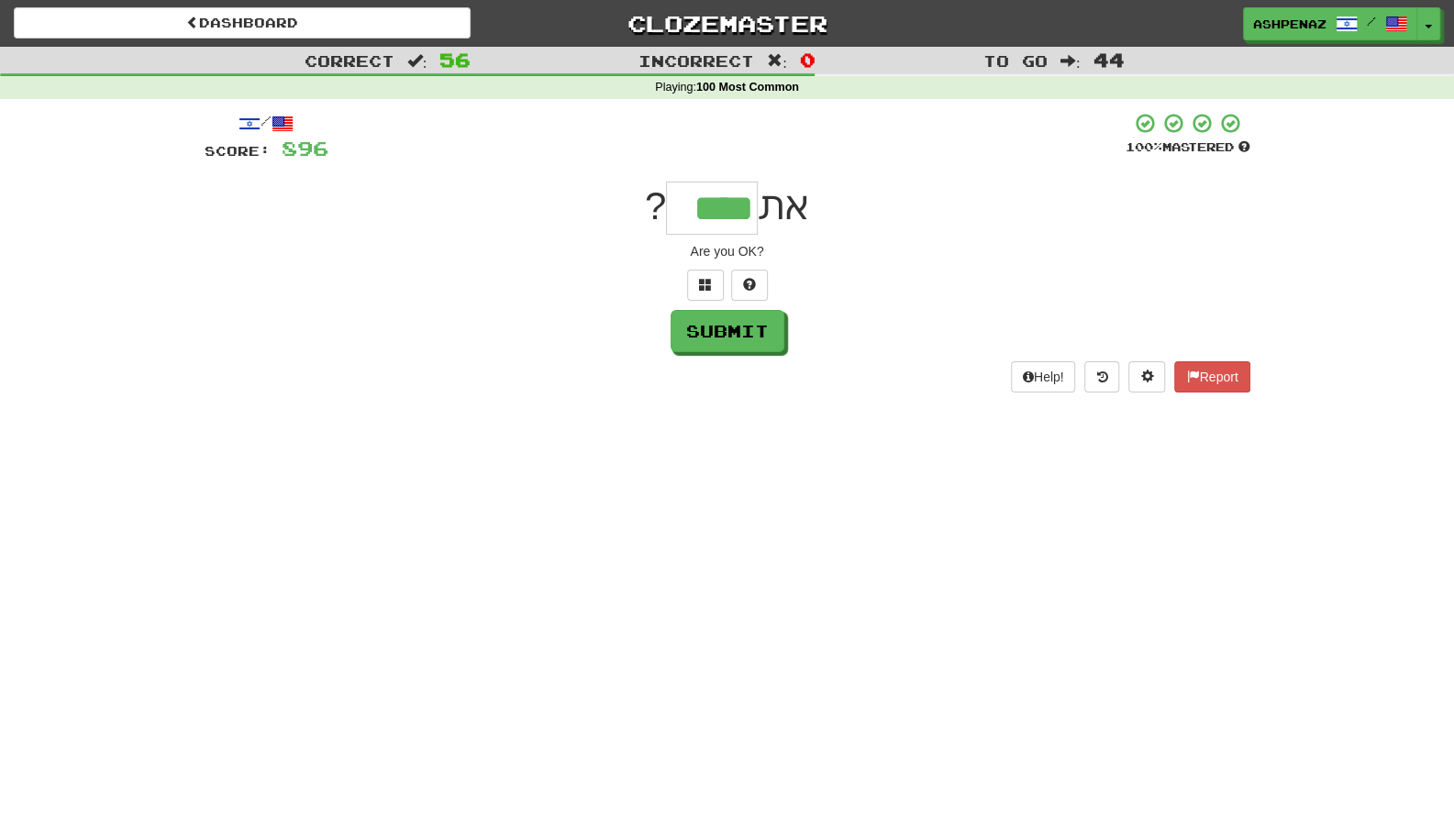 type on "****" 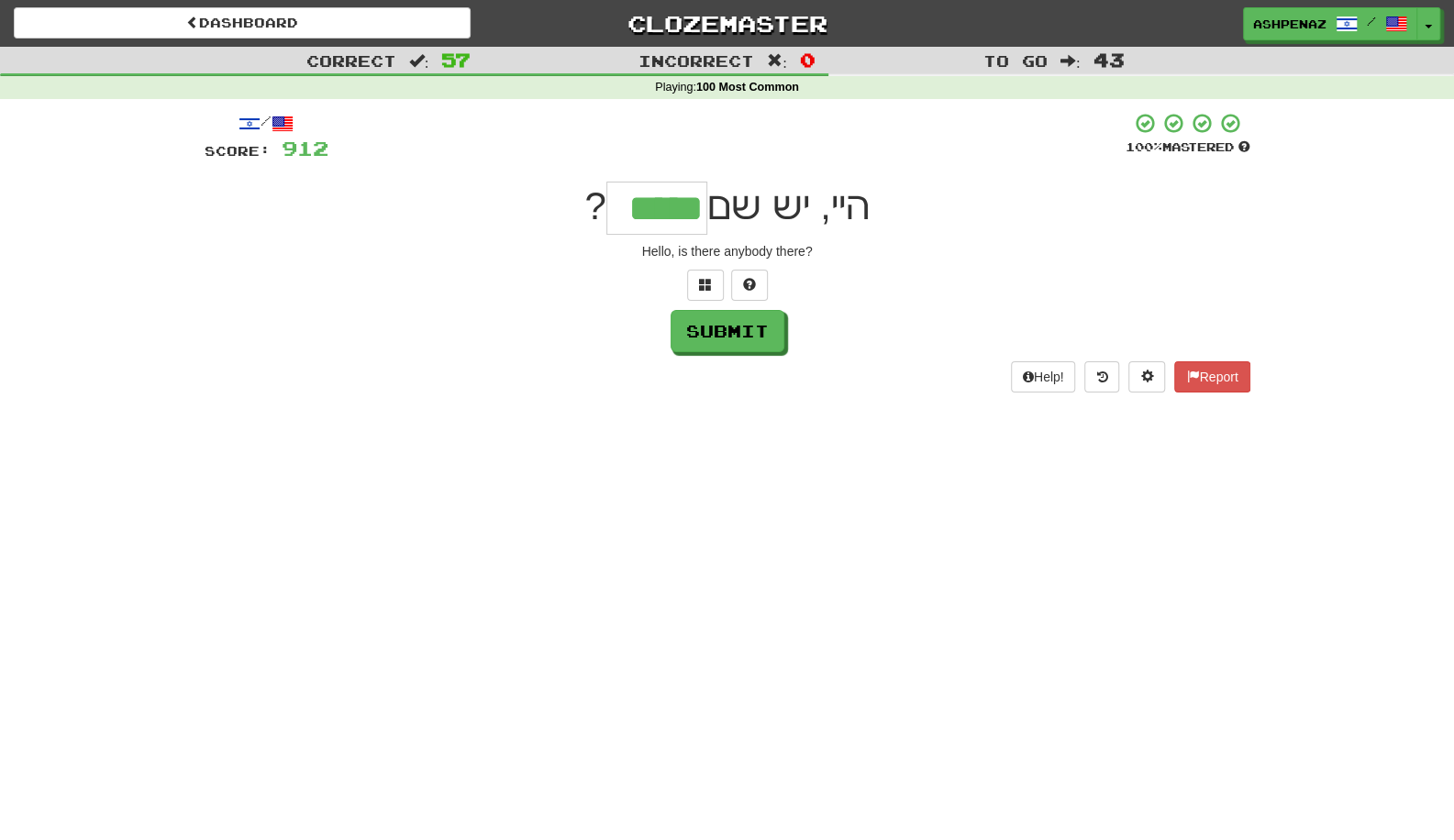type on "*****" 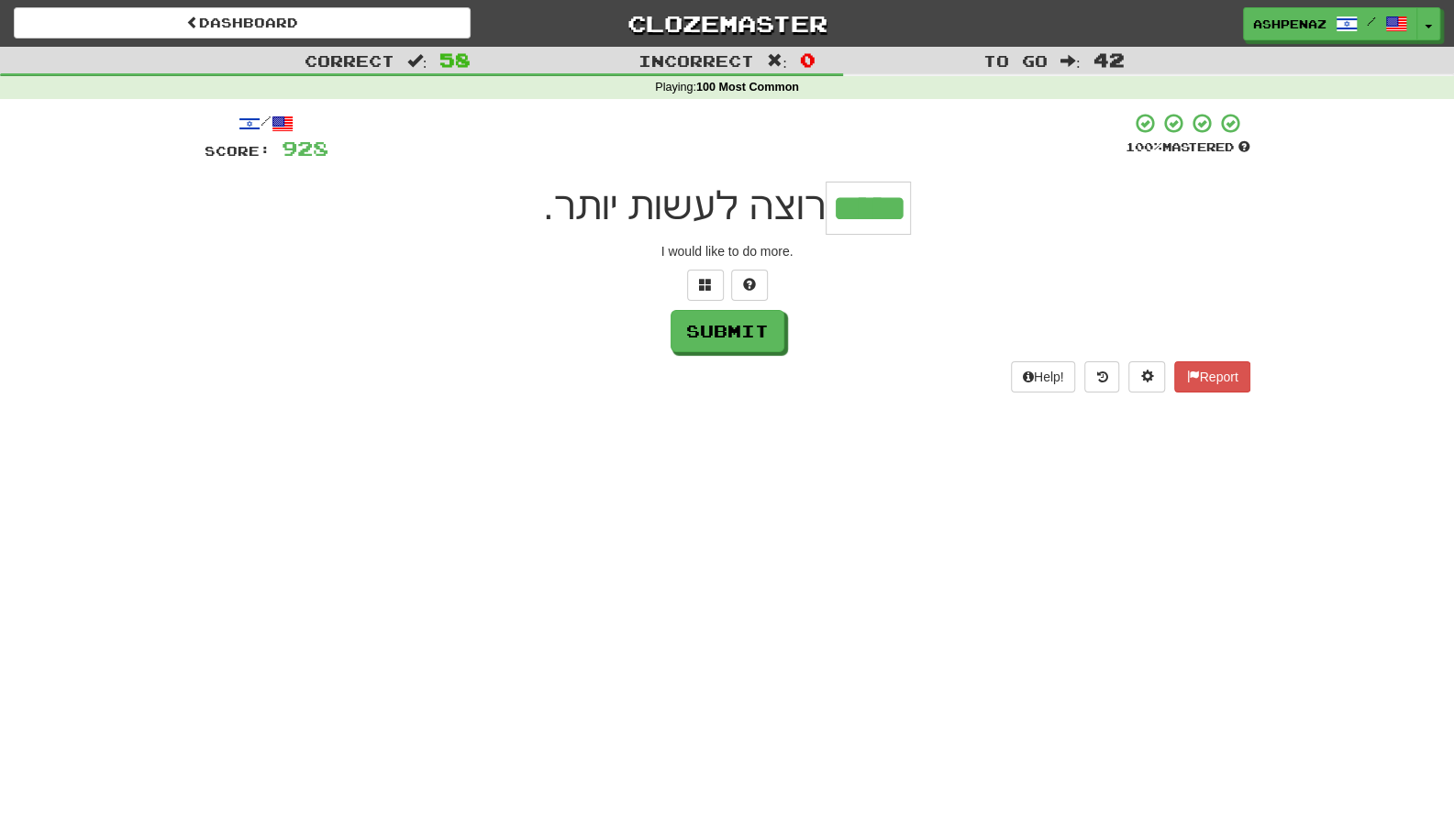 type on "*****" 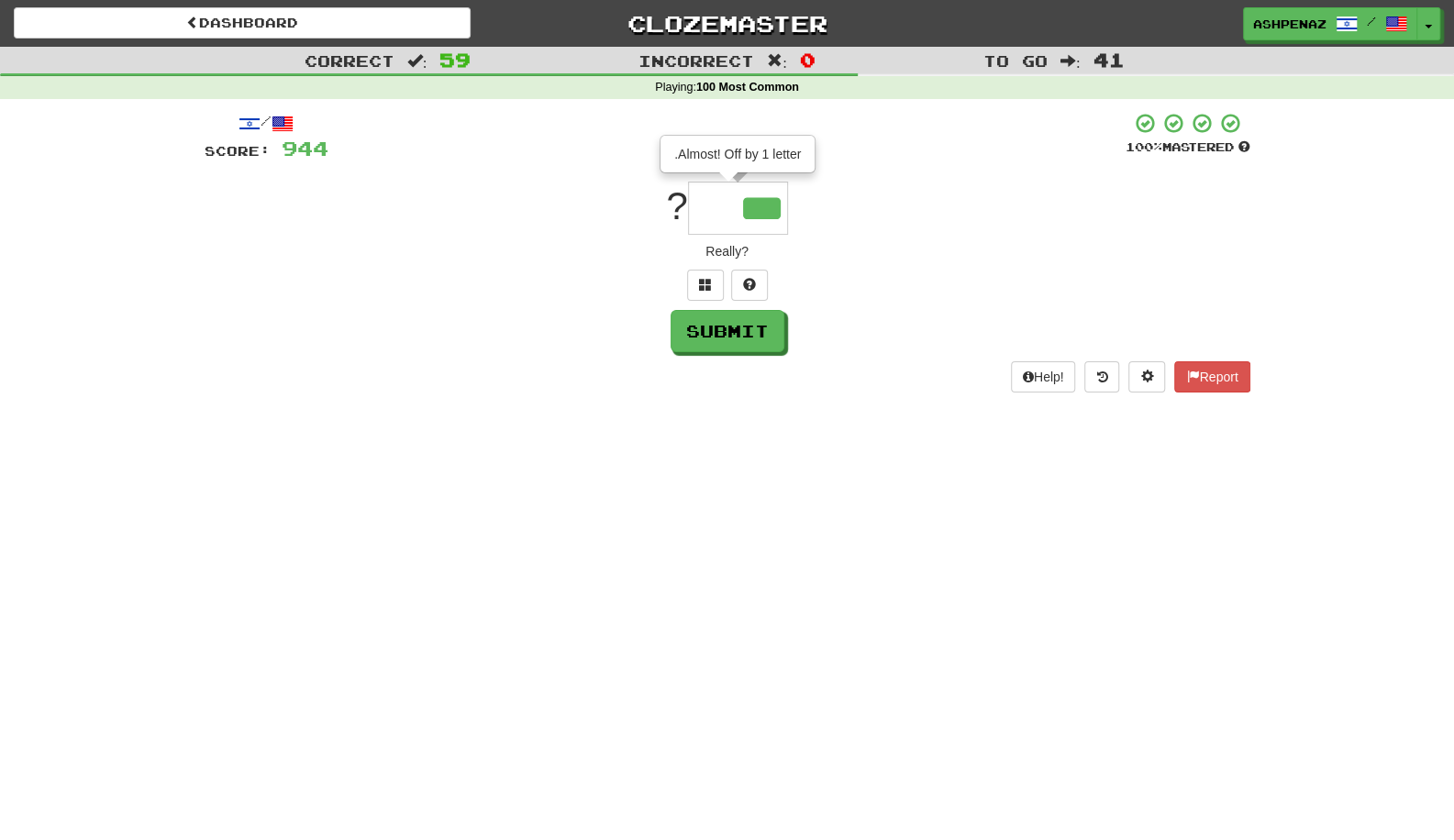 type on "****" 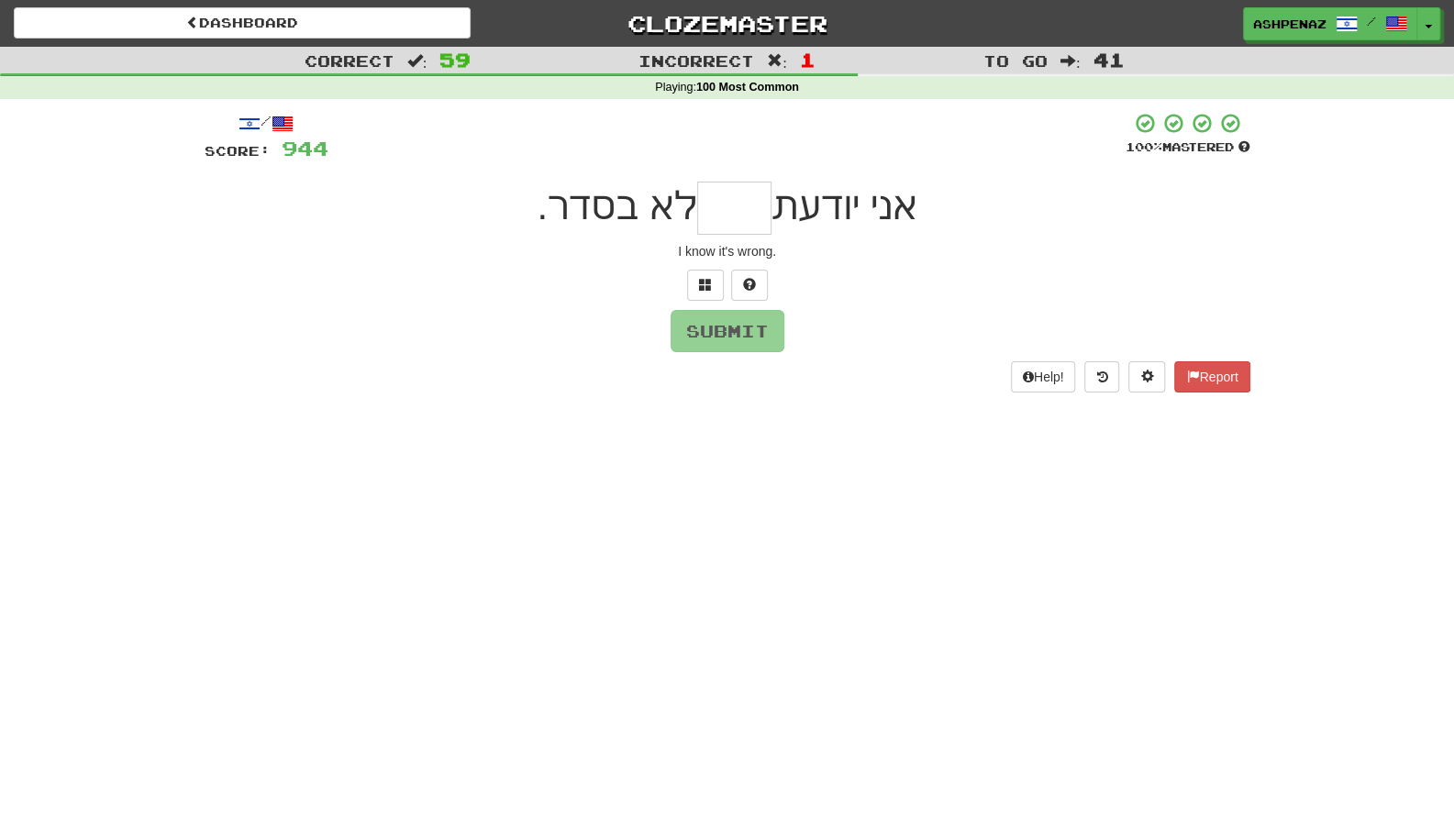 type on "*" 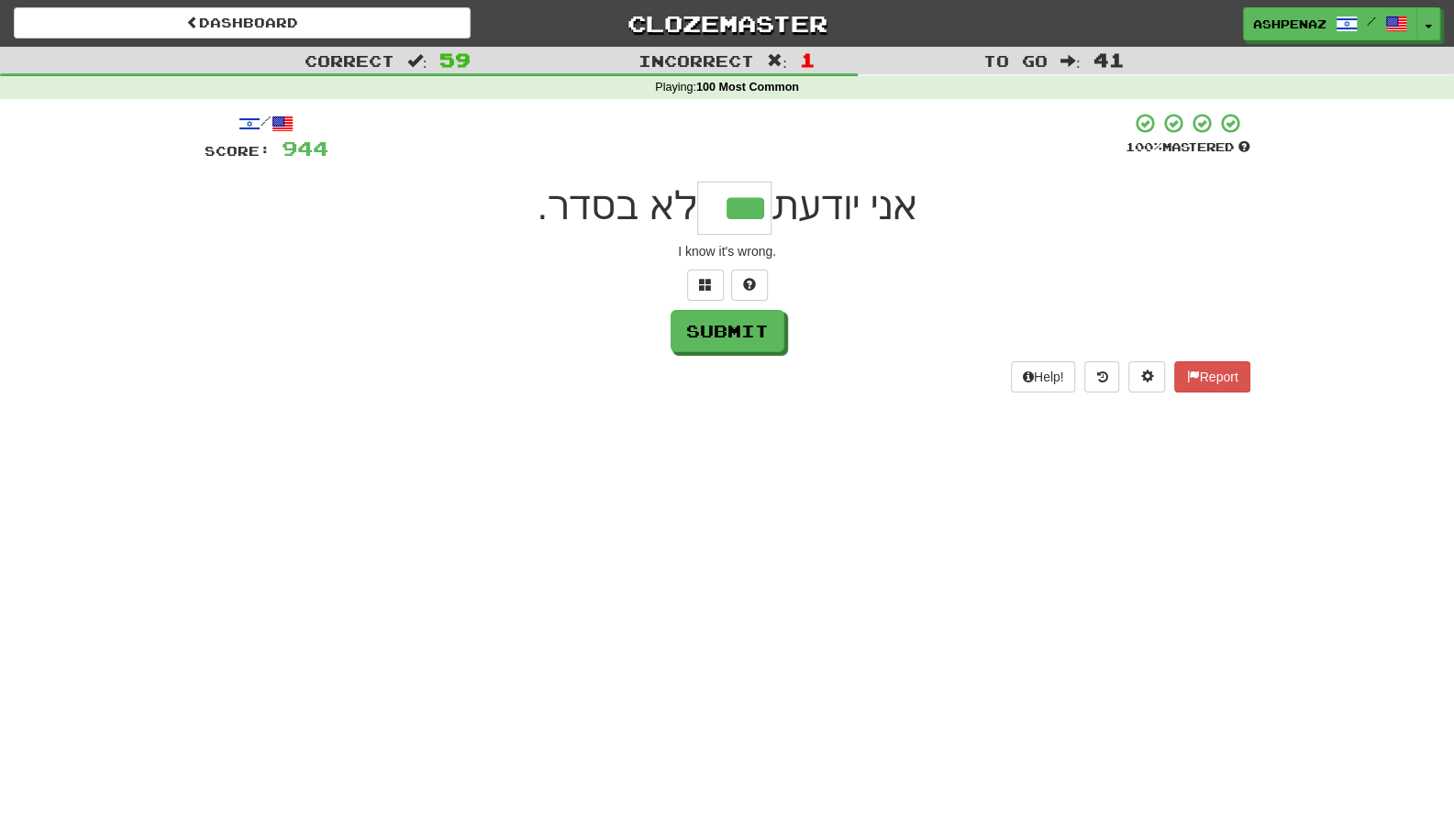 type on "***" 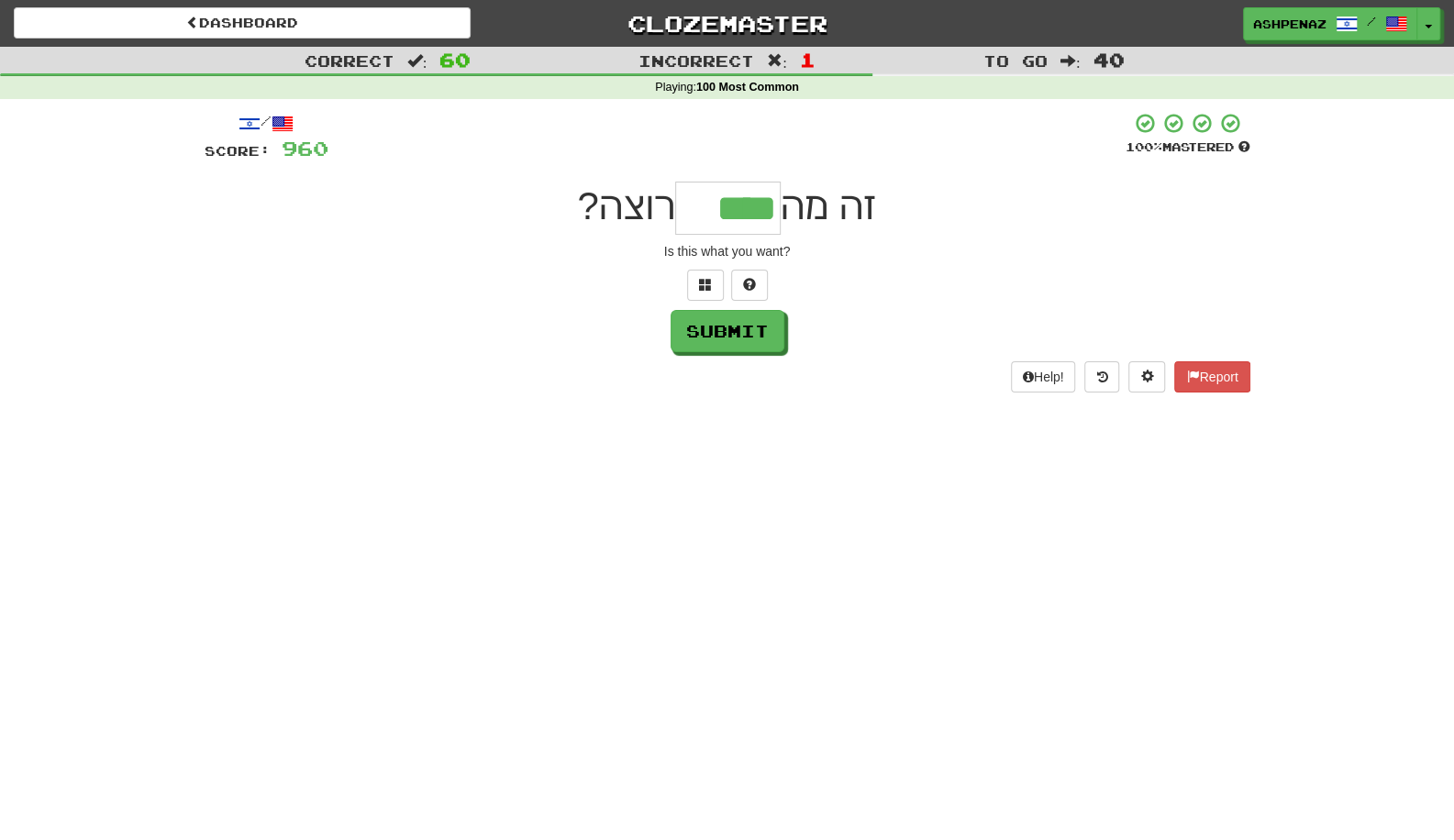 type on "****" 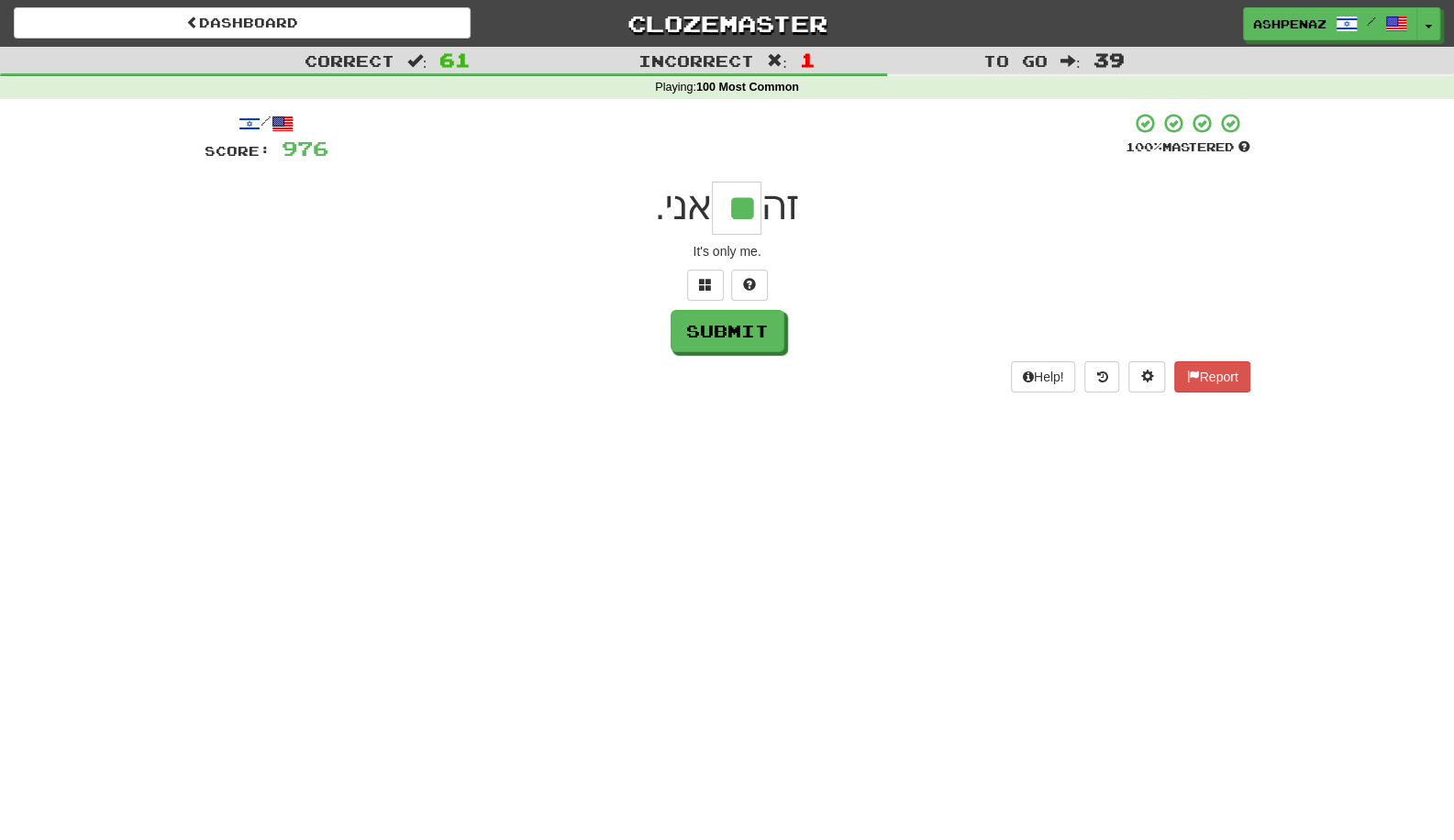 type on "**" 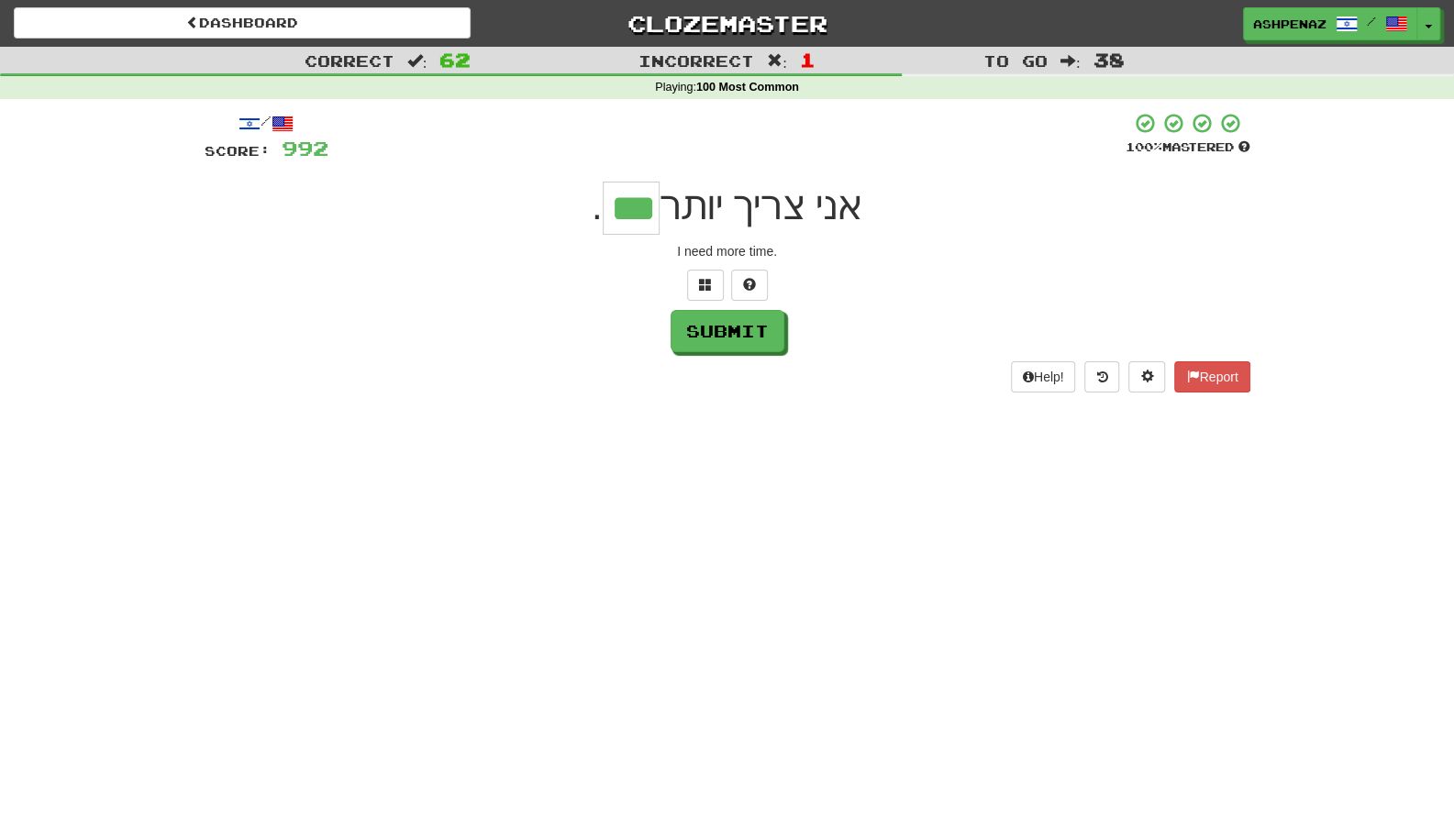 type on "***" 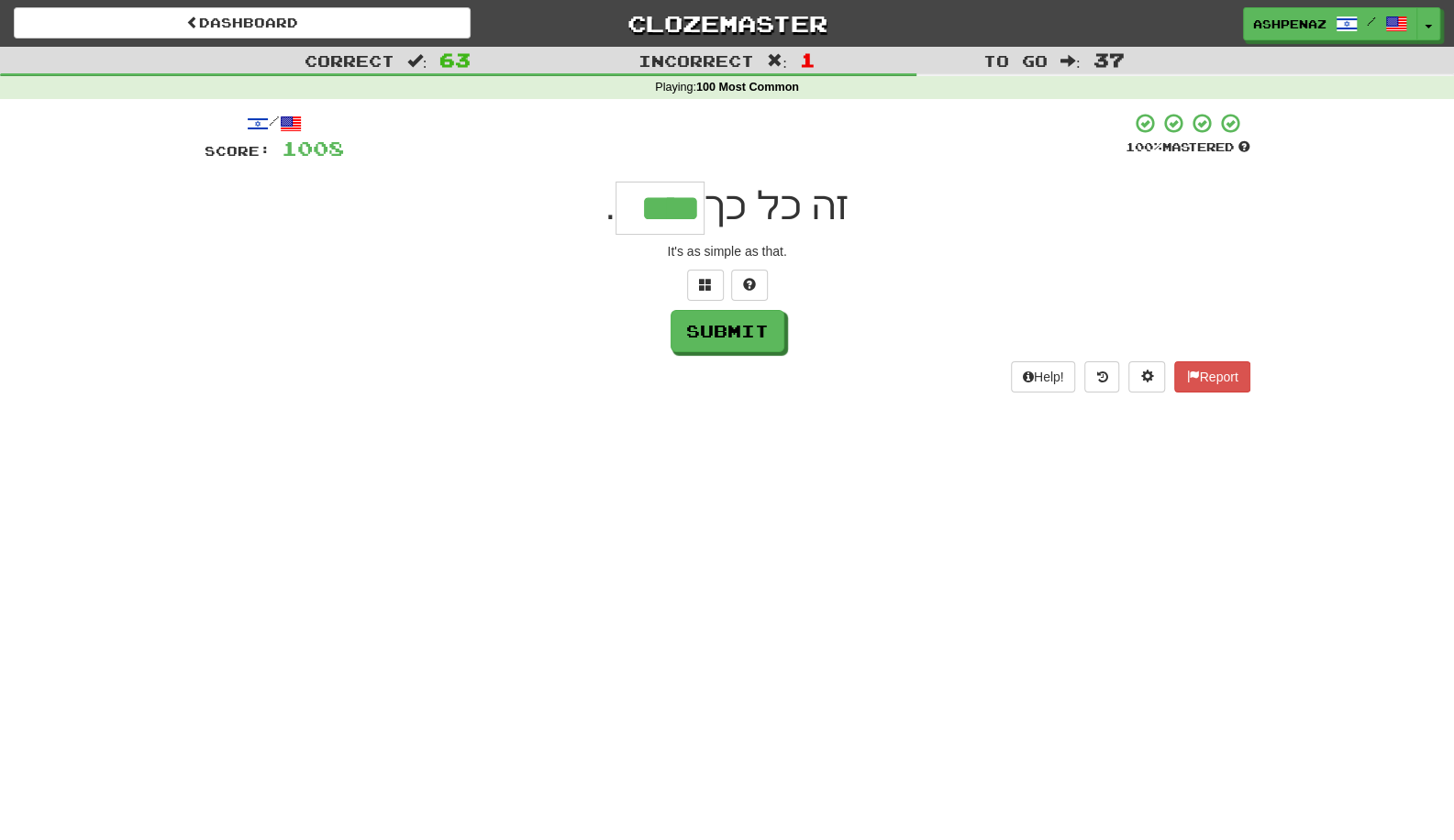type on "****" 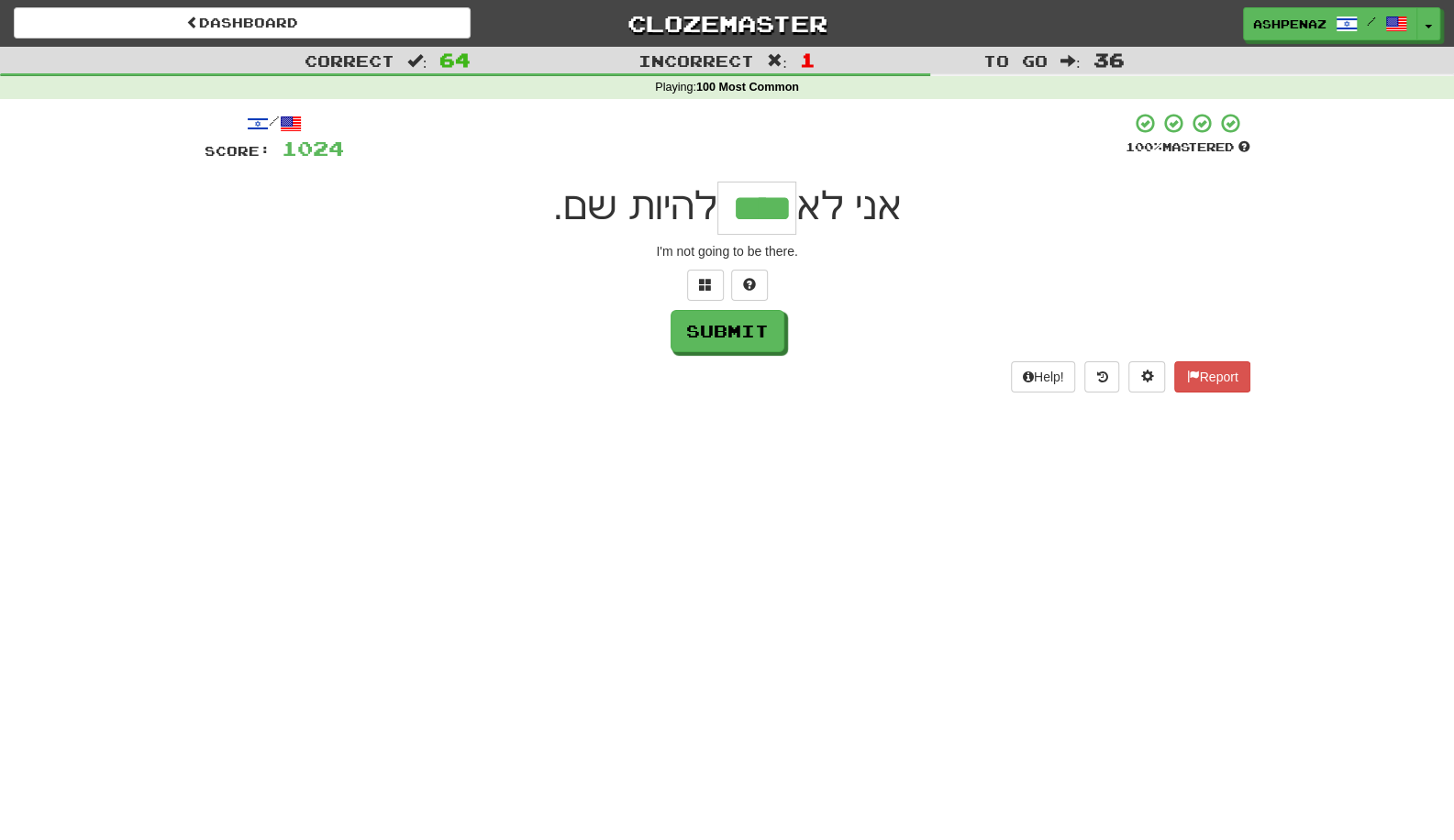 type on "****" 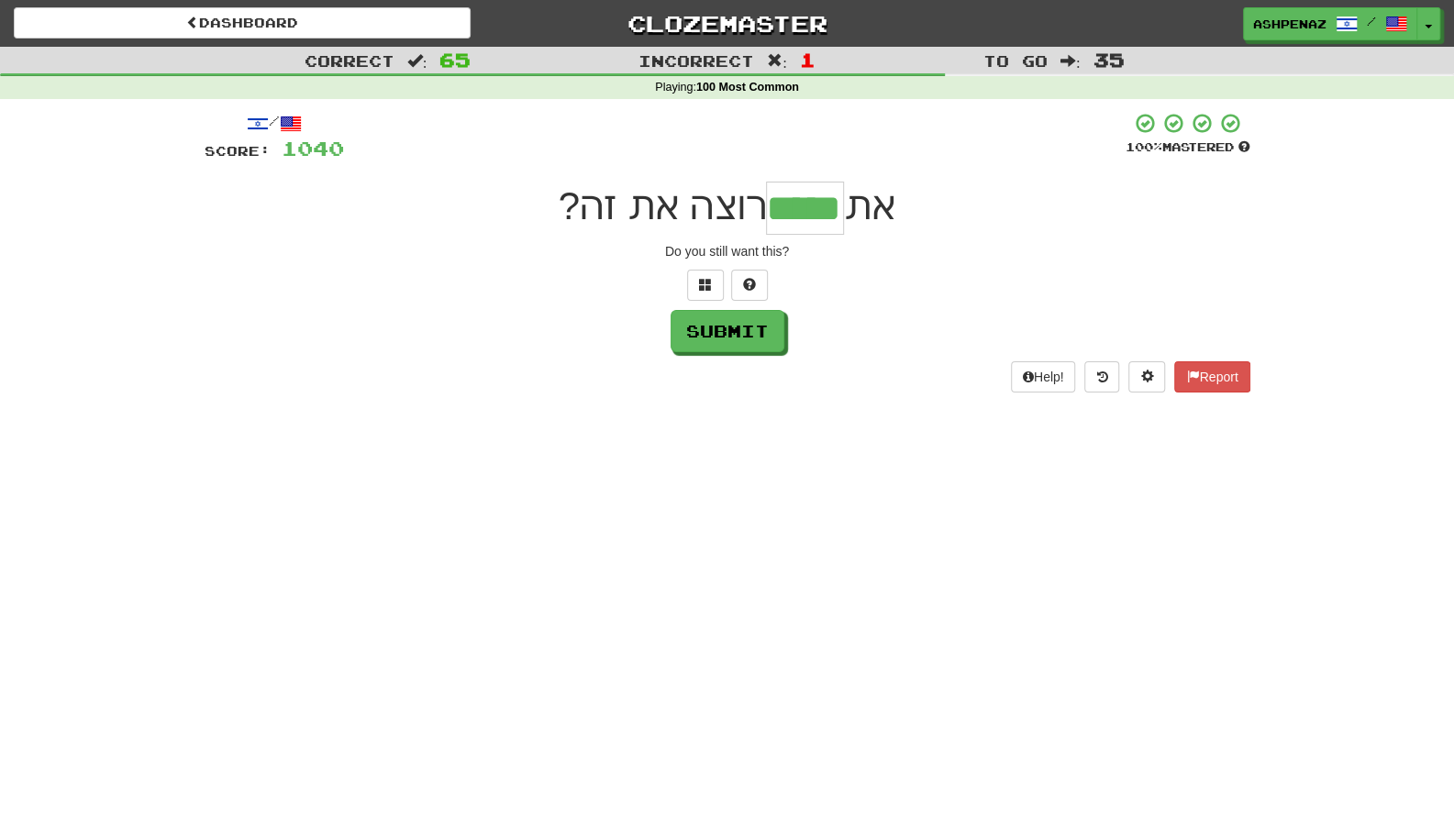 type on "*****" 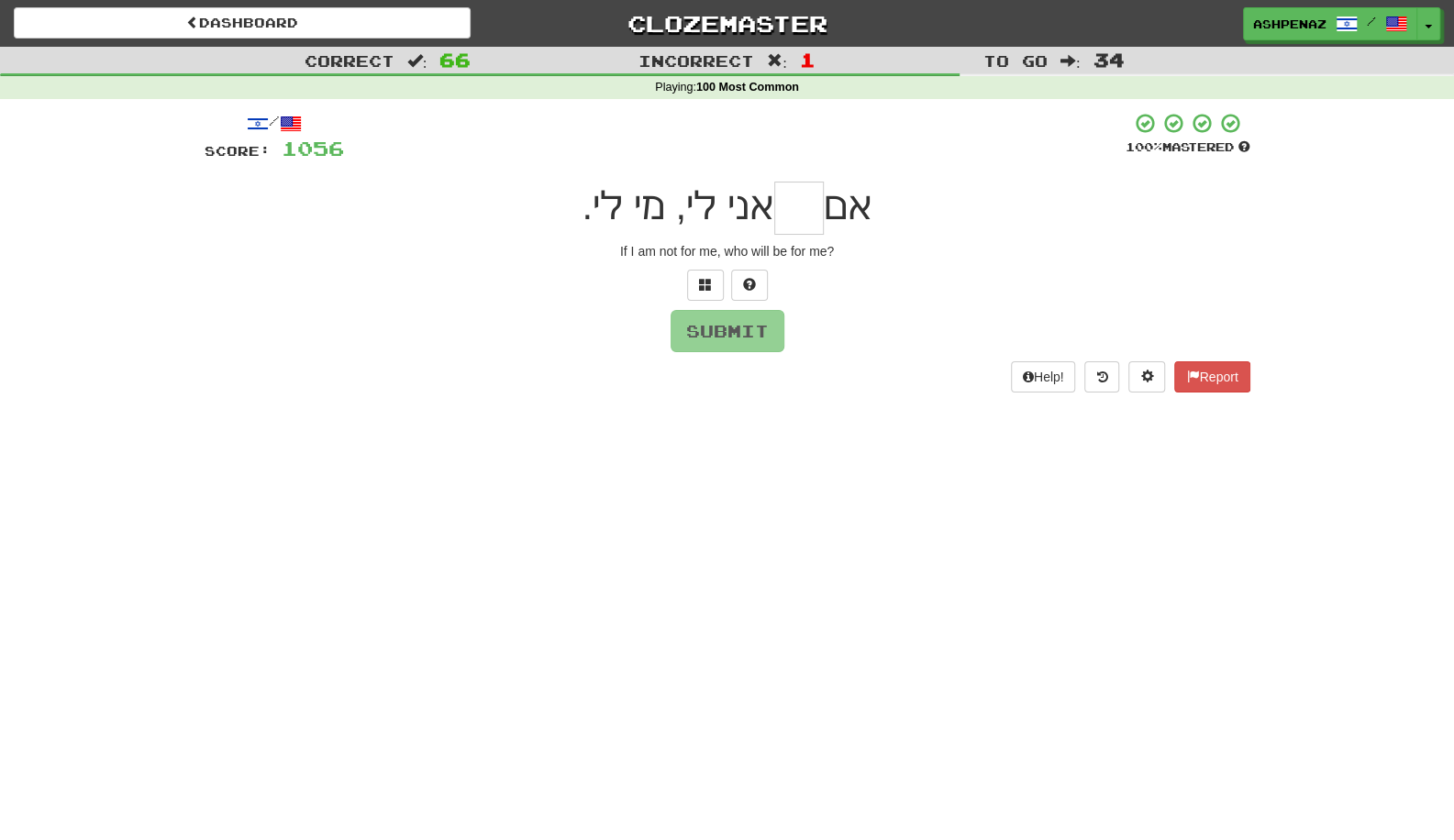 type on "*" 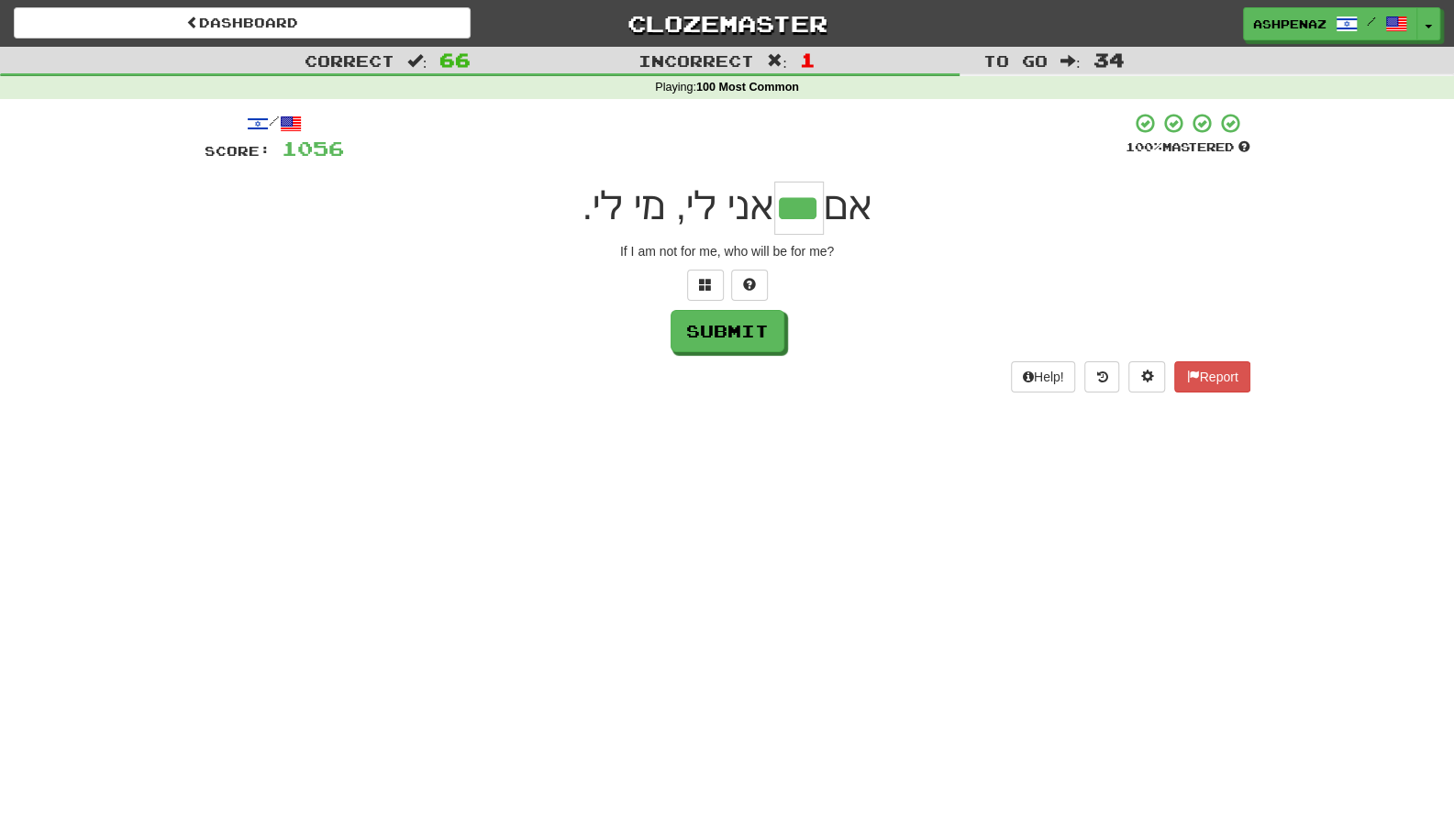type on "***" 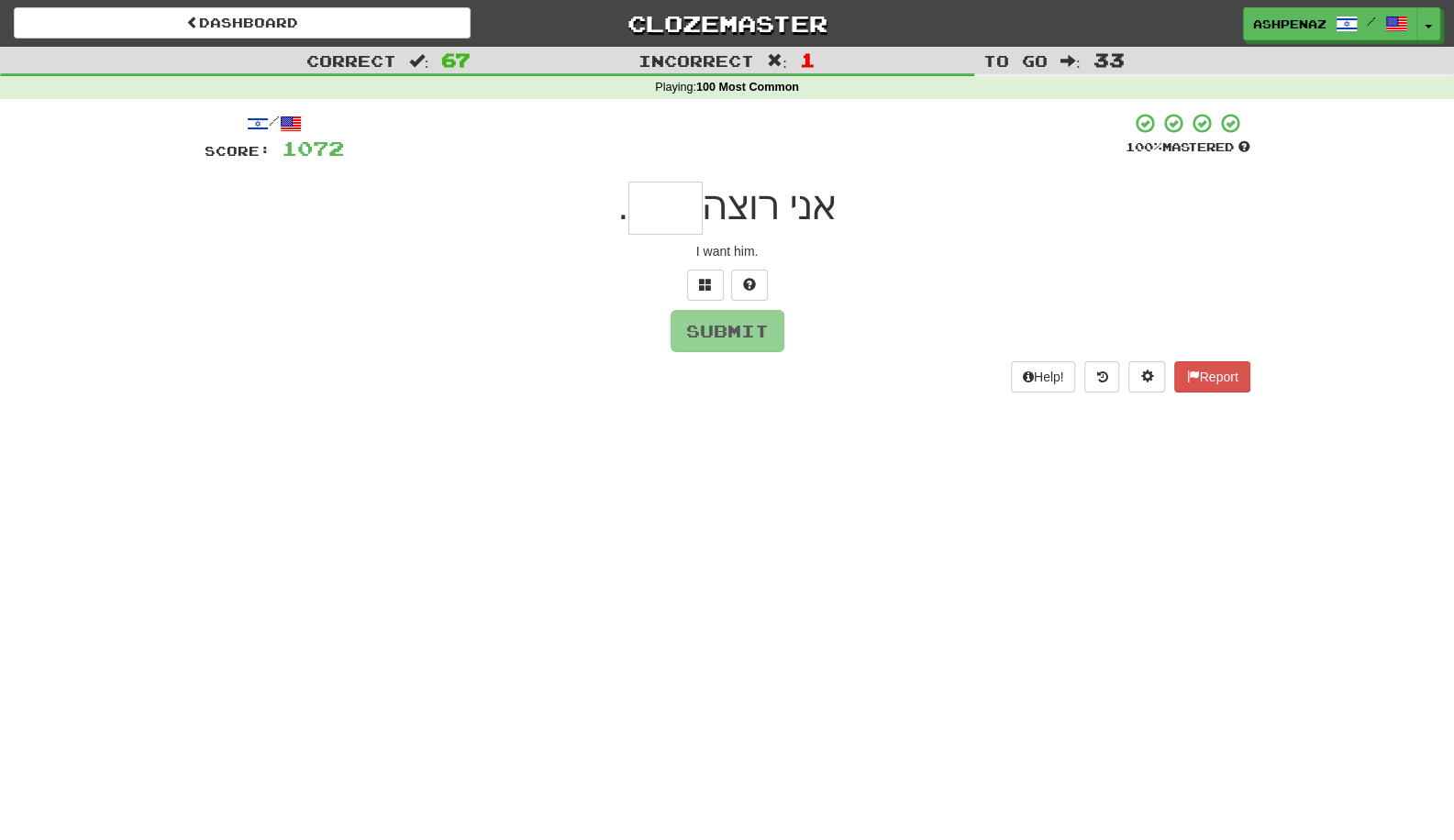 type on "*" 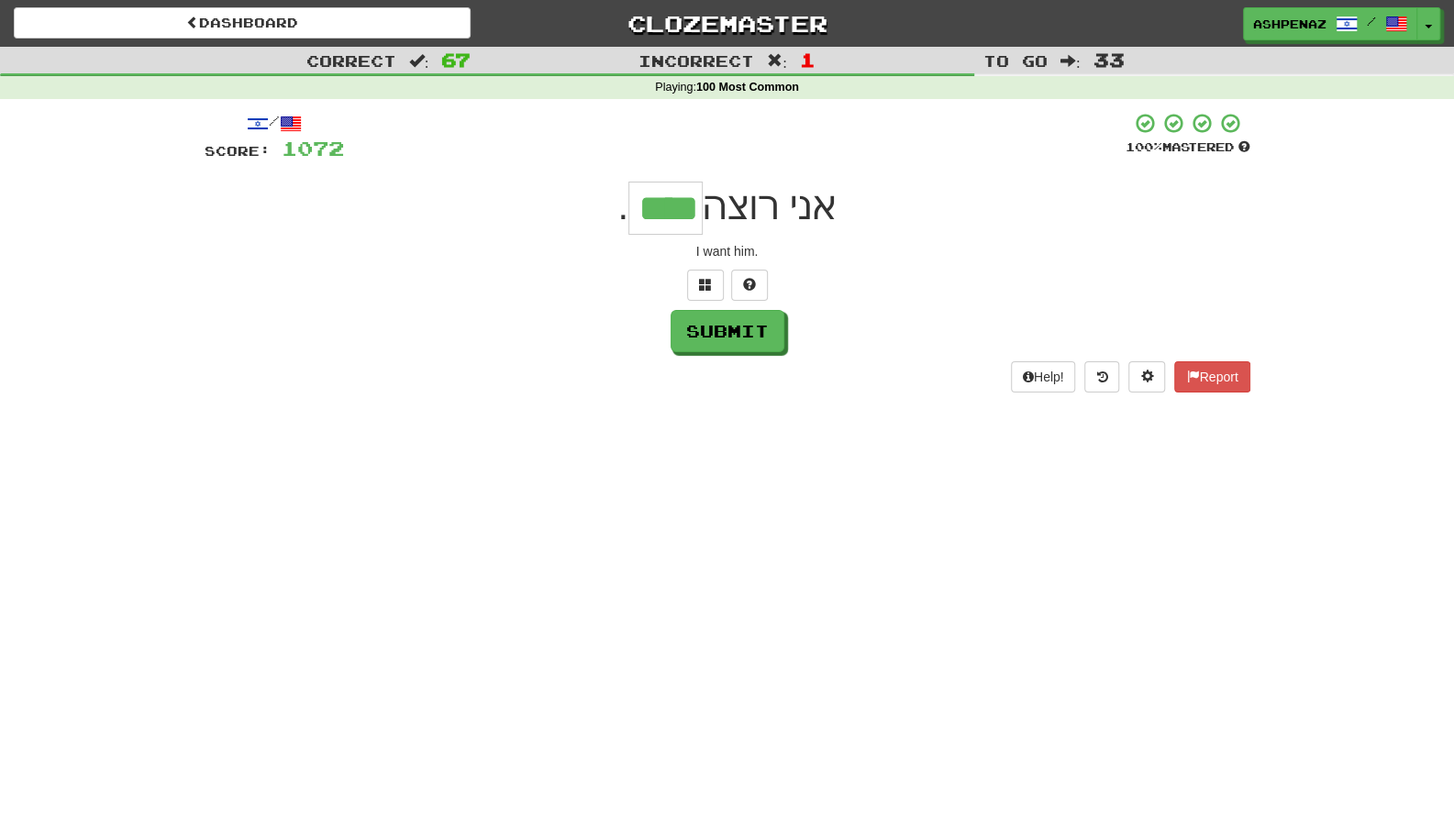 type on "****" 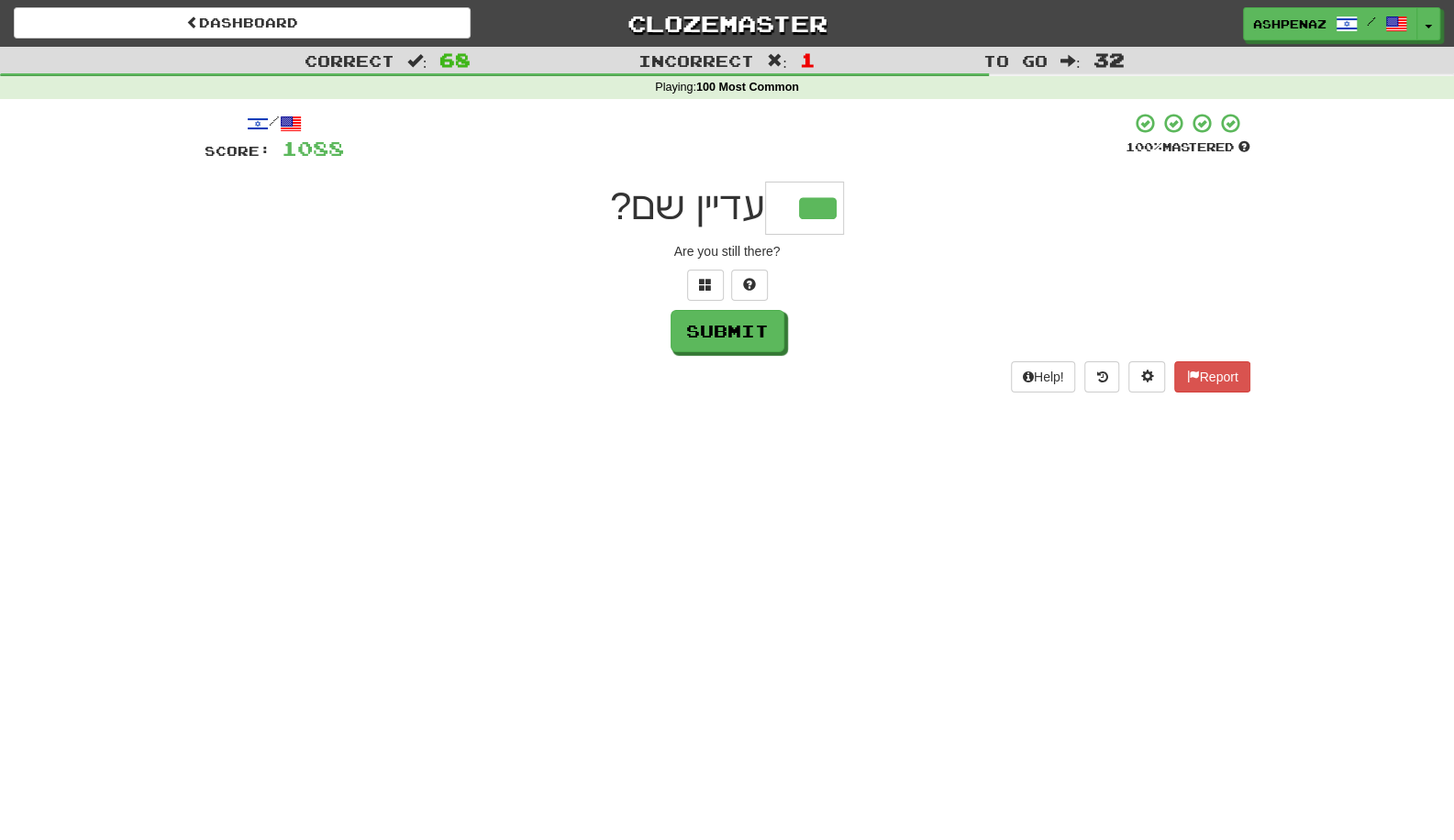 type on "***" 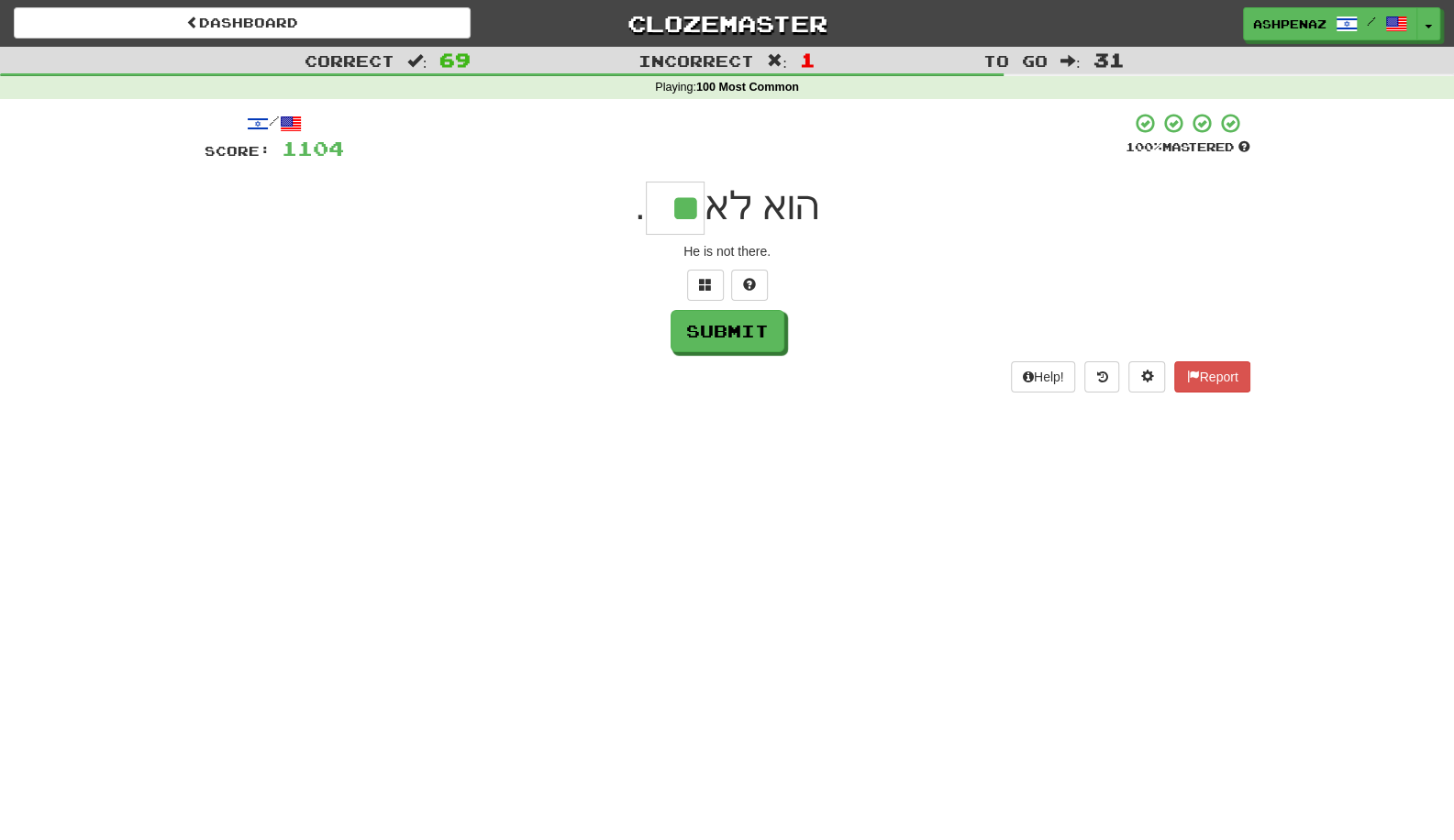 type on "**" 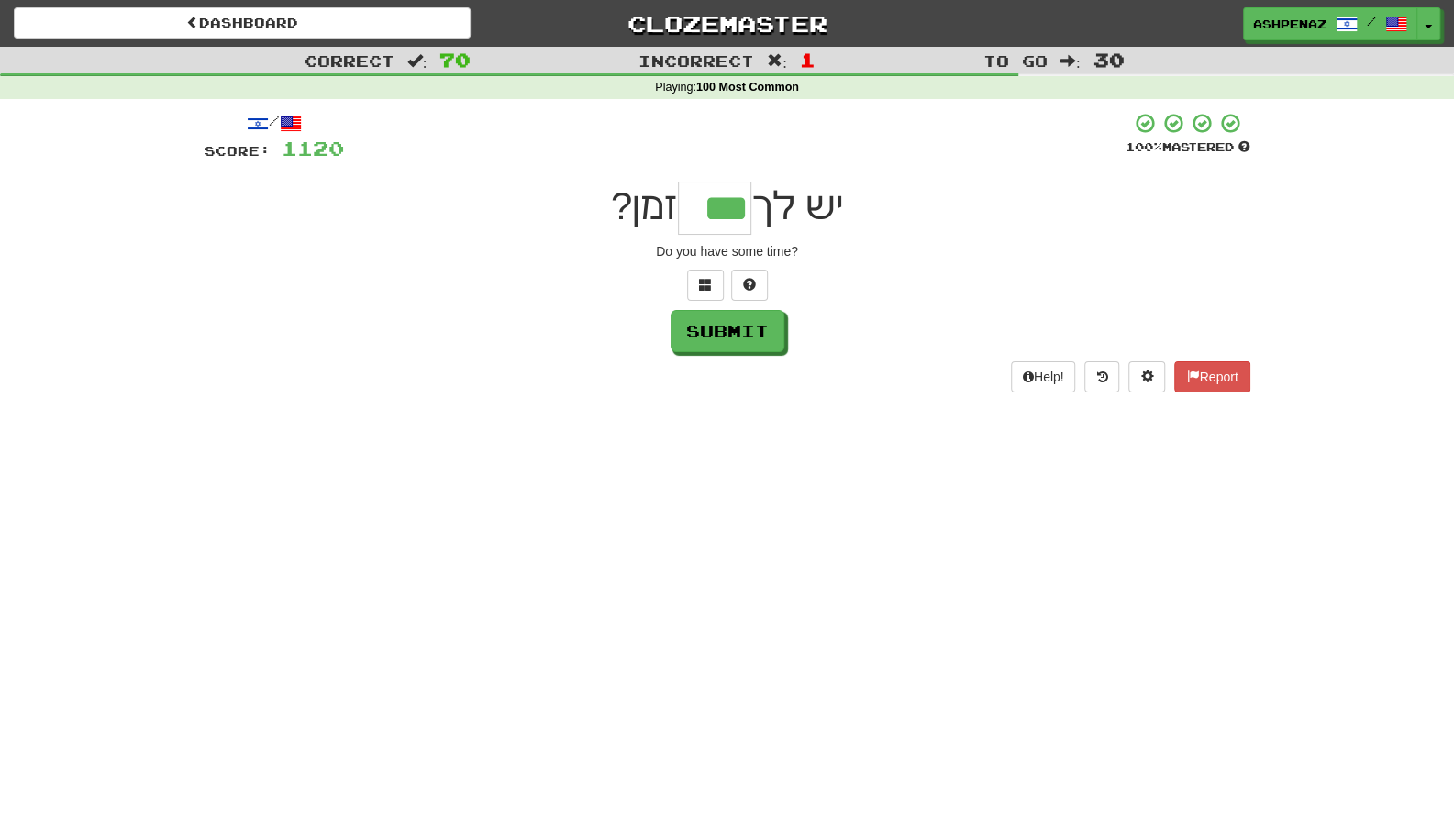 type on "***" 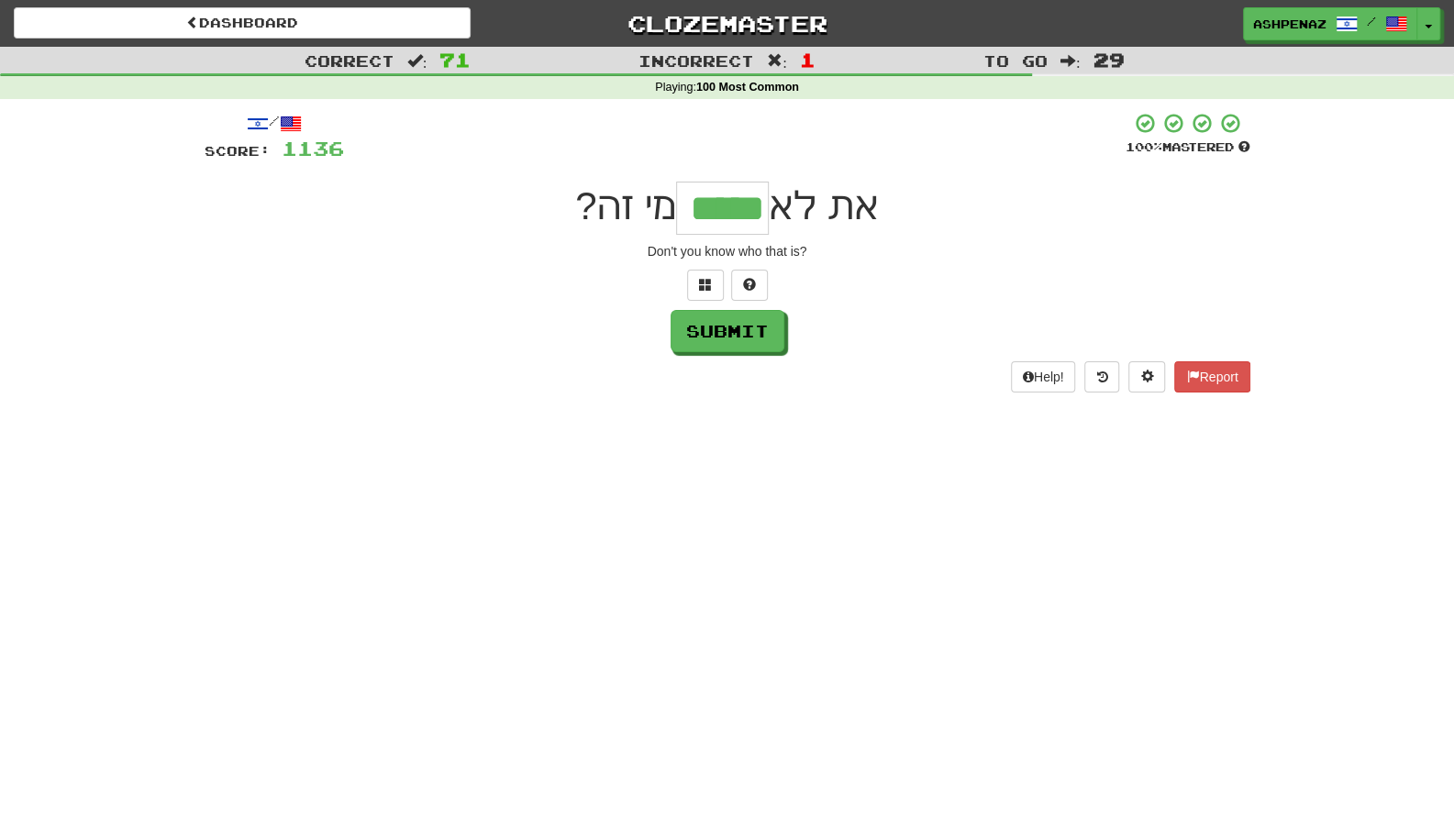 type on "*****" 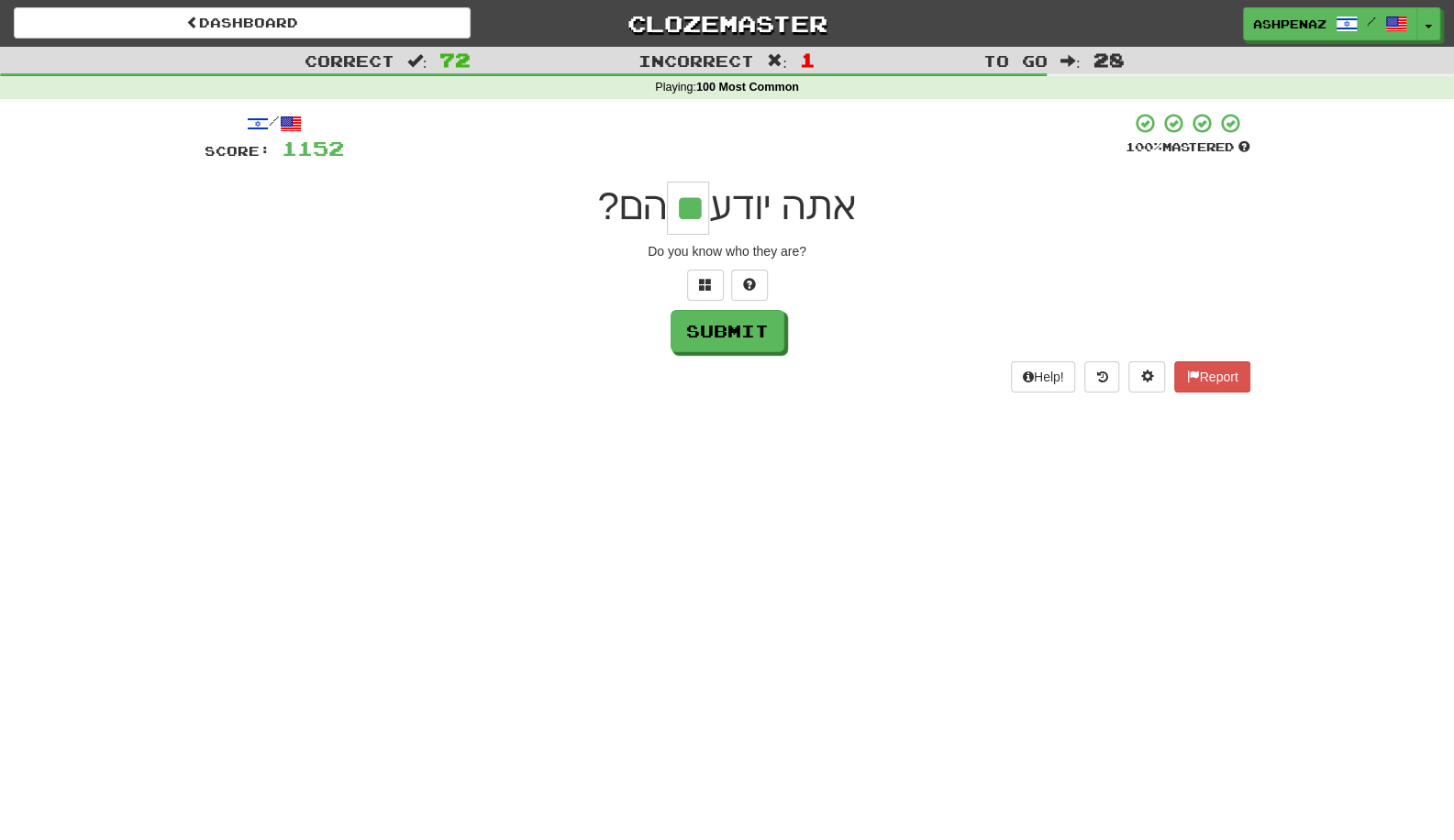 type on "**" 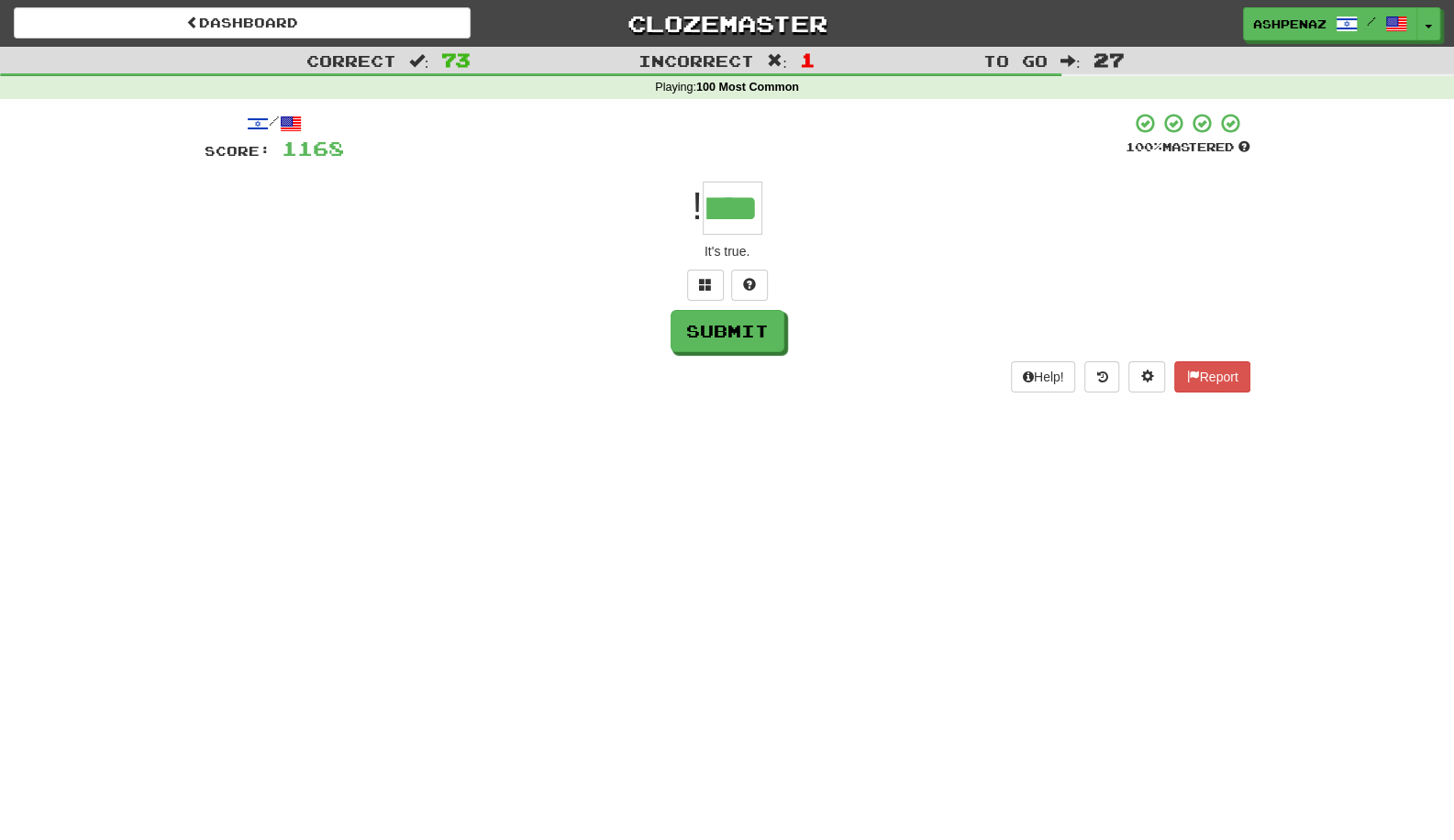 type on "****" 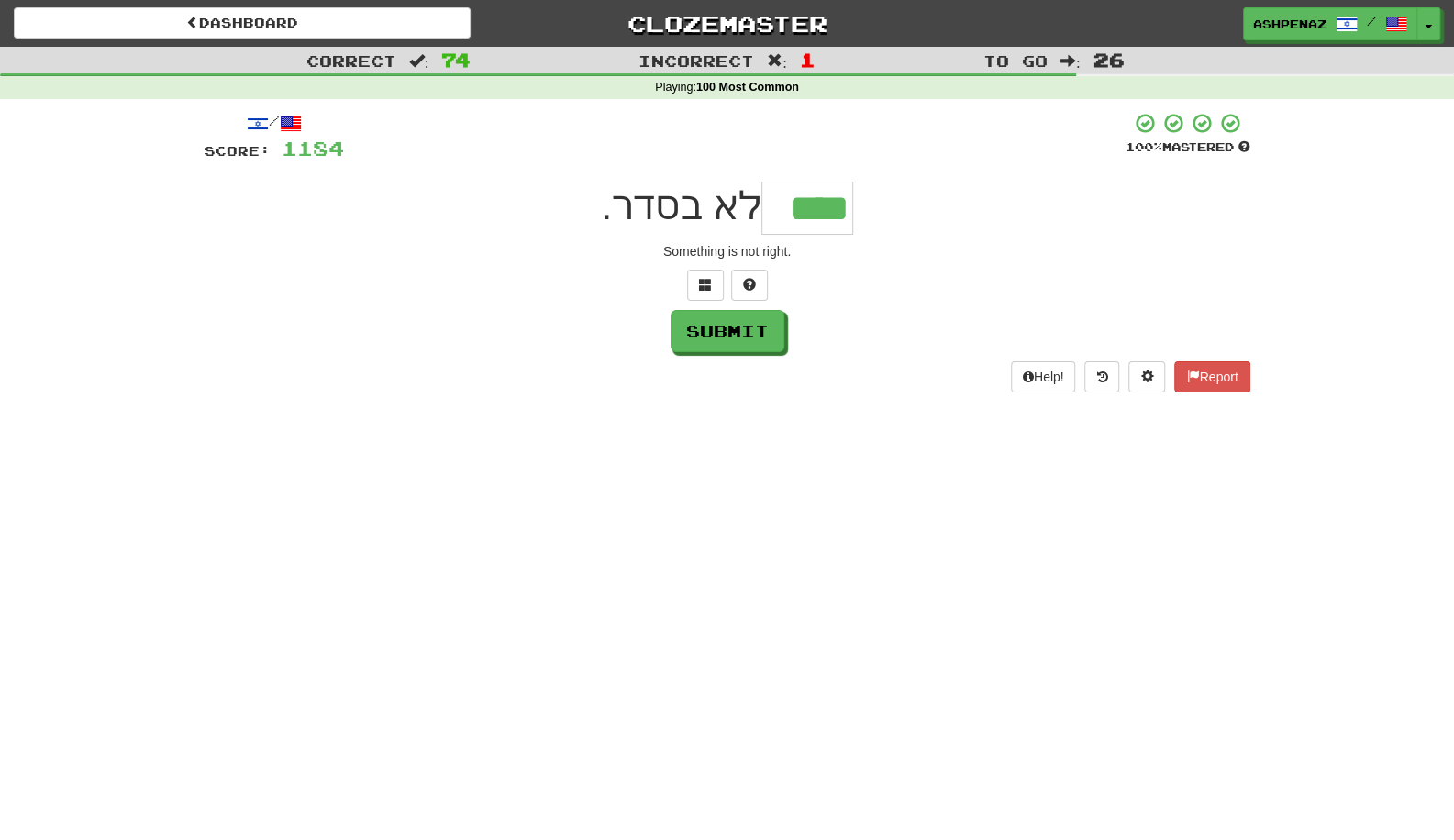 type on "****" 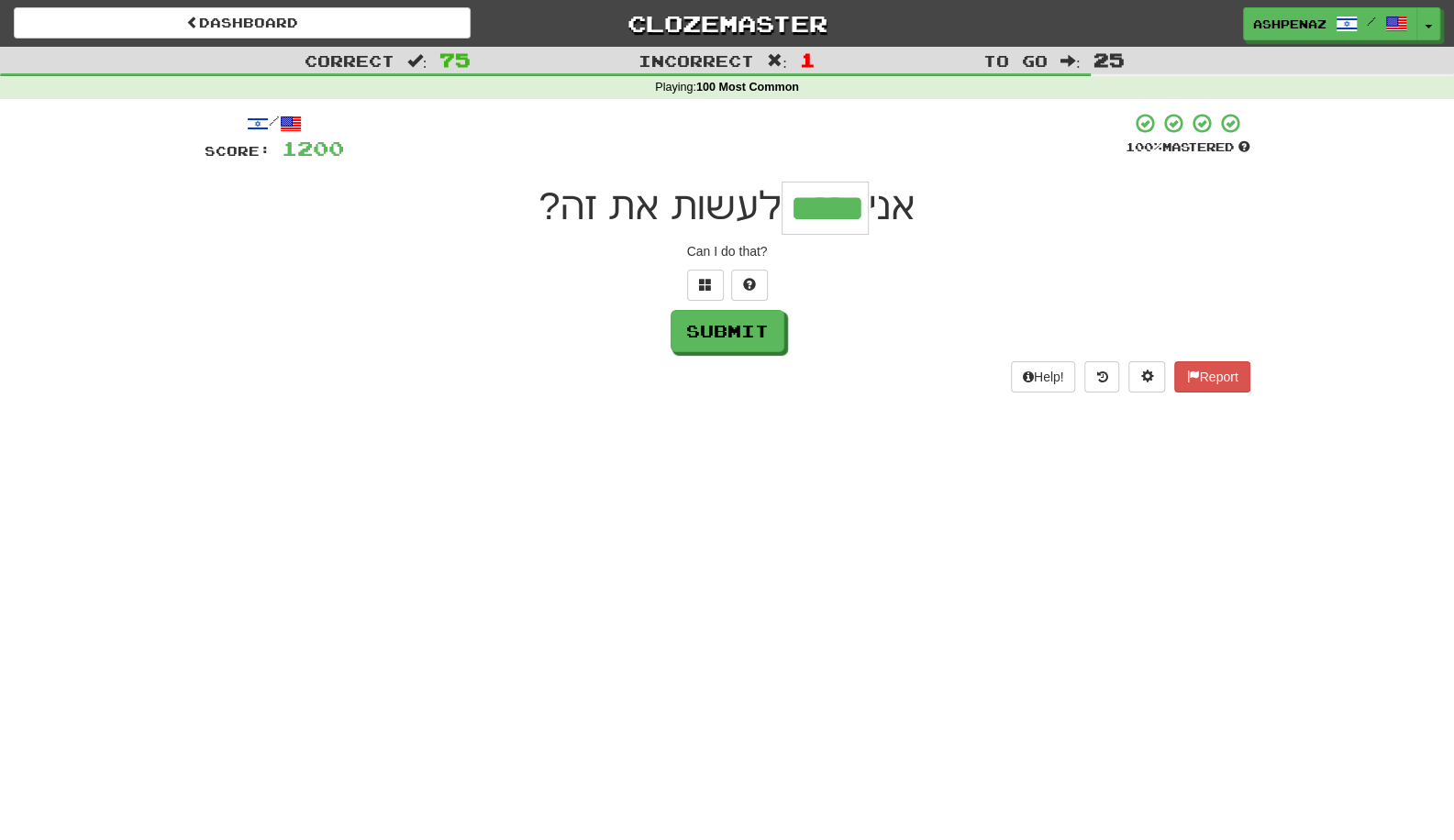 type on "*****" 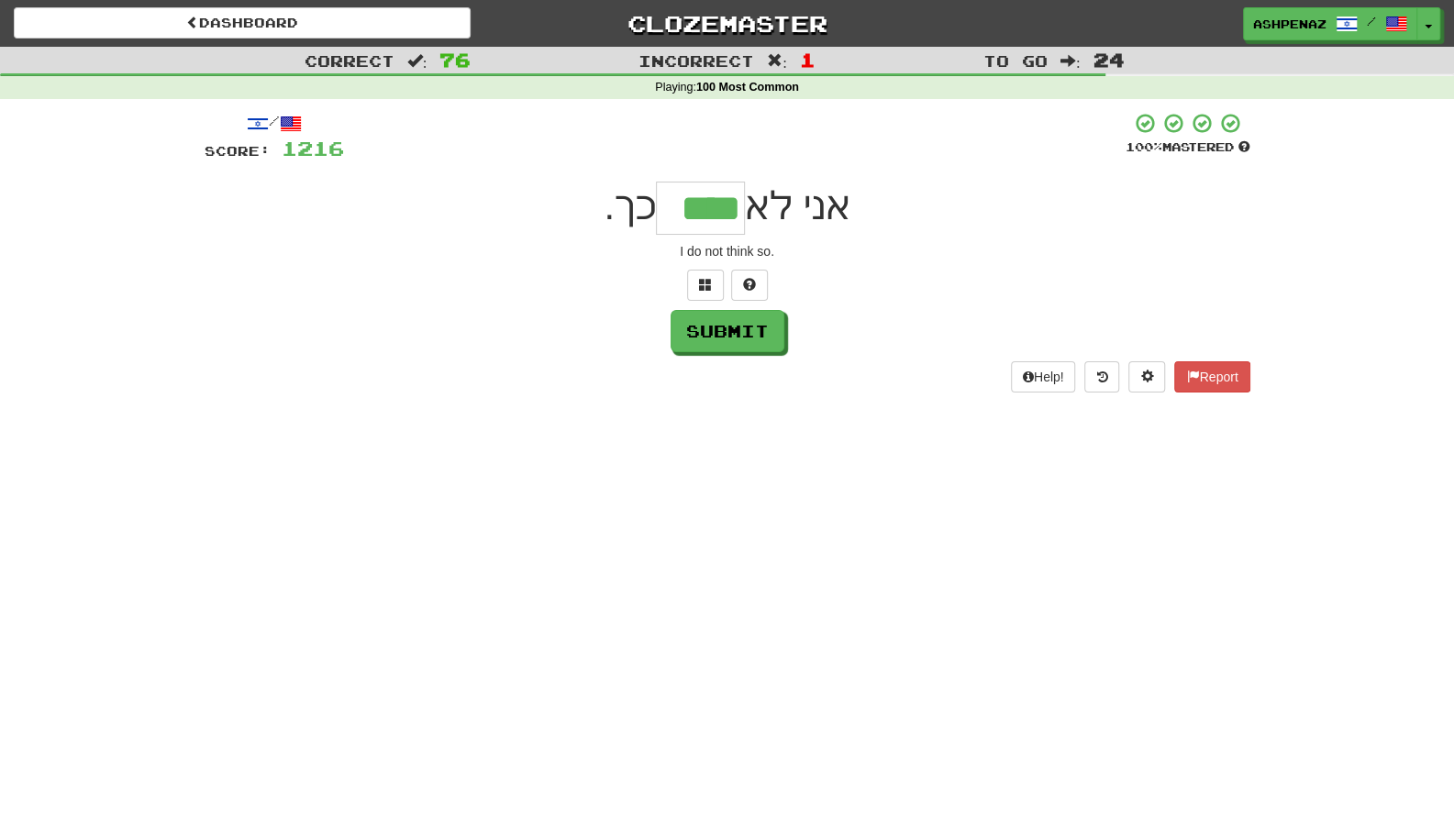 type on "****" 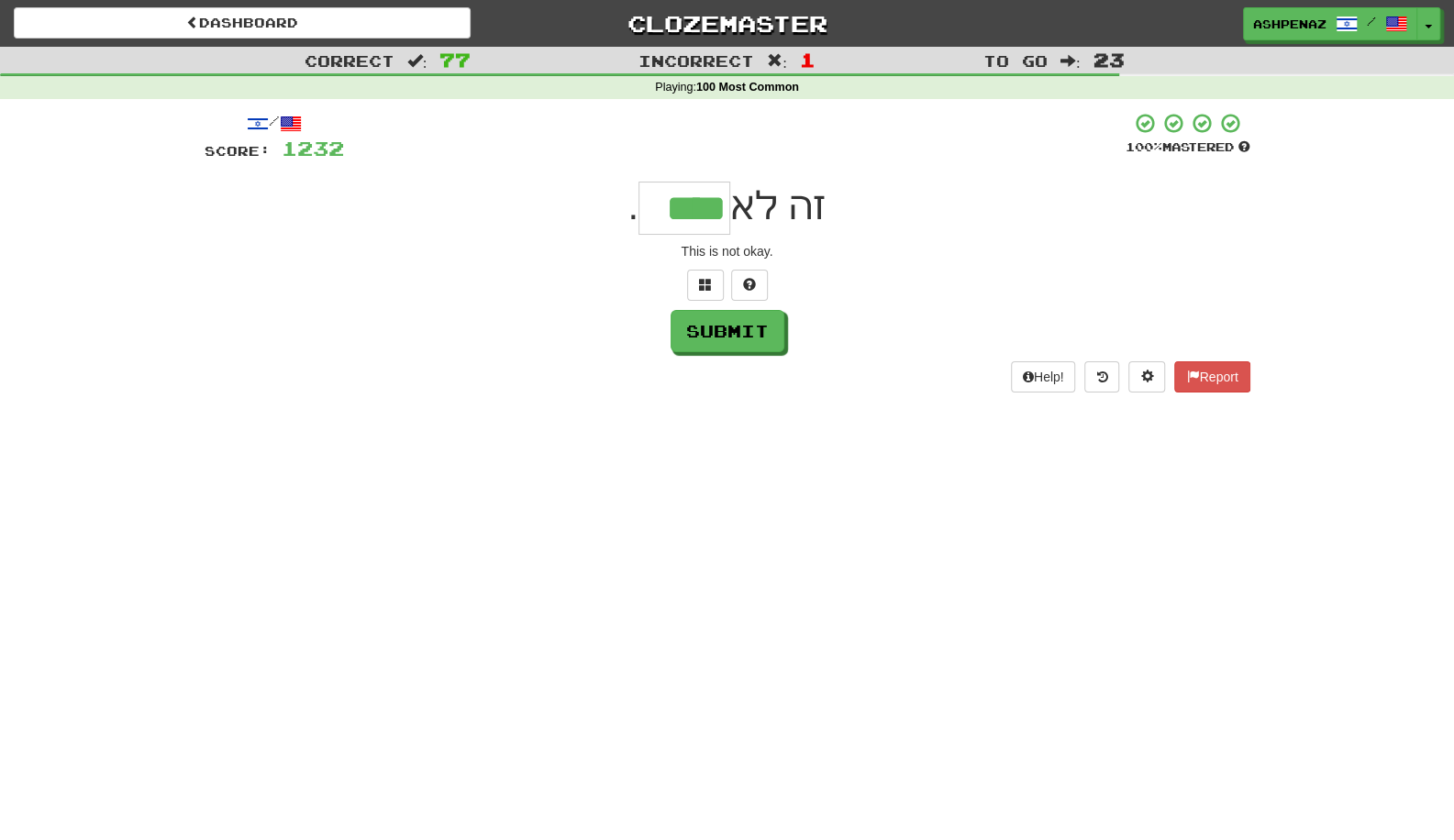 type on "****" 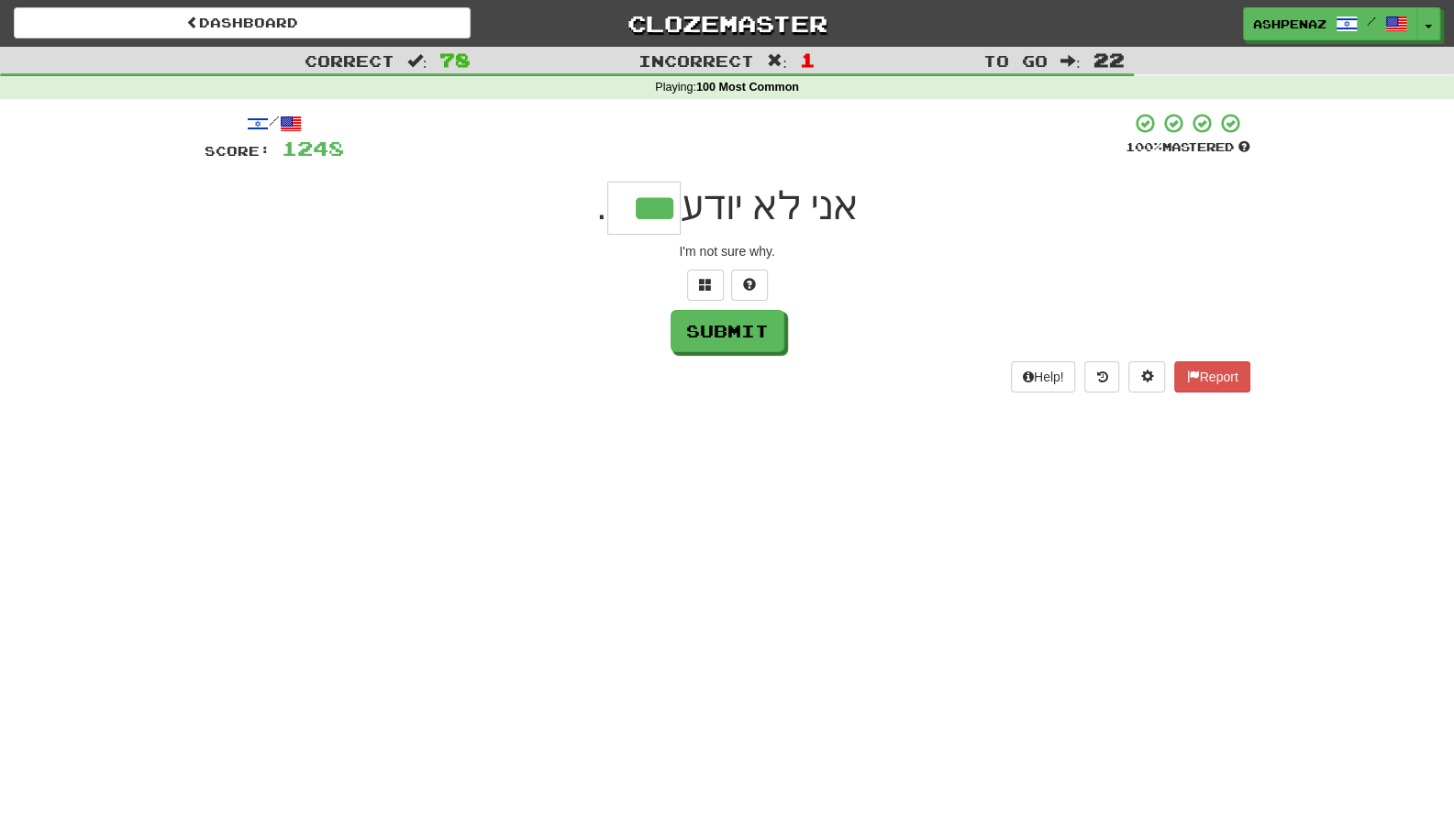 type on "***" 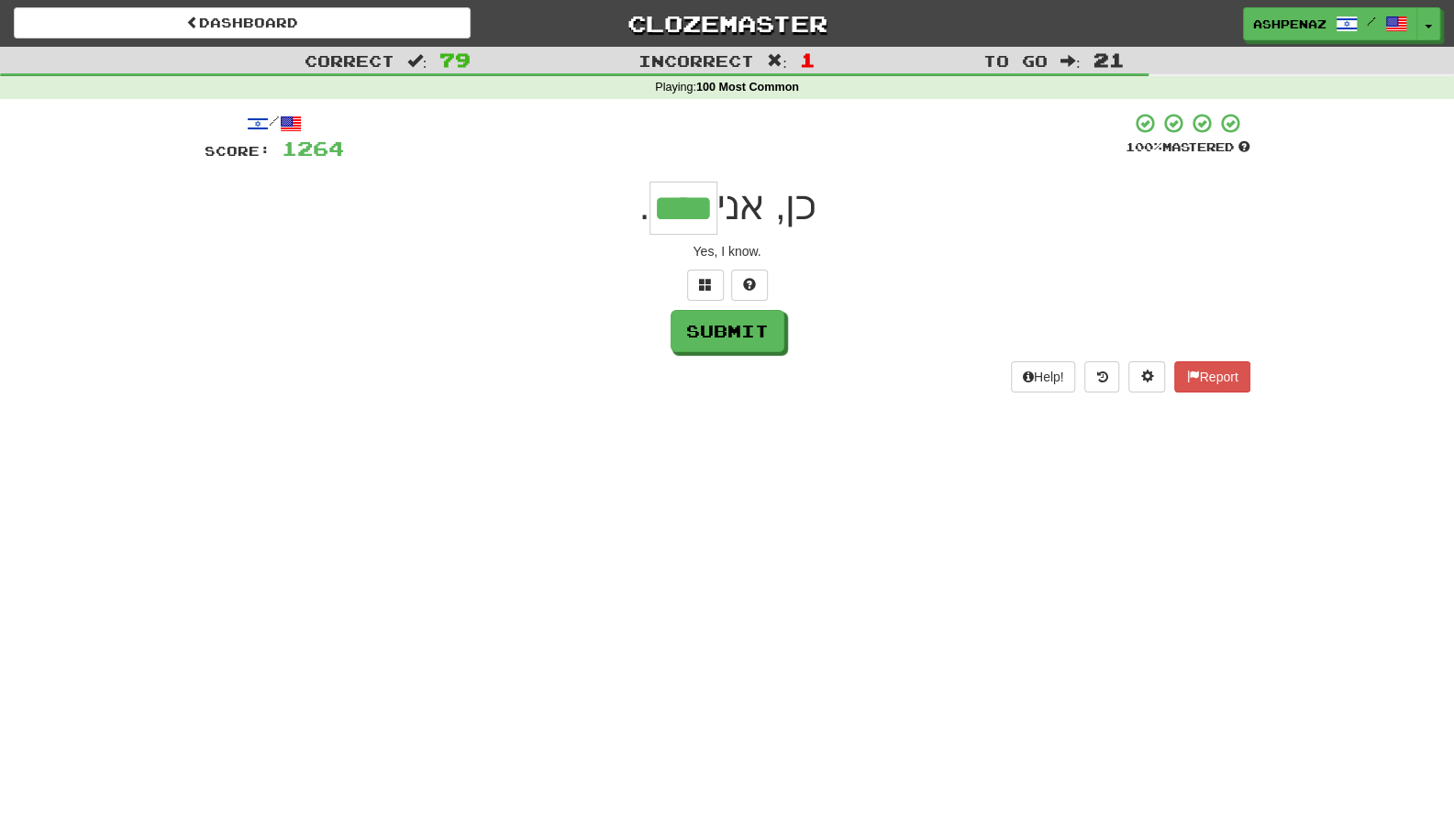 type on "****" 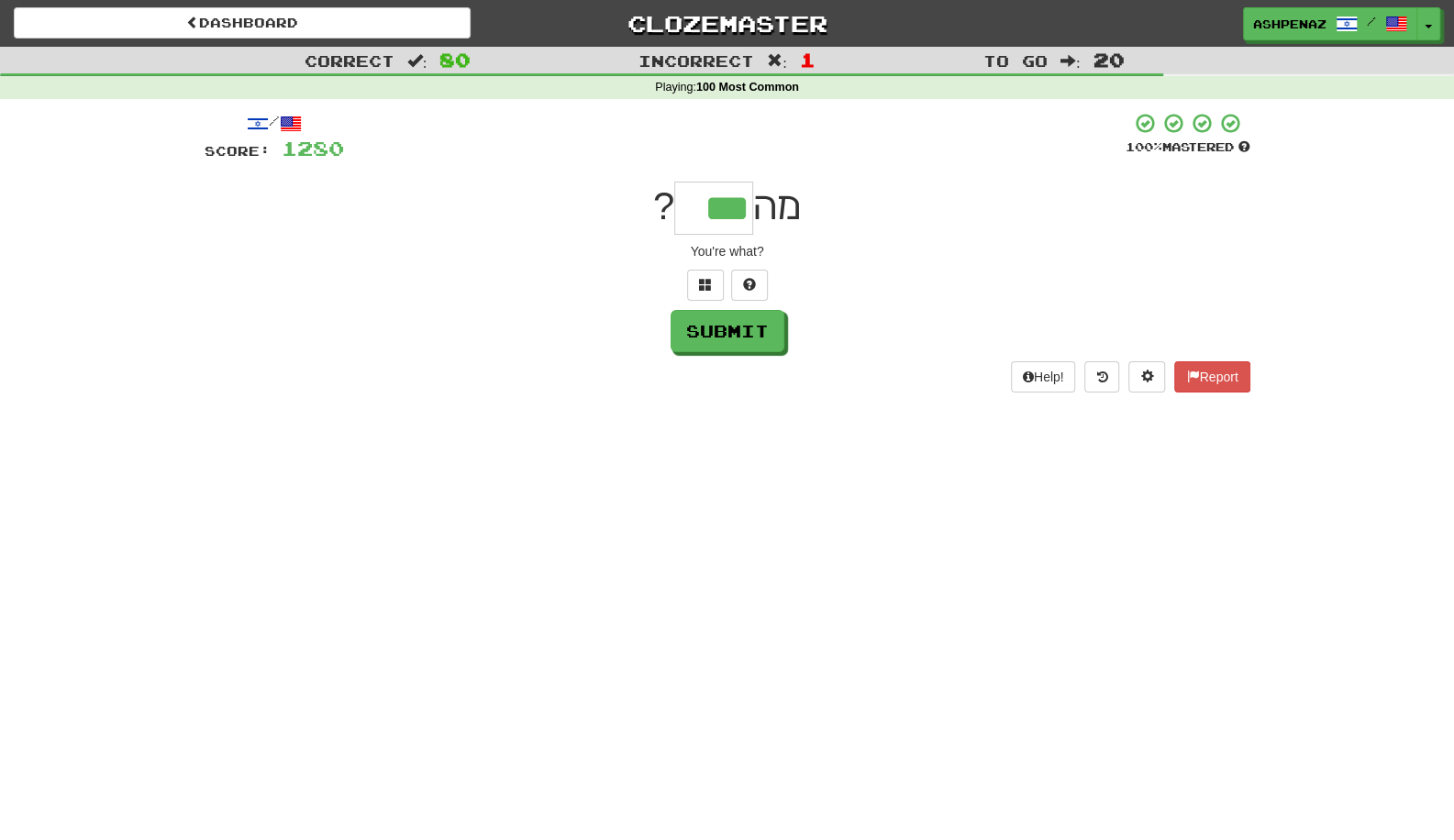 type on "***" 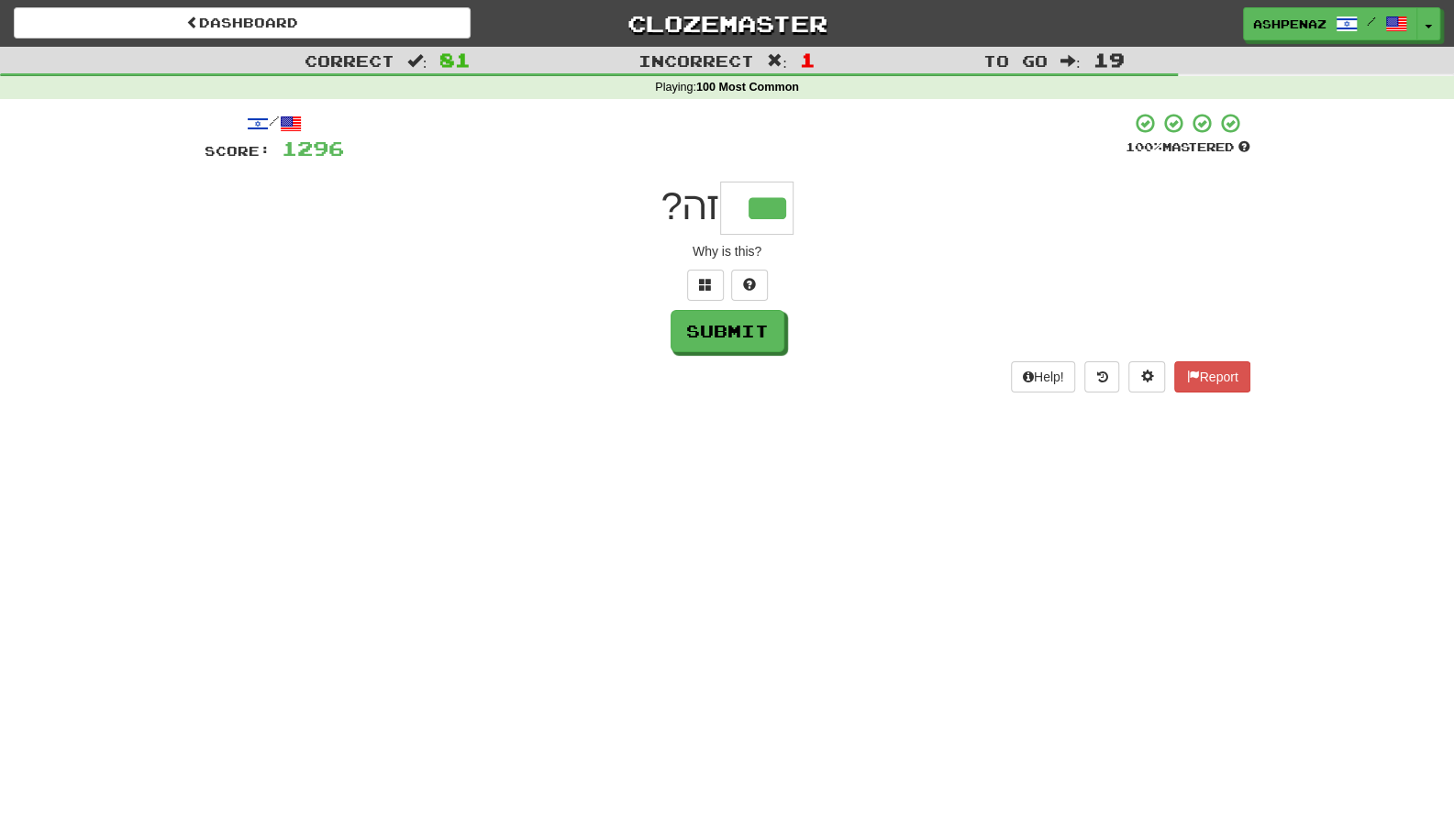 type on "***" 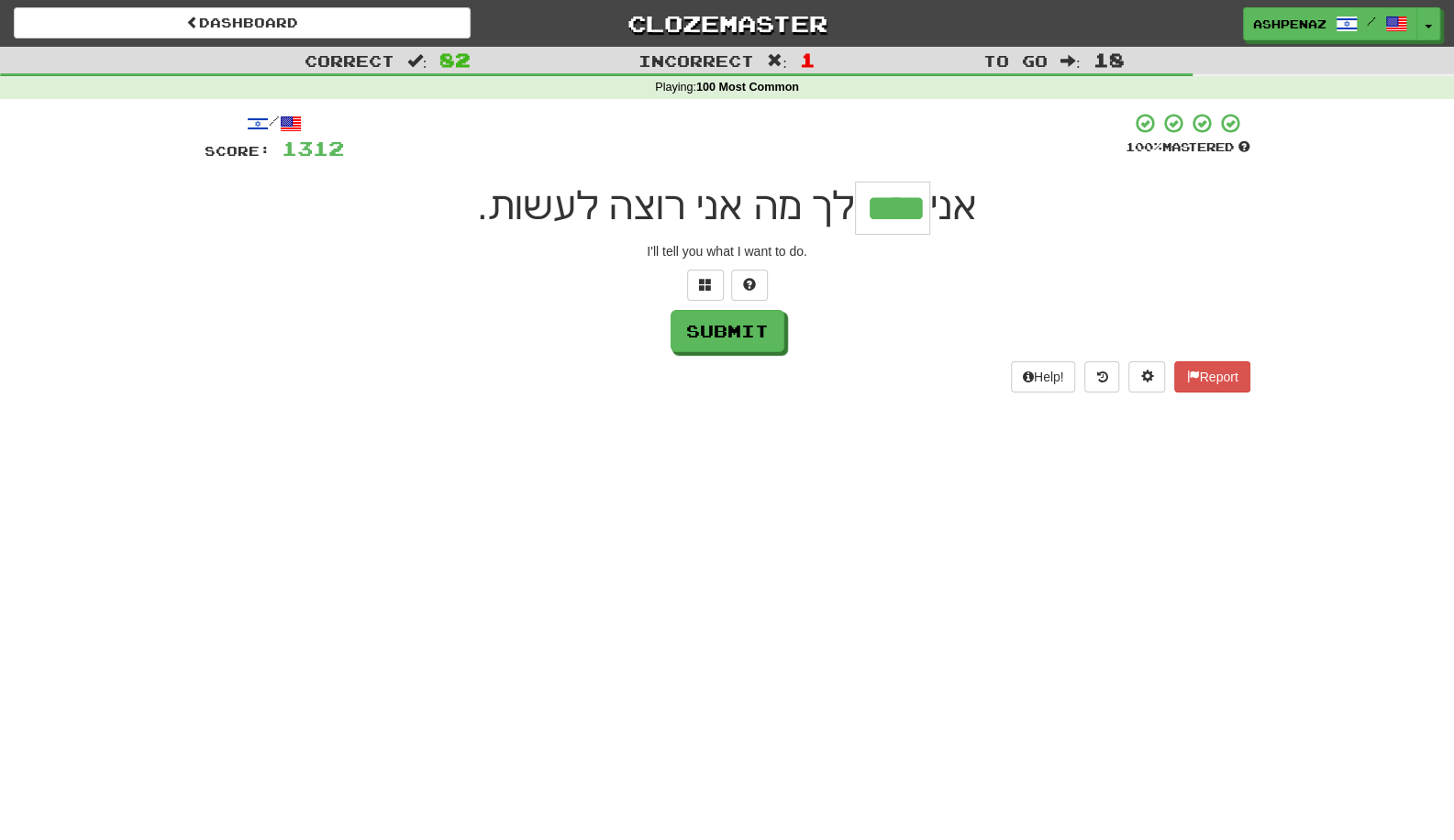 type on "****" 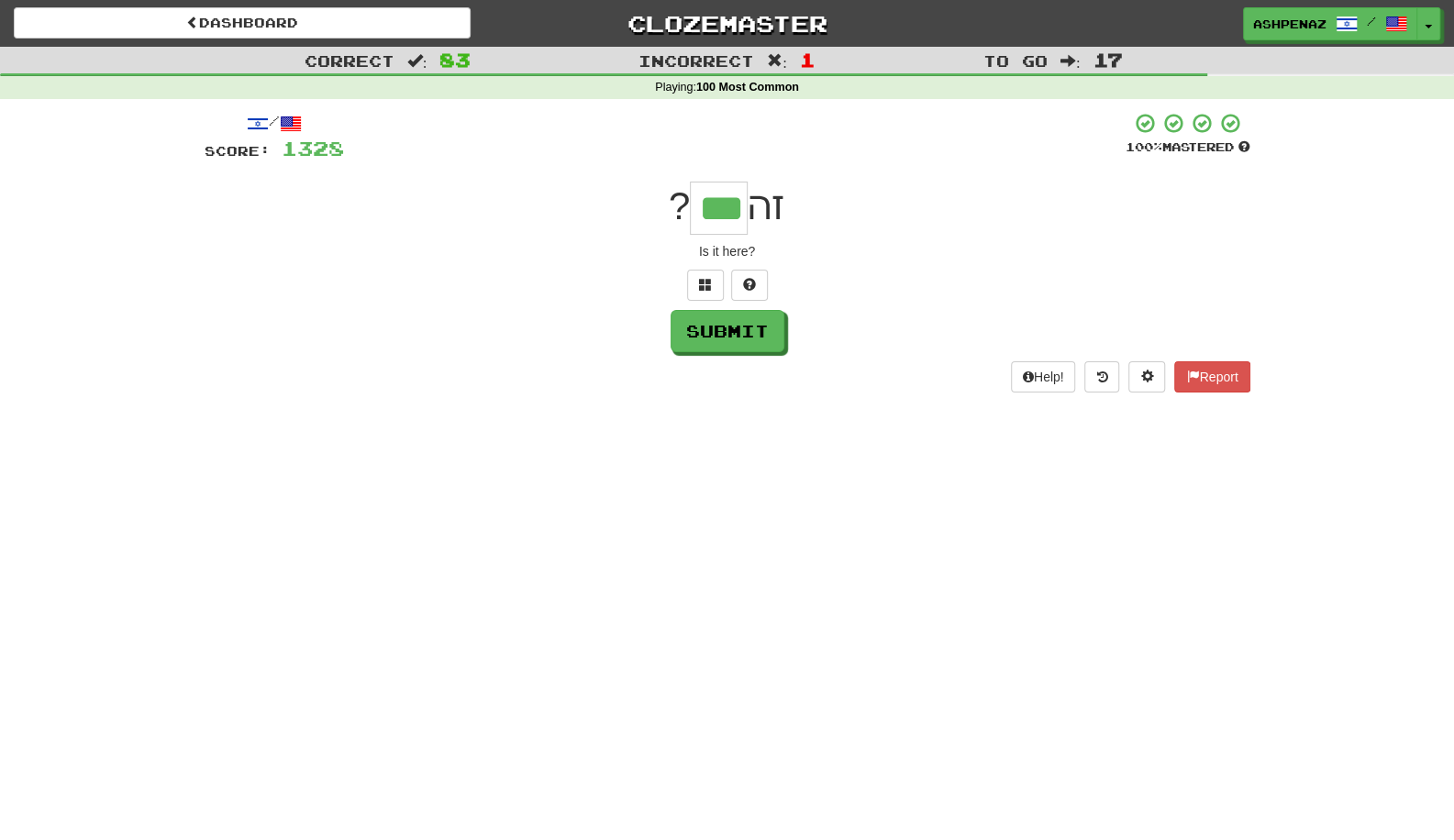 type on "***" 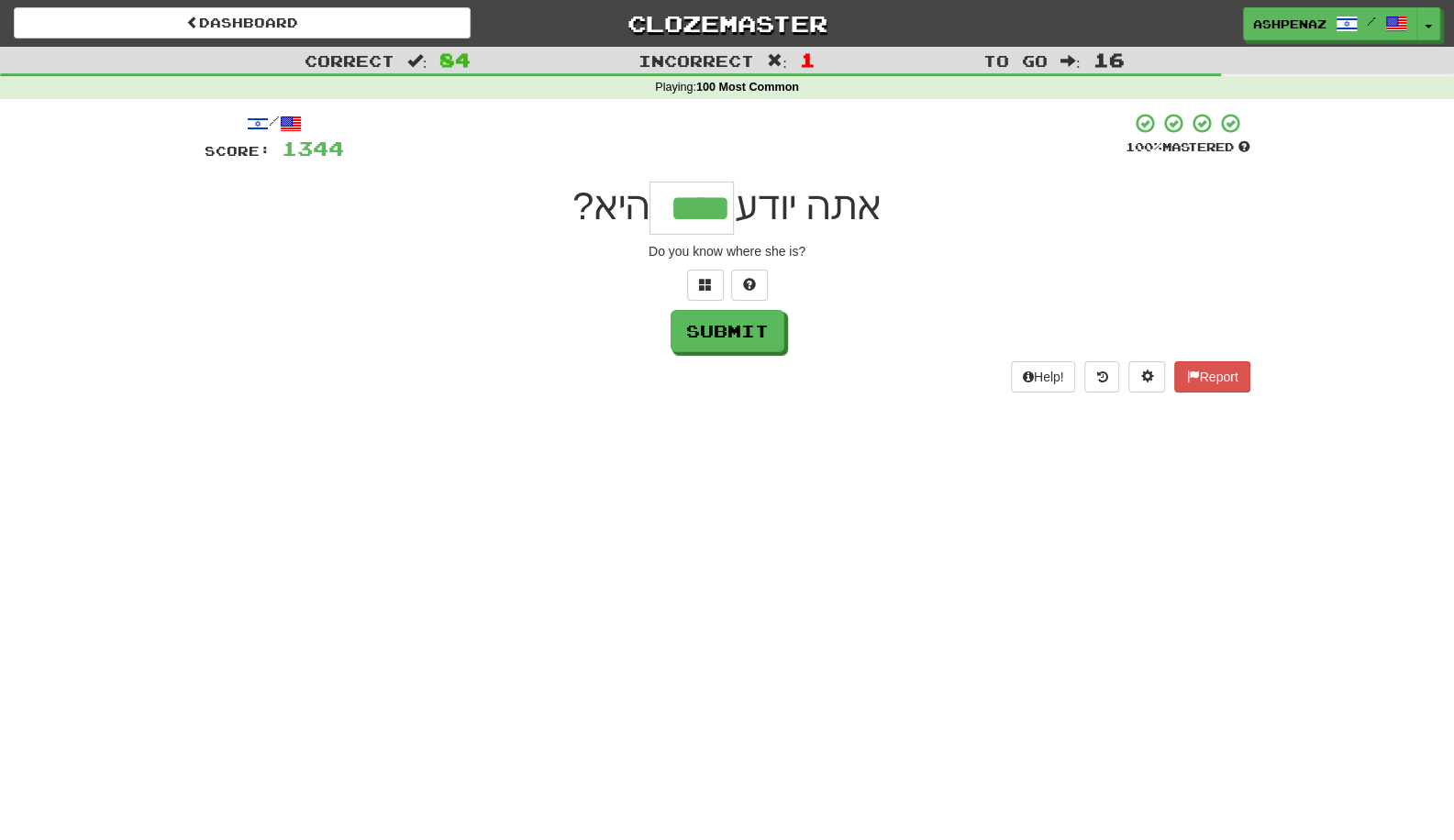 type on "****" 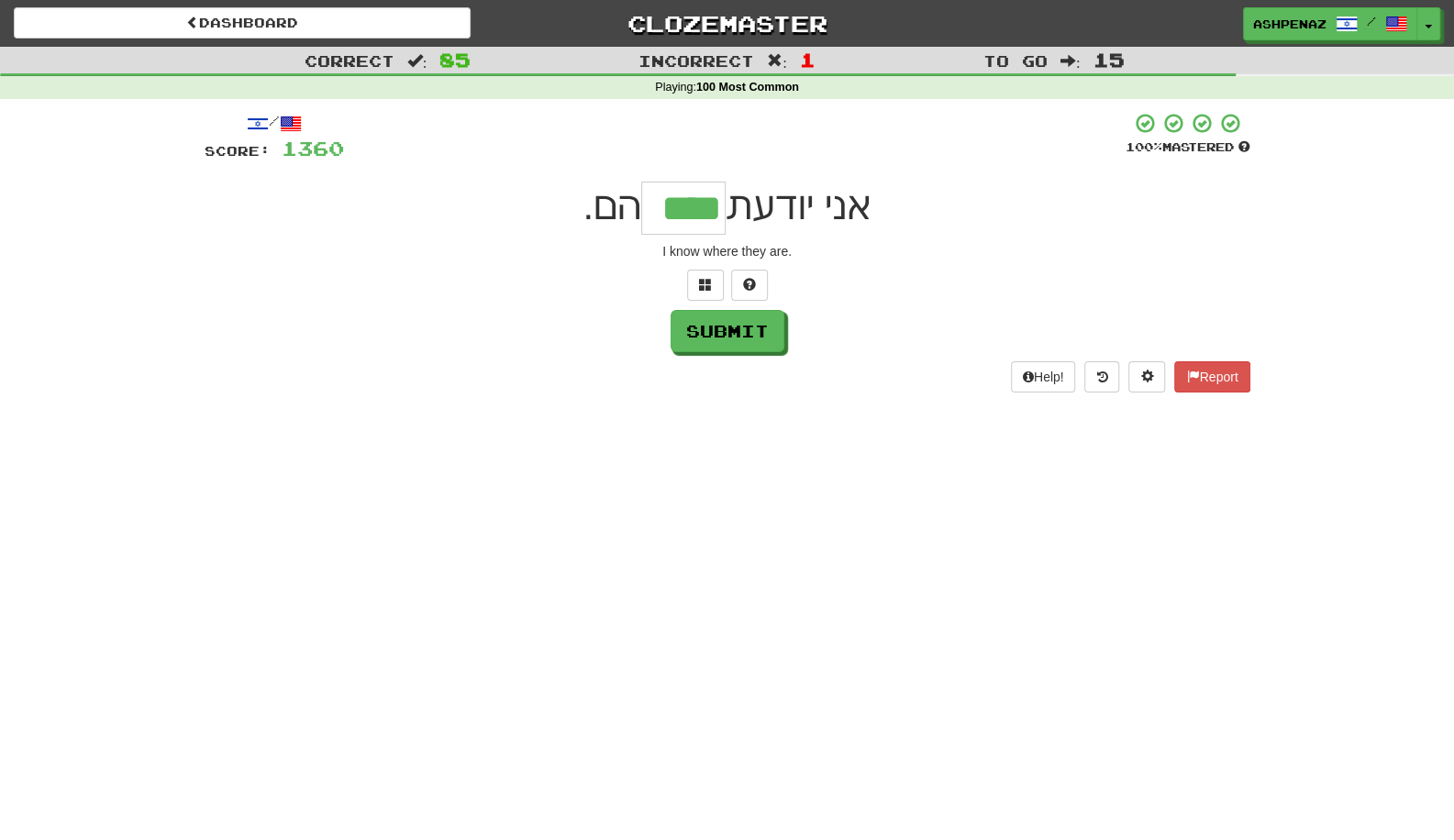 type on "****" 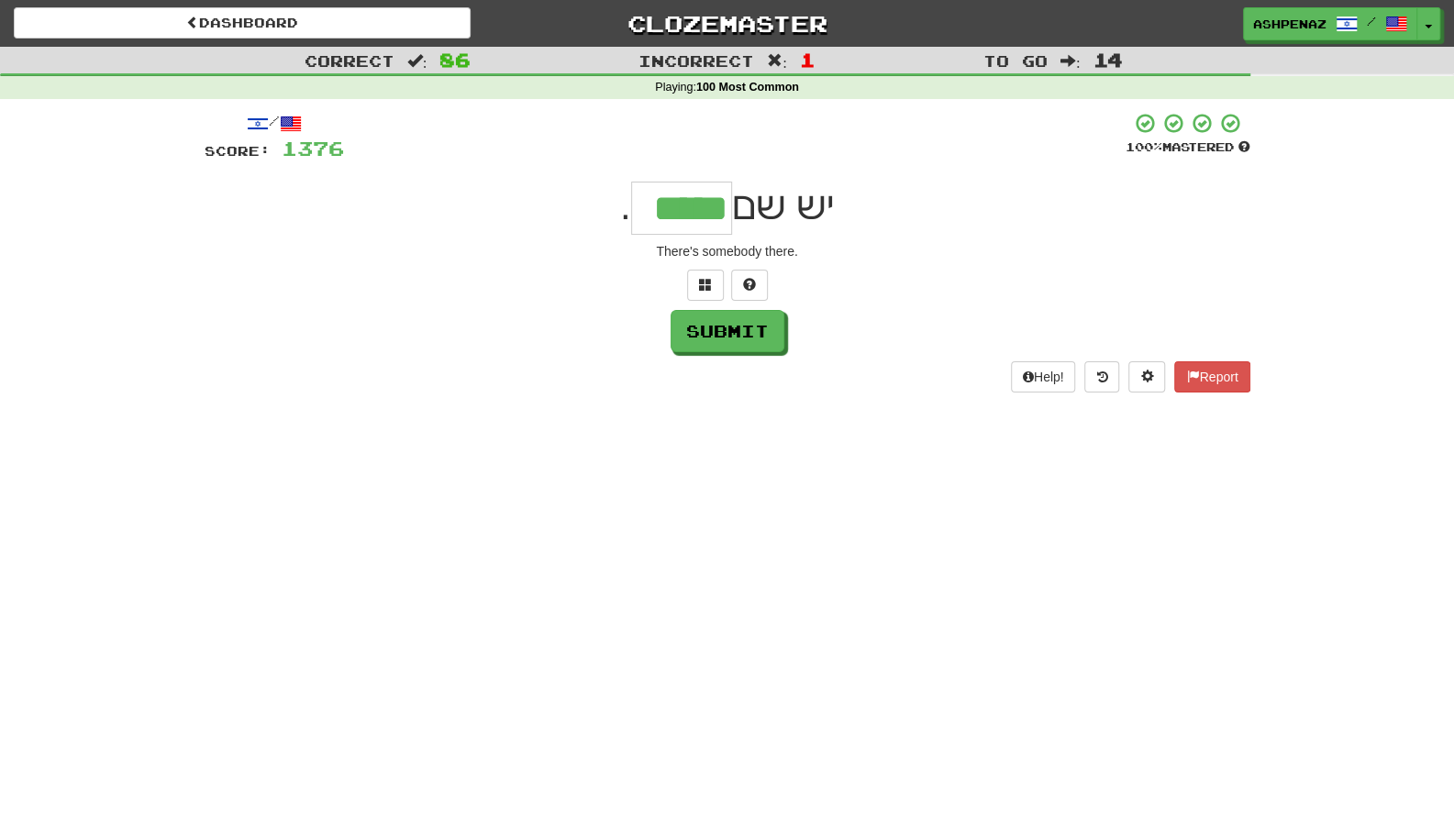 type on "*****" 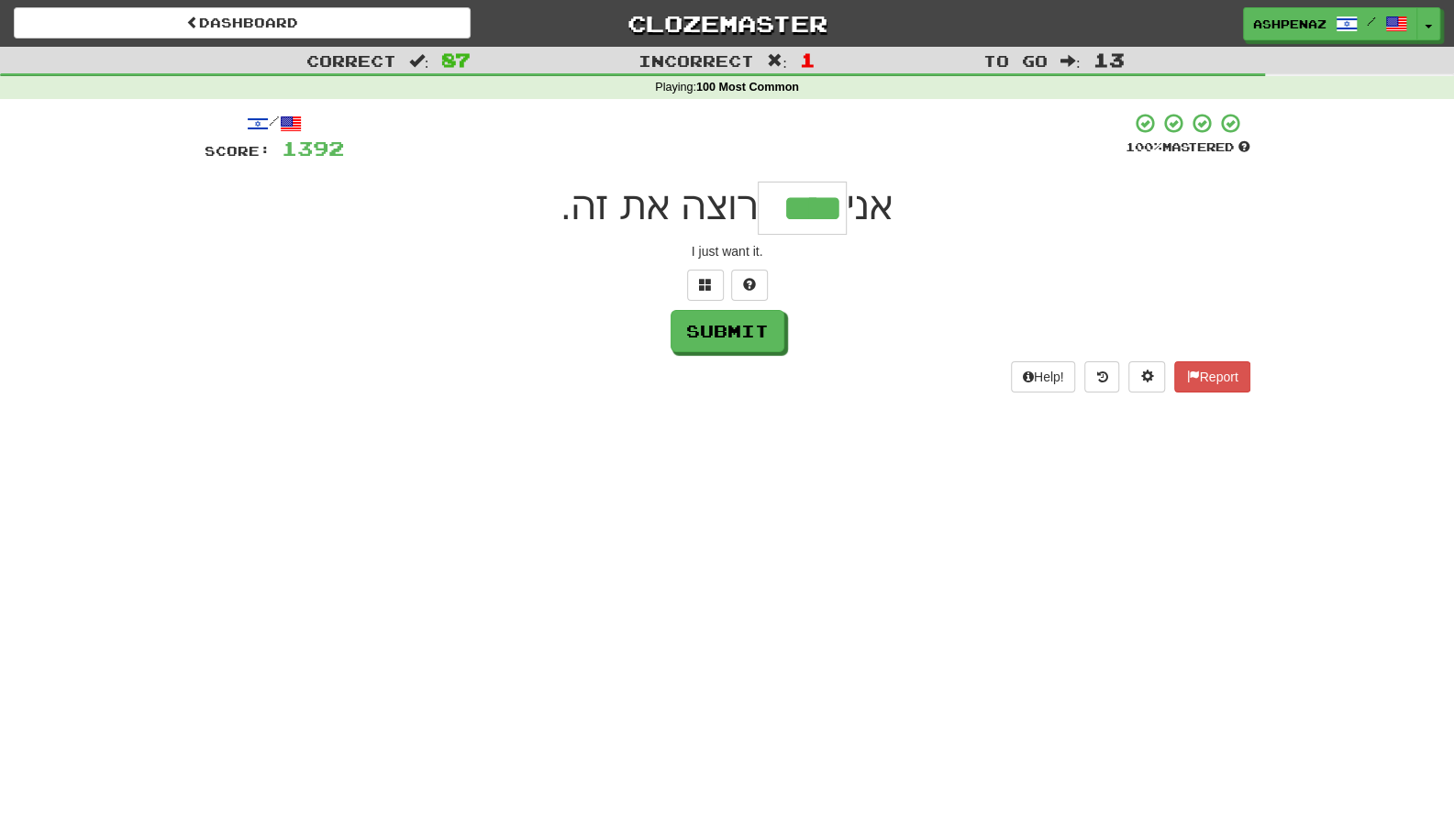 type on "****" 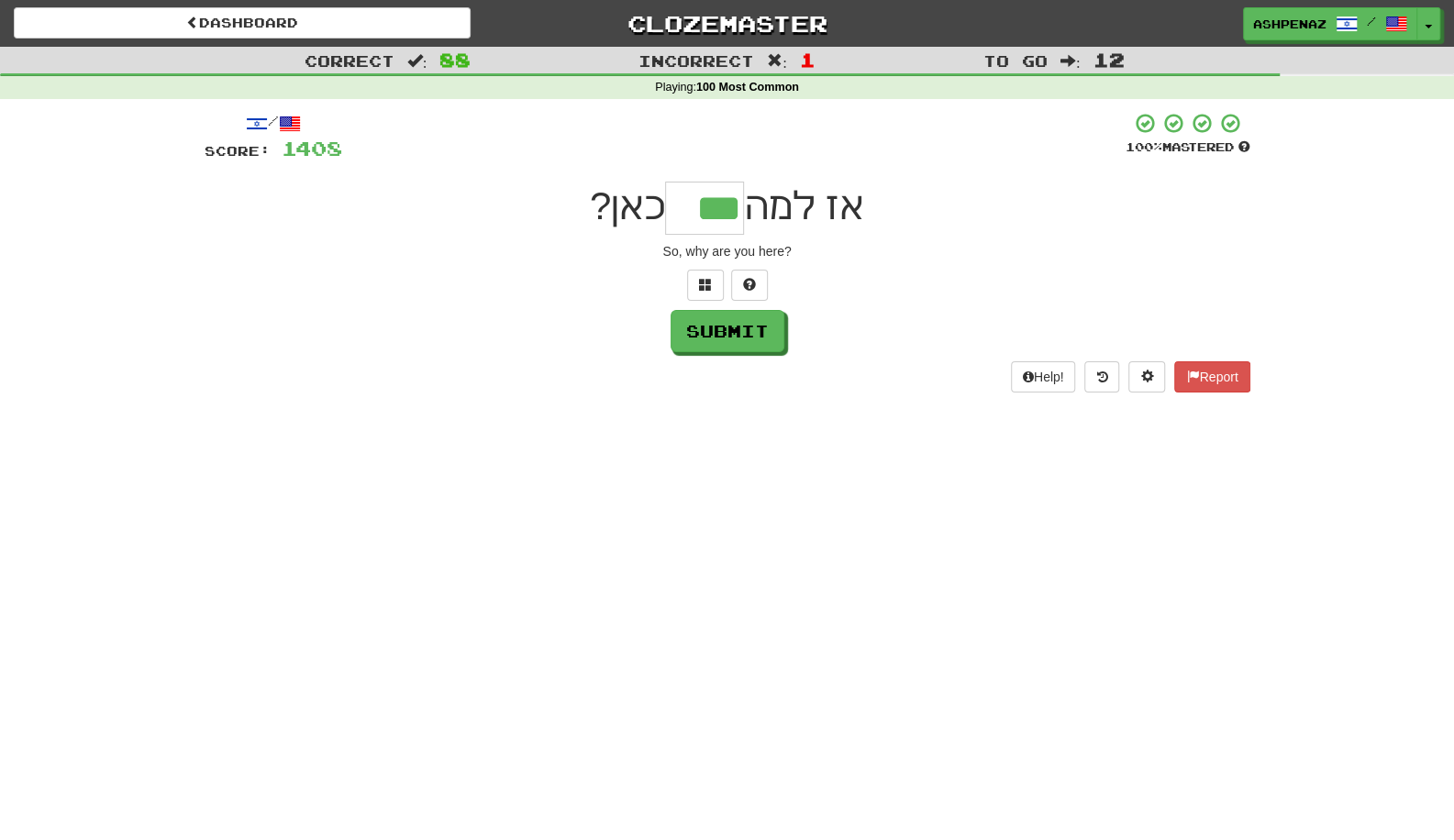 type on "***" 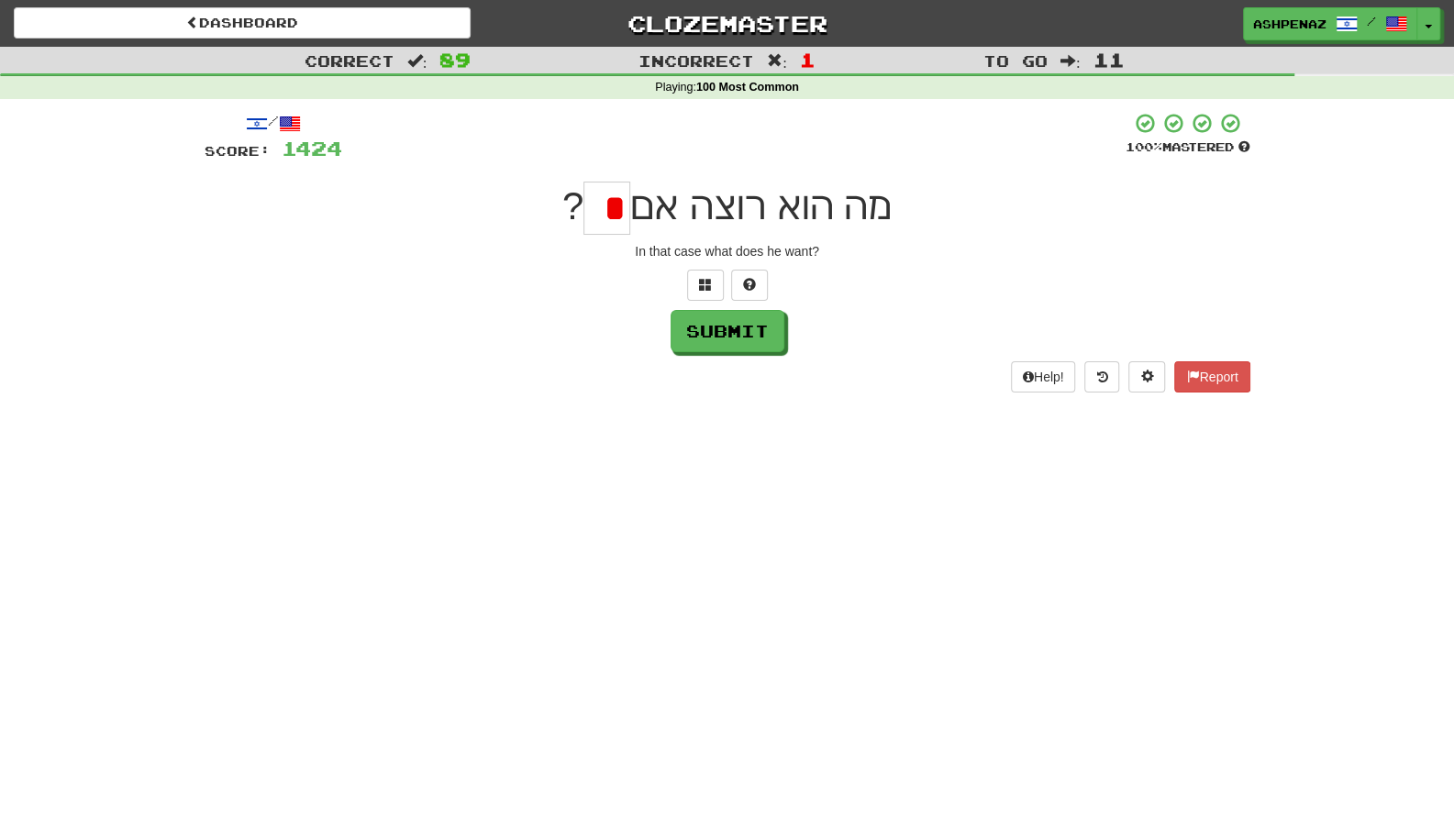 scroll, scrollTop: 0, scrollLeft: 0, axis: both 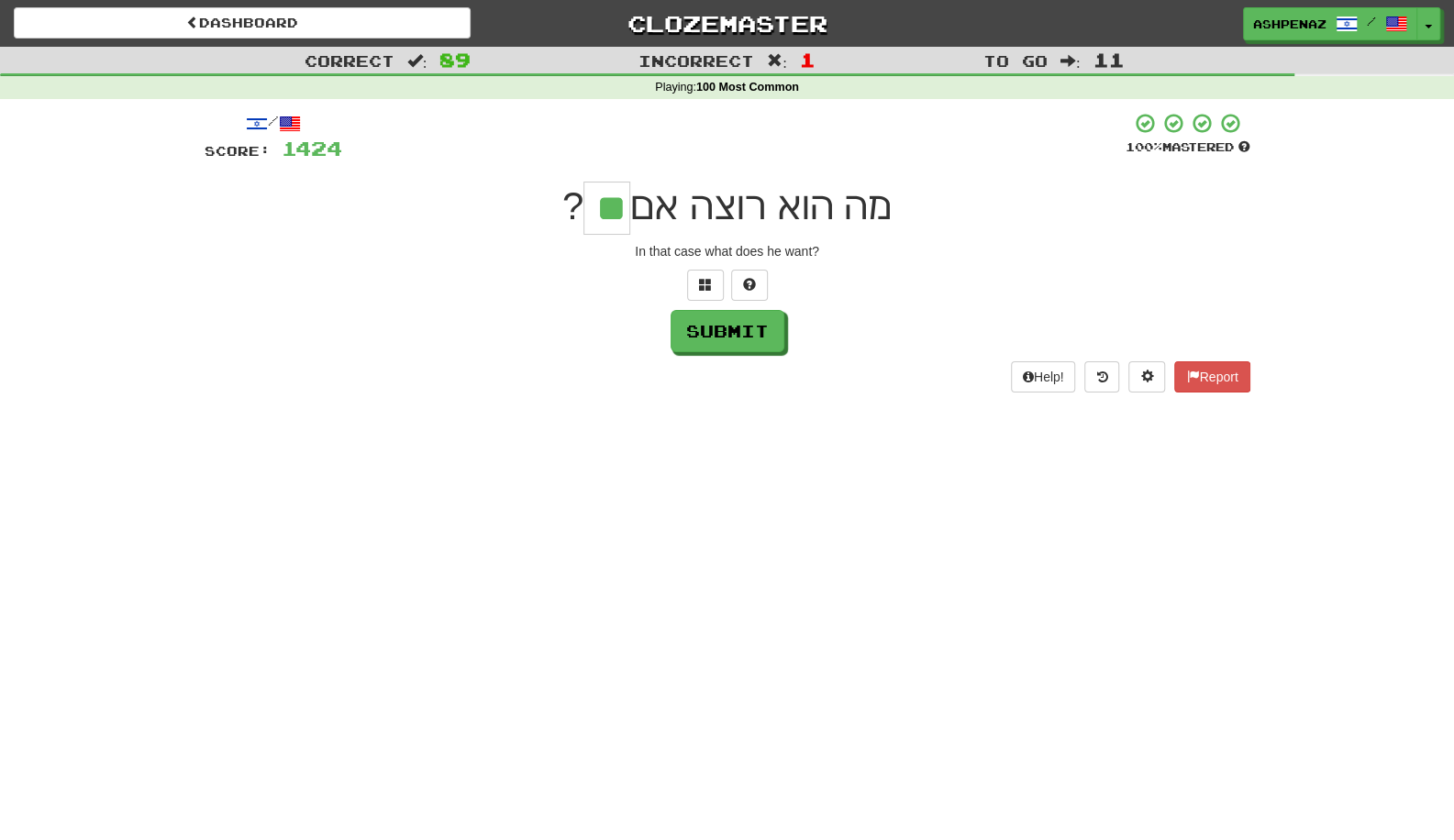 type on "**" 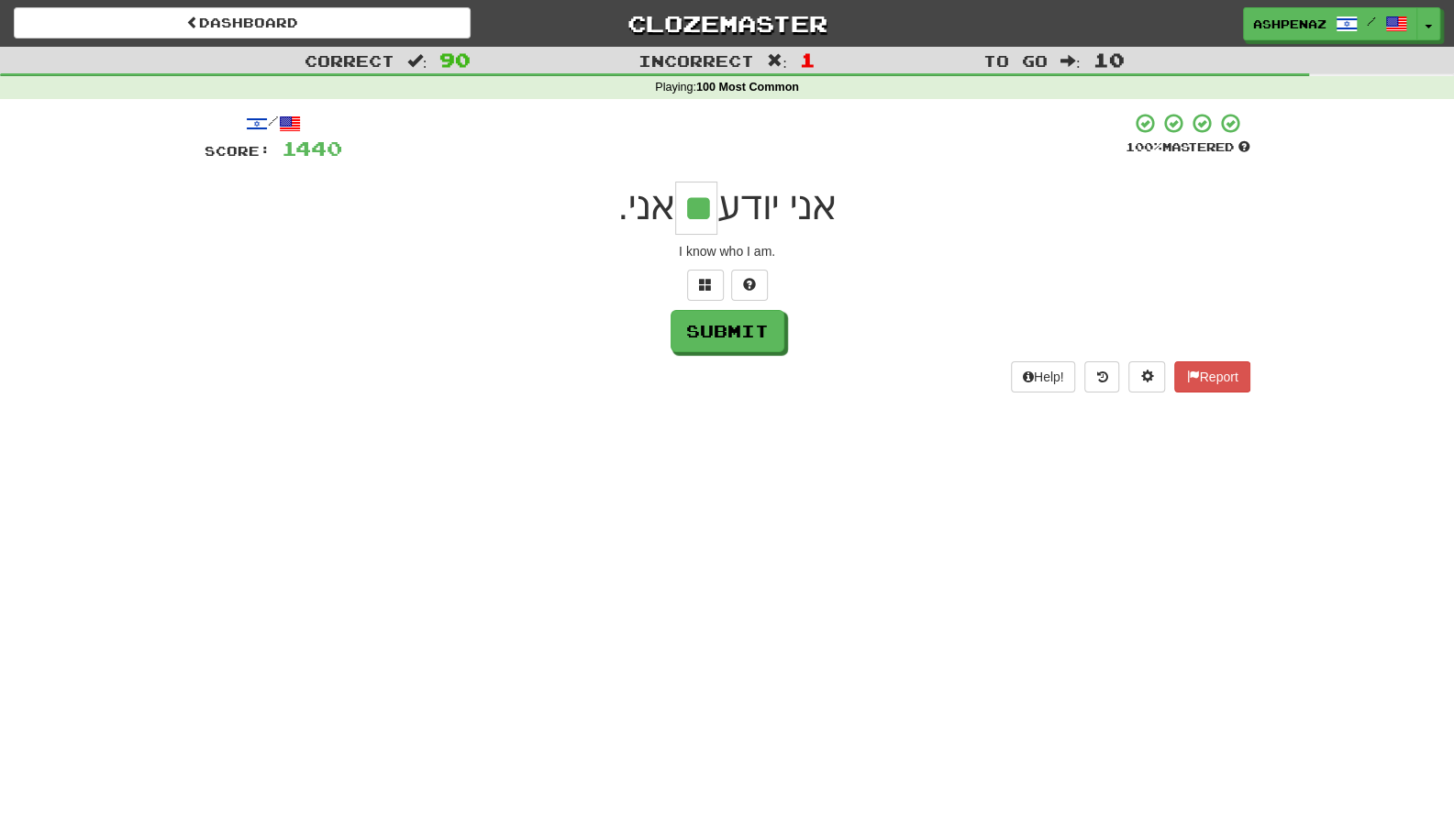 type on "**" 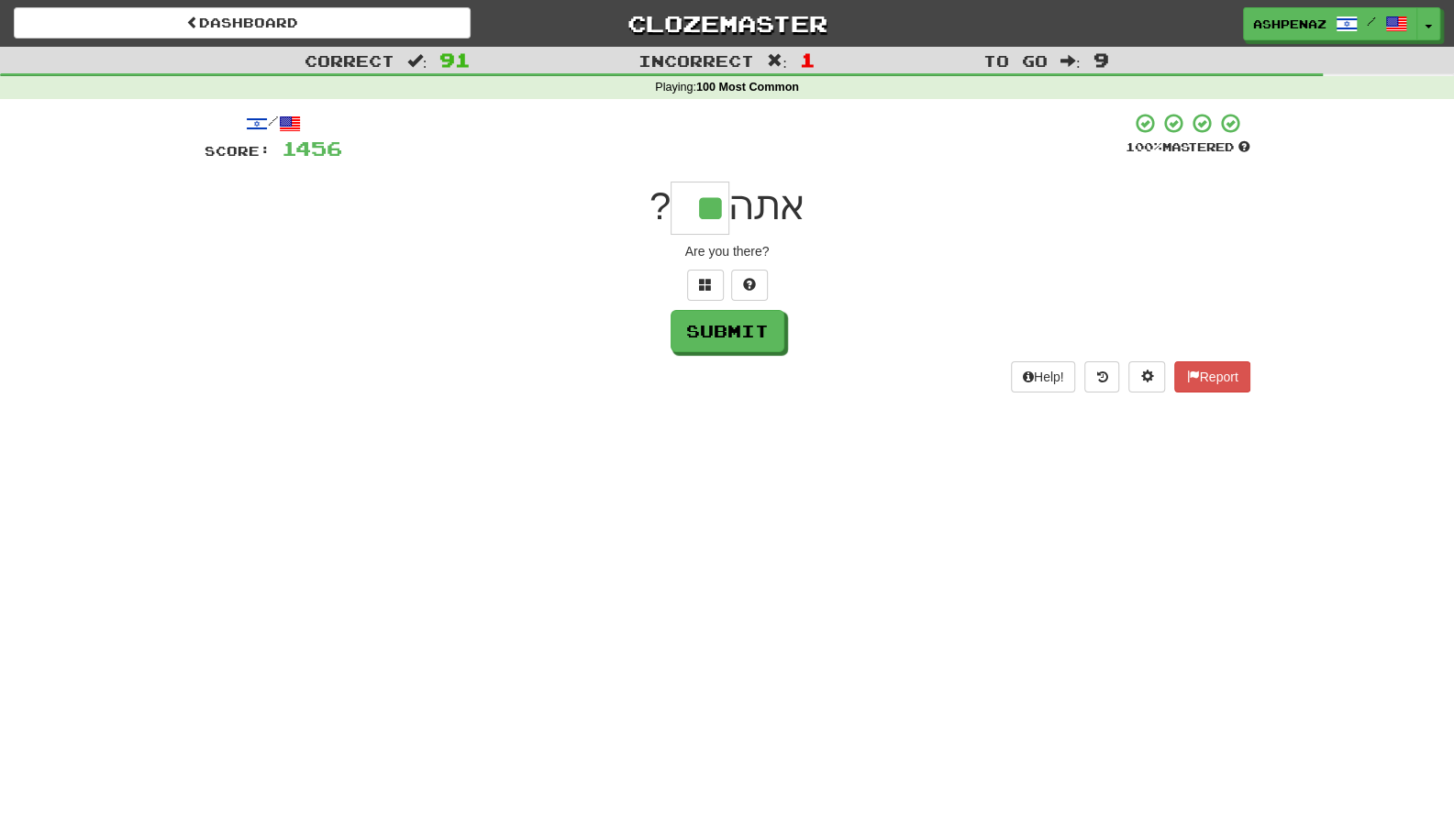 type on "**" 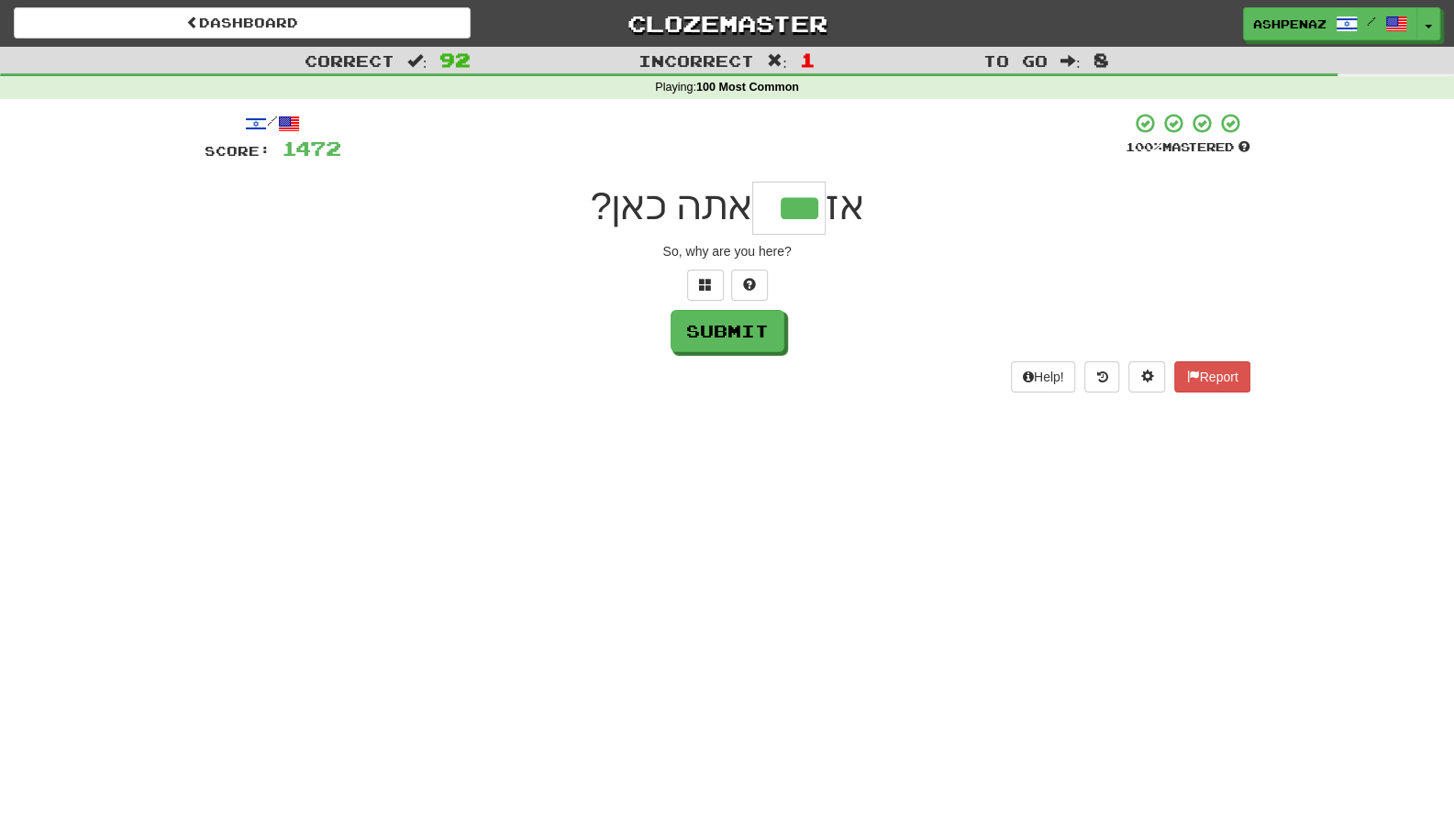 type on "***" 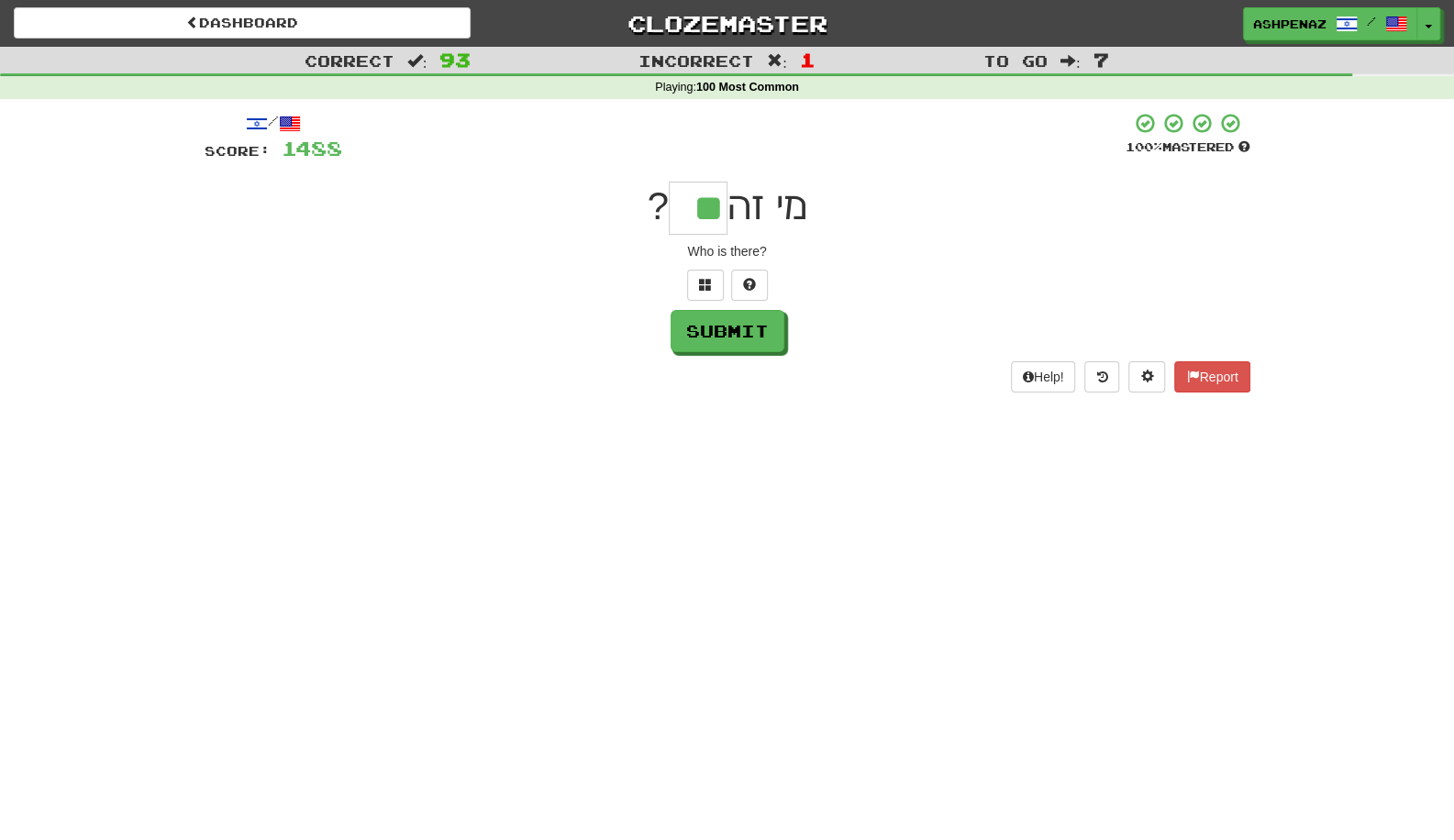 type on "**" 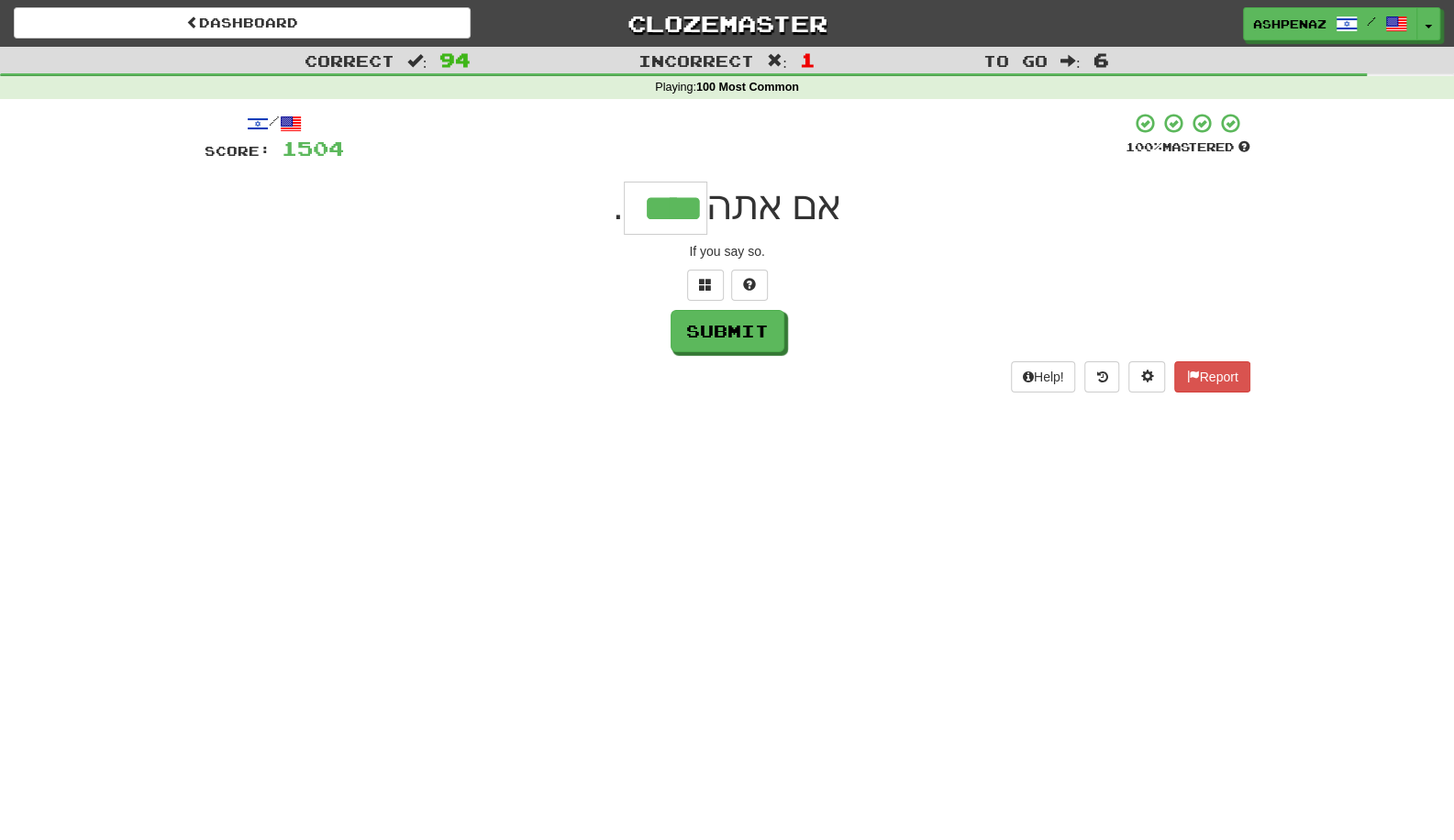 type on "****" 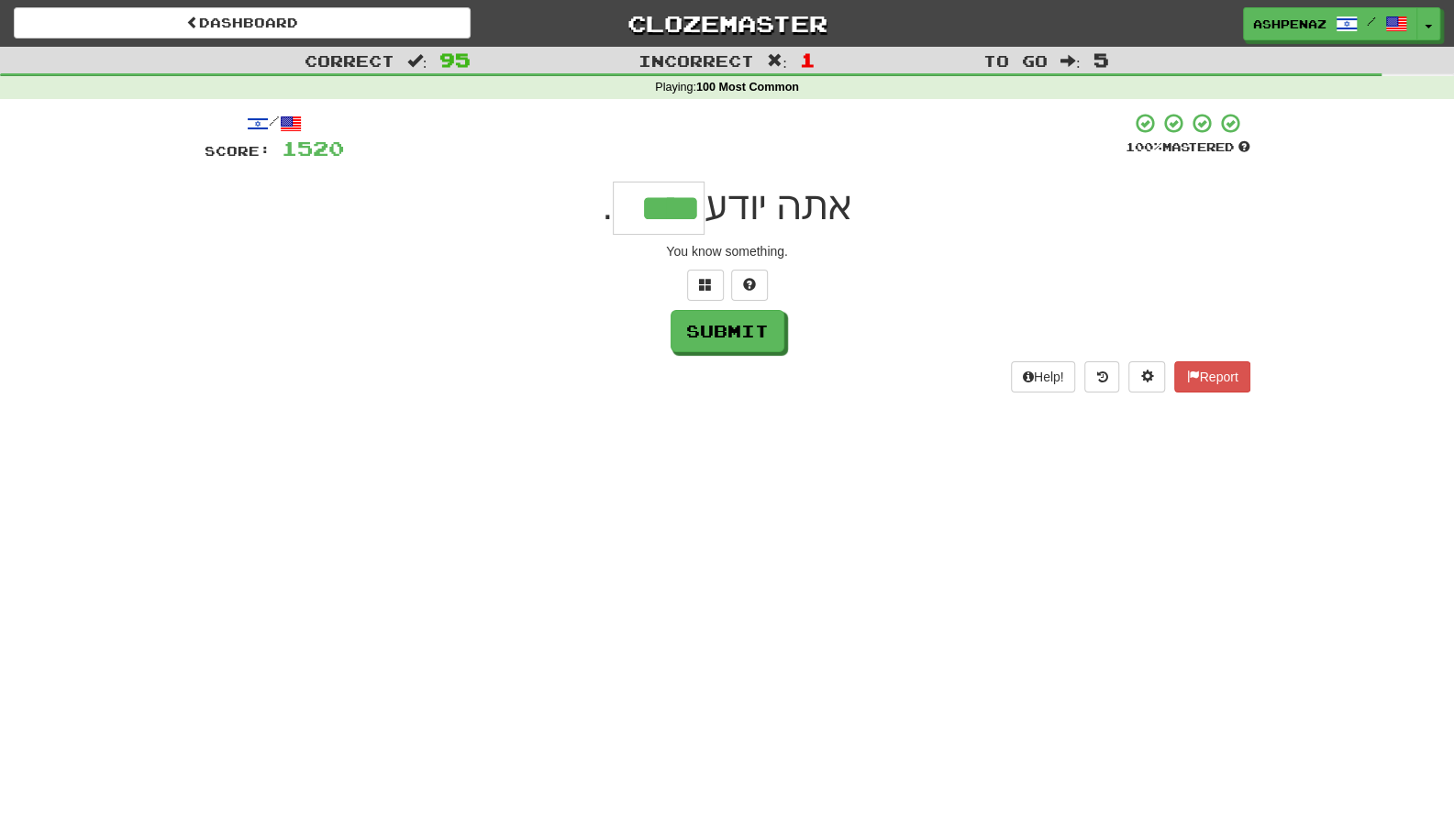 type on "****" 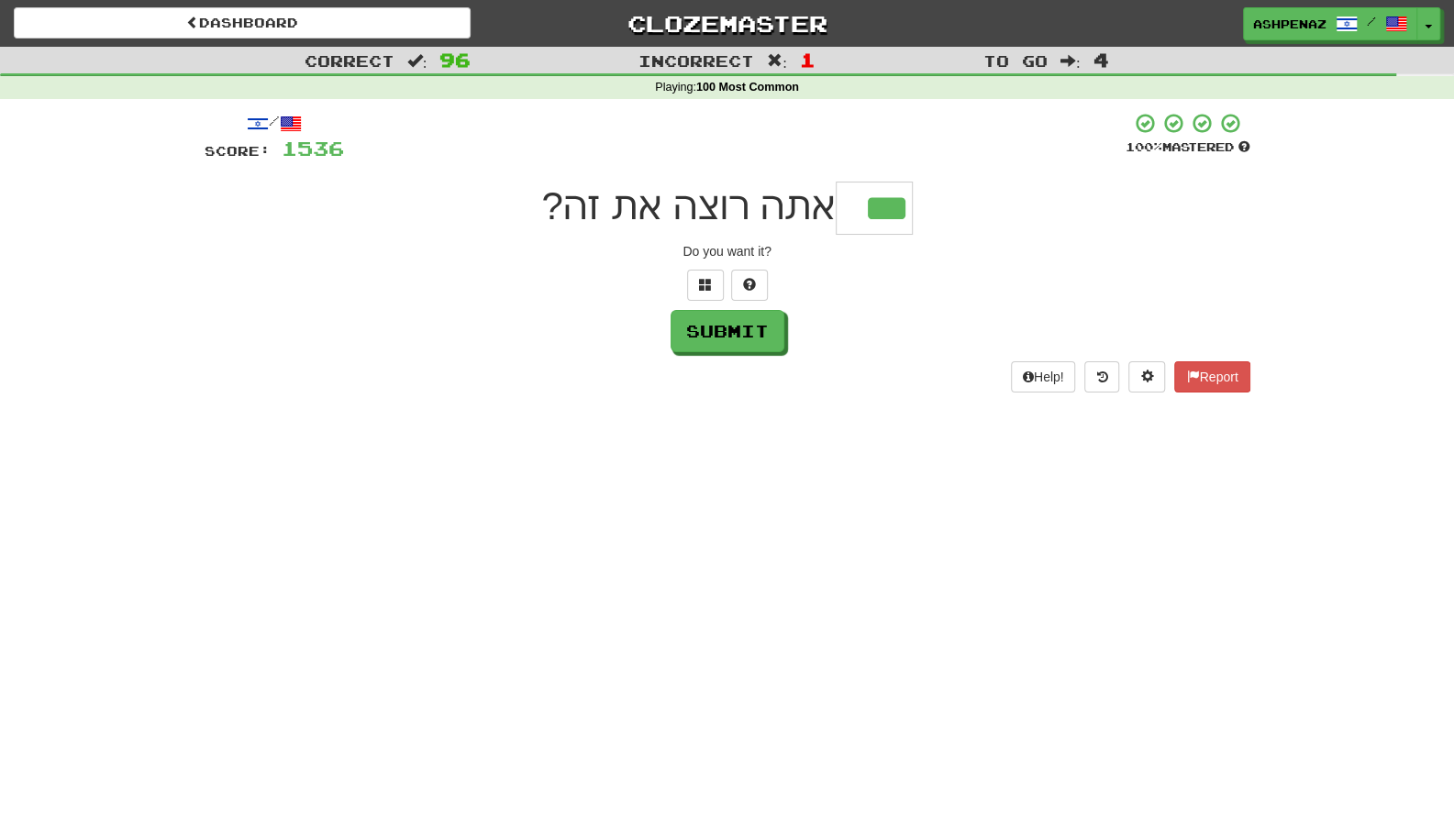 type on "***" 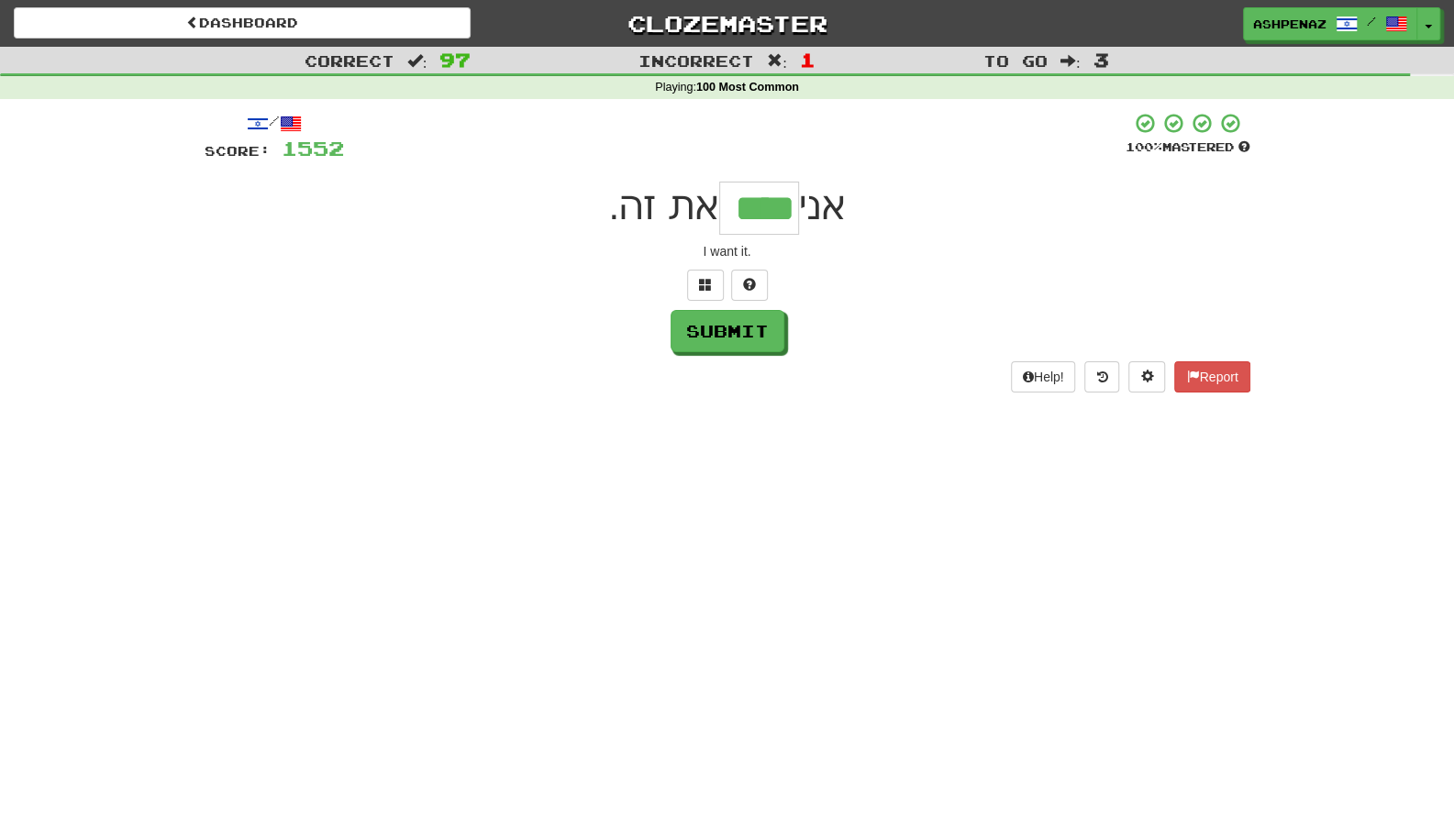 type on "****" 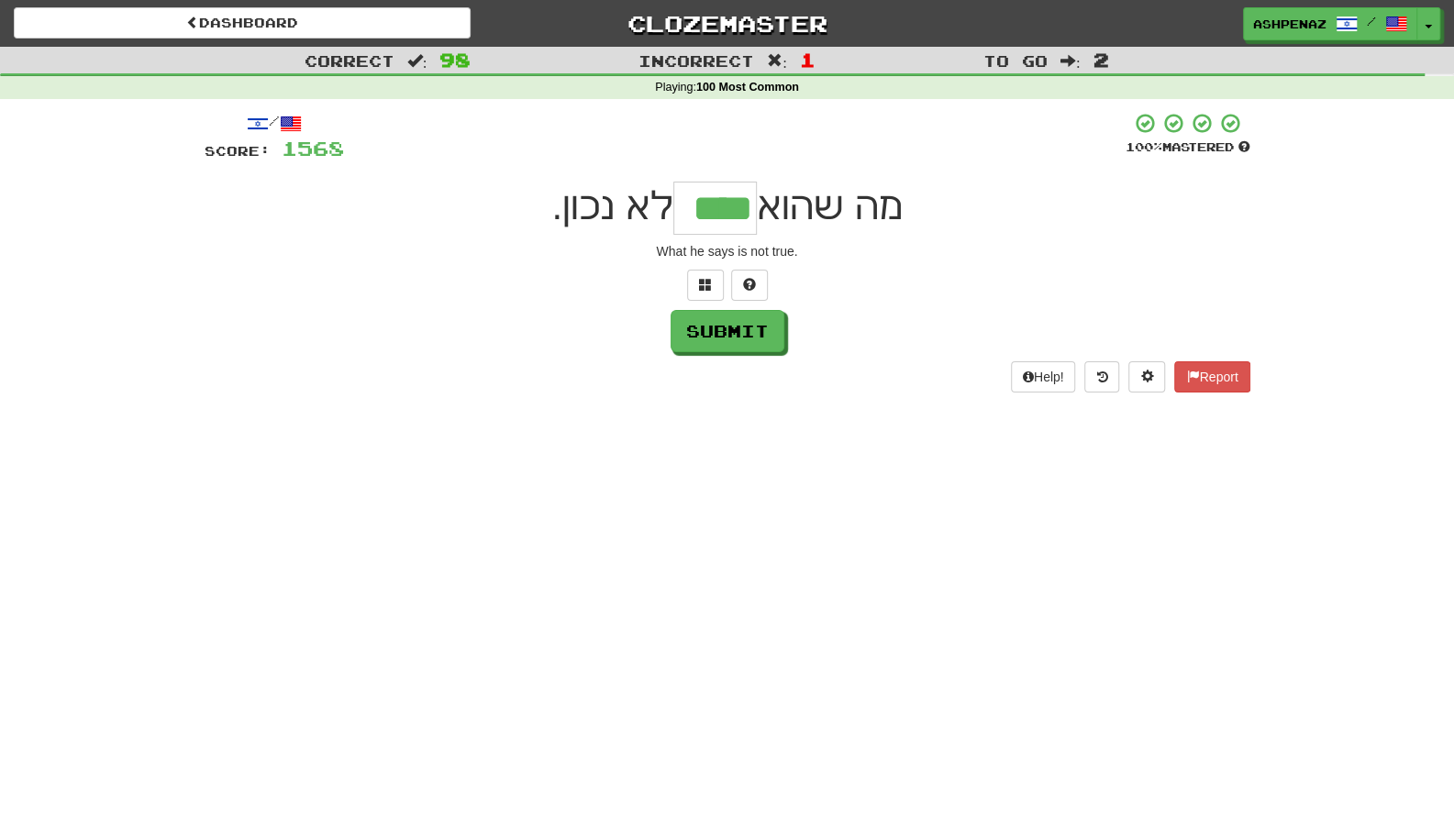 type on "****" 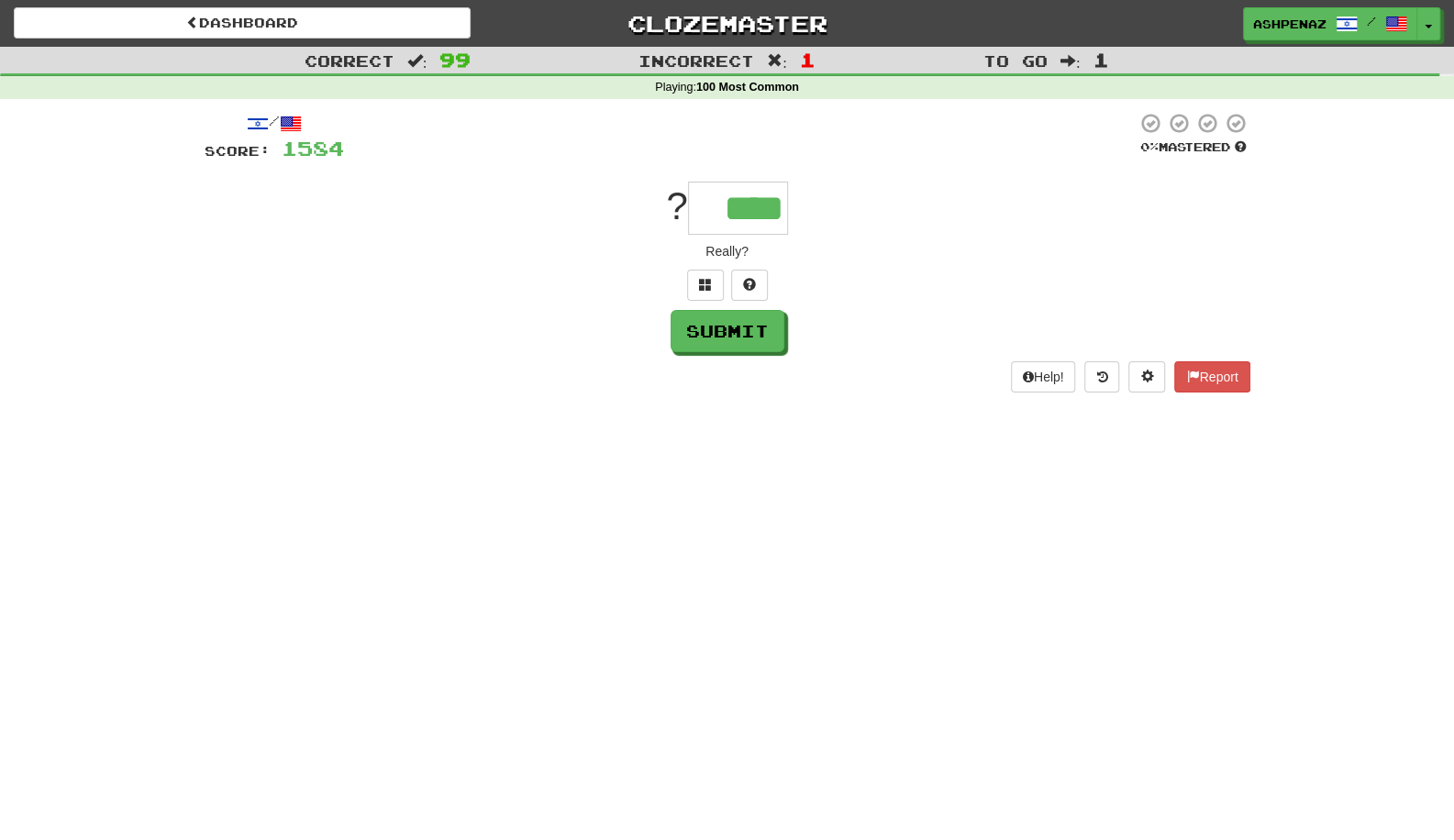 type on "****" 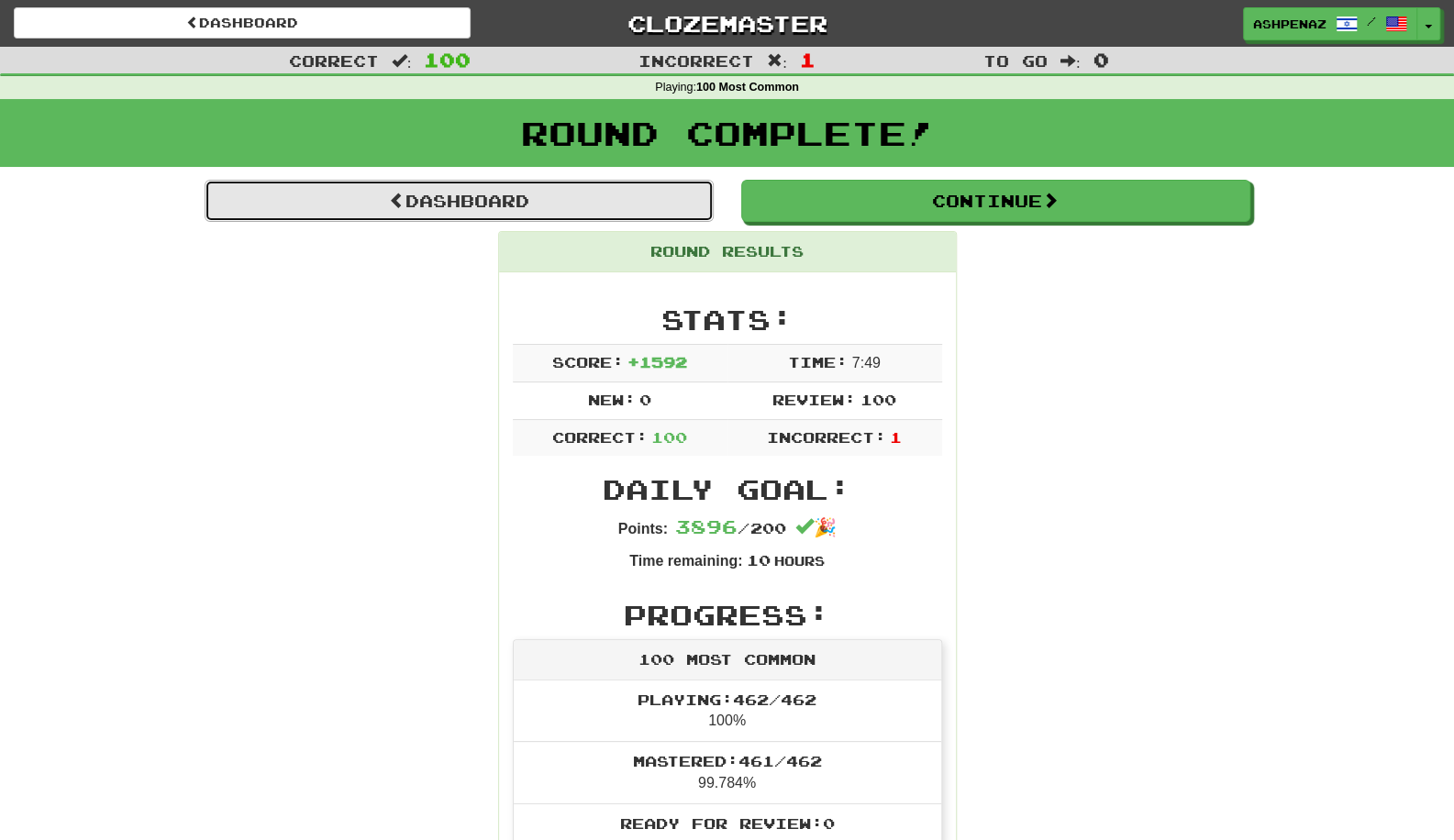 click on "Dashboard" at bounding box center (459, 201) 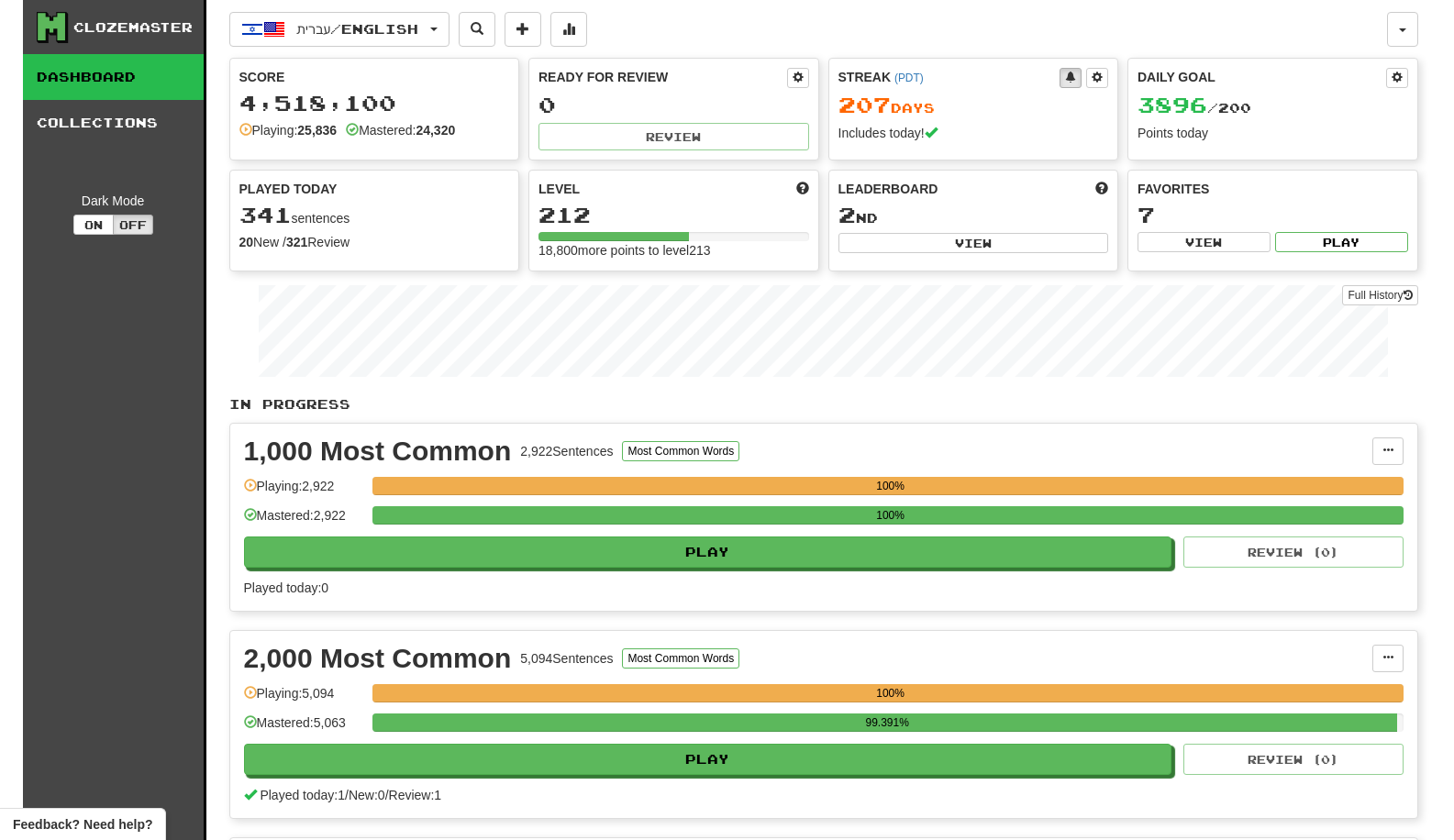 scroll, scrollTop: 0, scrollLeft: 0, axis: both 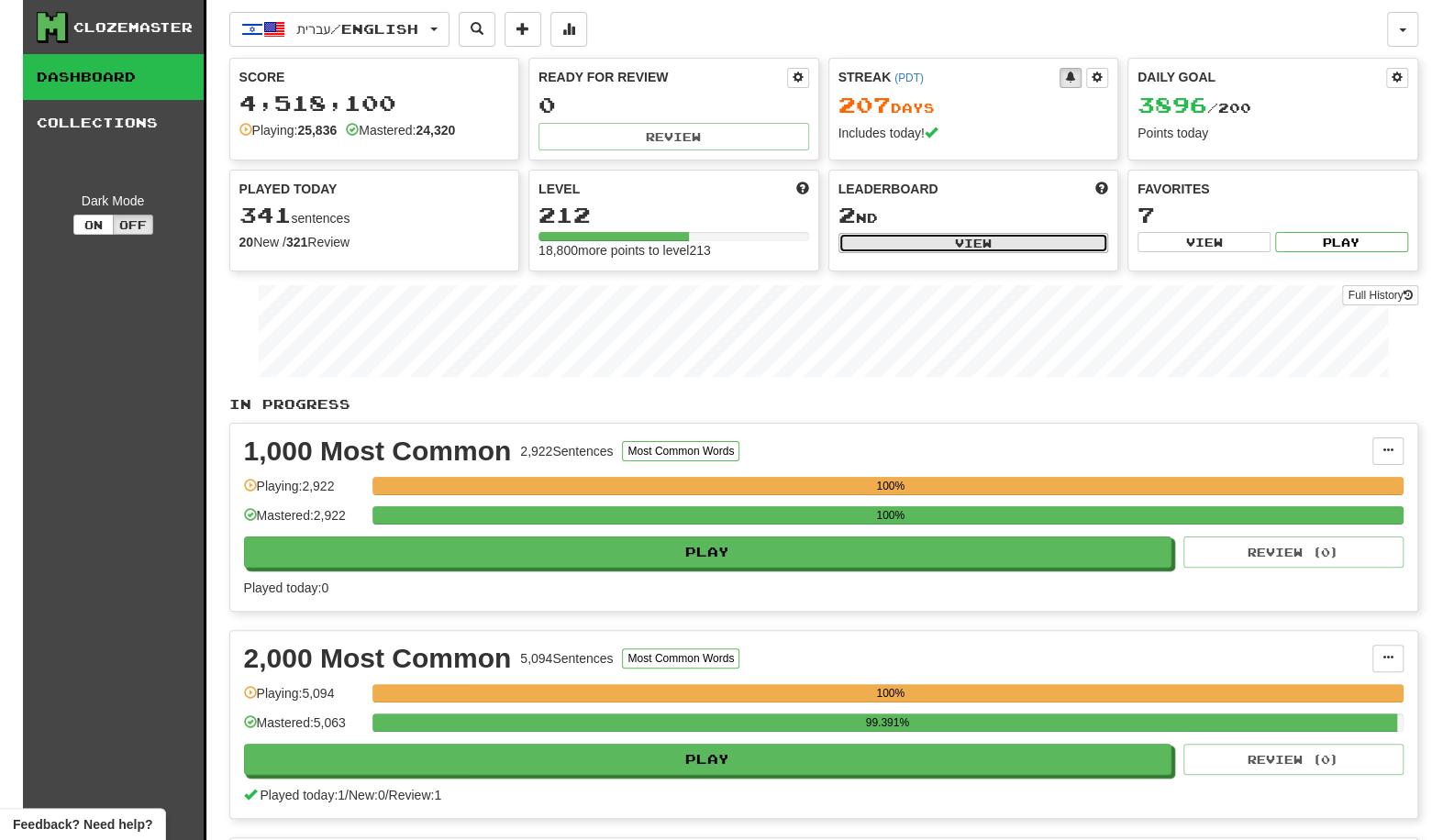 click on "View" at bounding box center (973, 243) 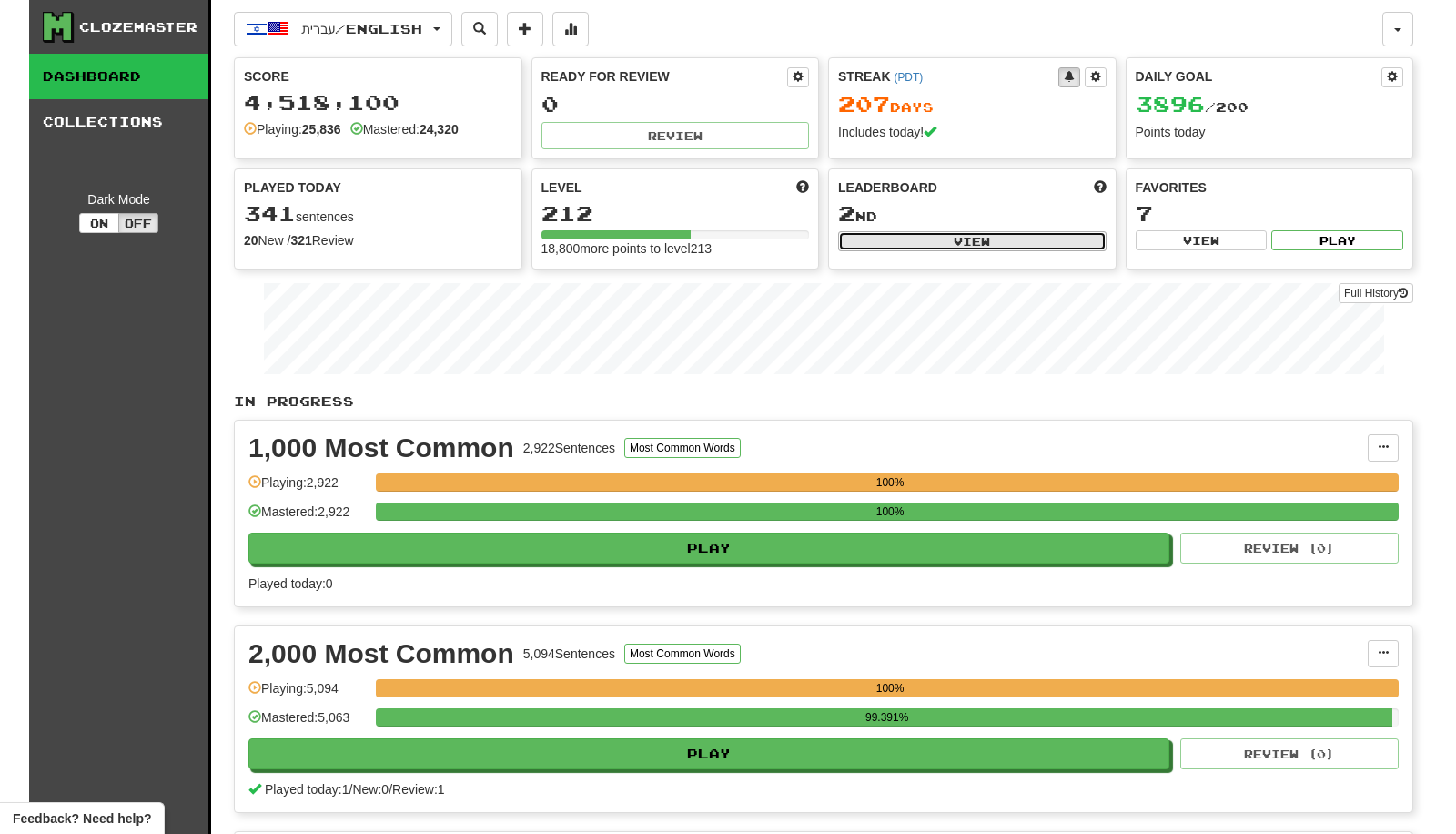 select on "**********" 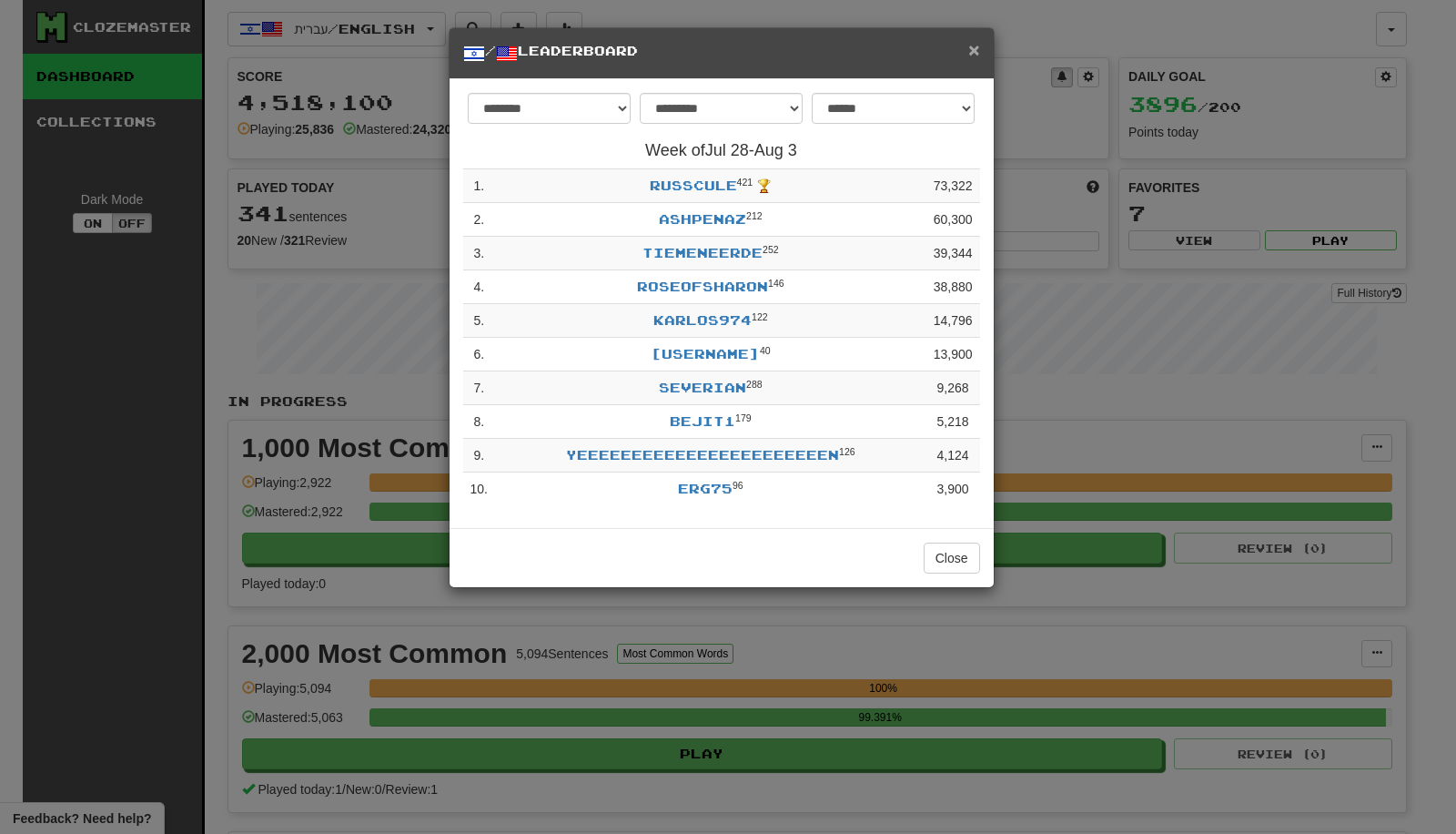 click on "×" at bounding box center [974, 49] 